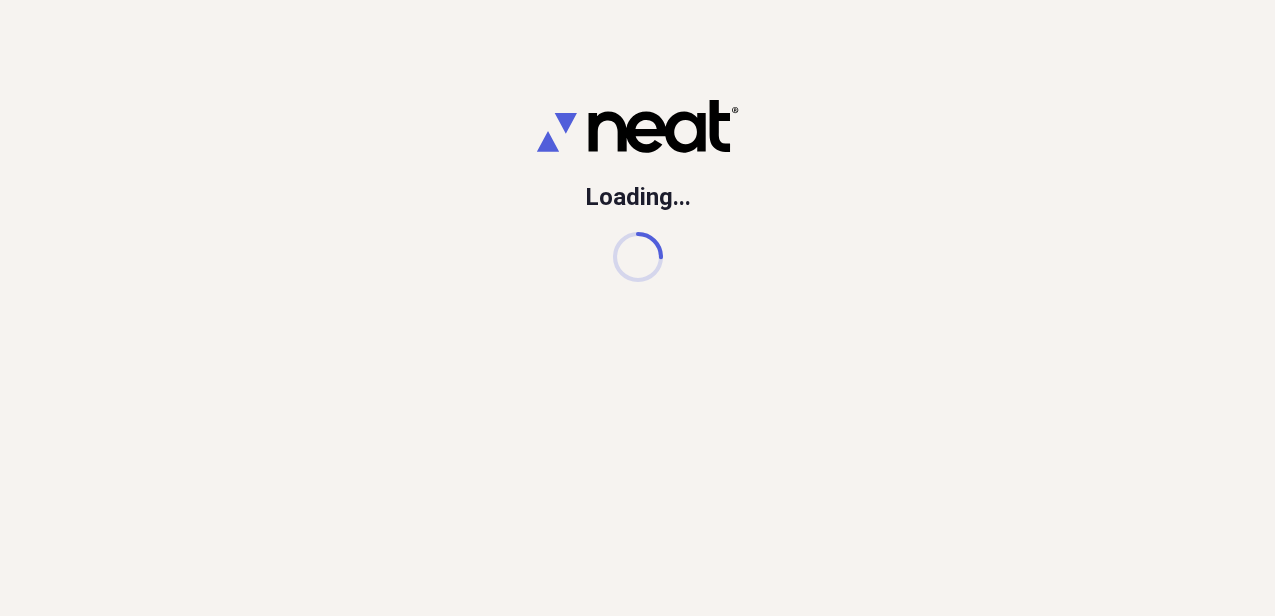 scroll, scrollTop: 0, scrollLeft: 0, axis: both 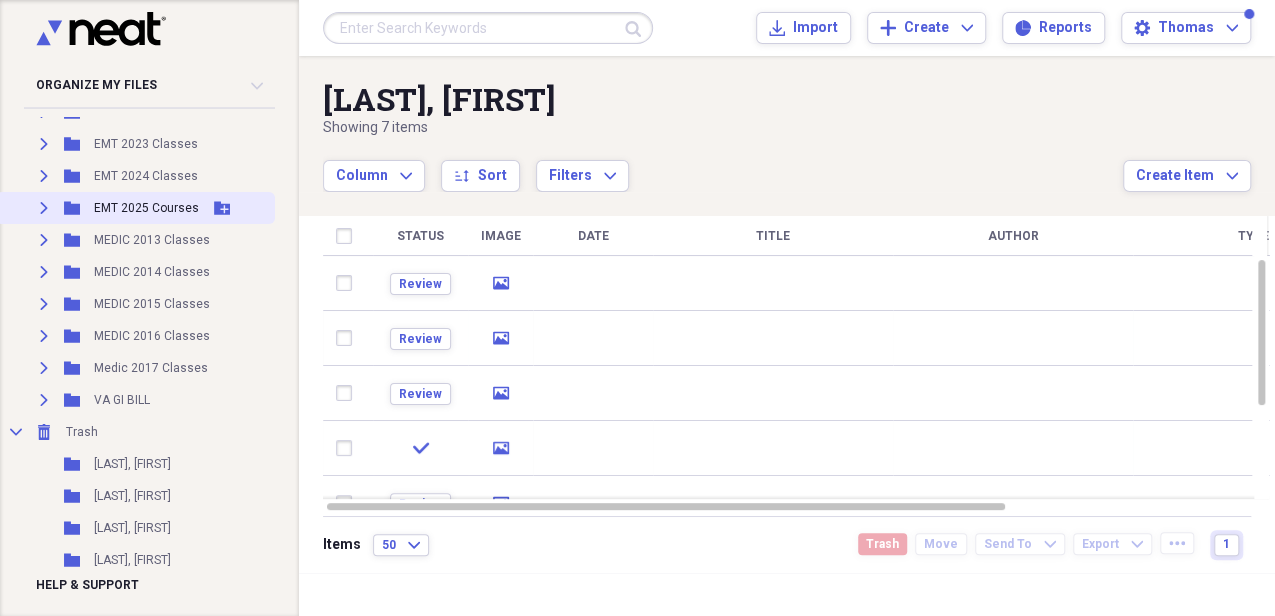 click on "Expand" 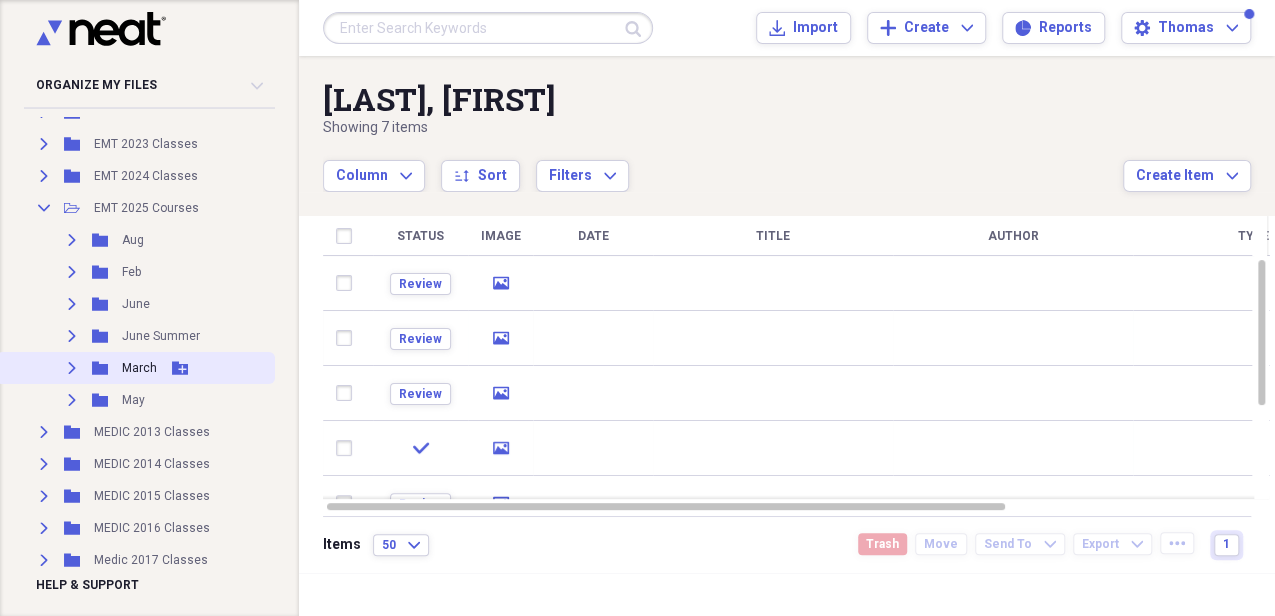 click on "Expand" 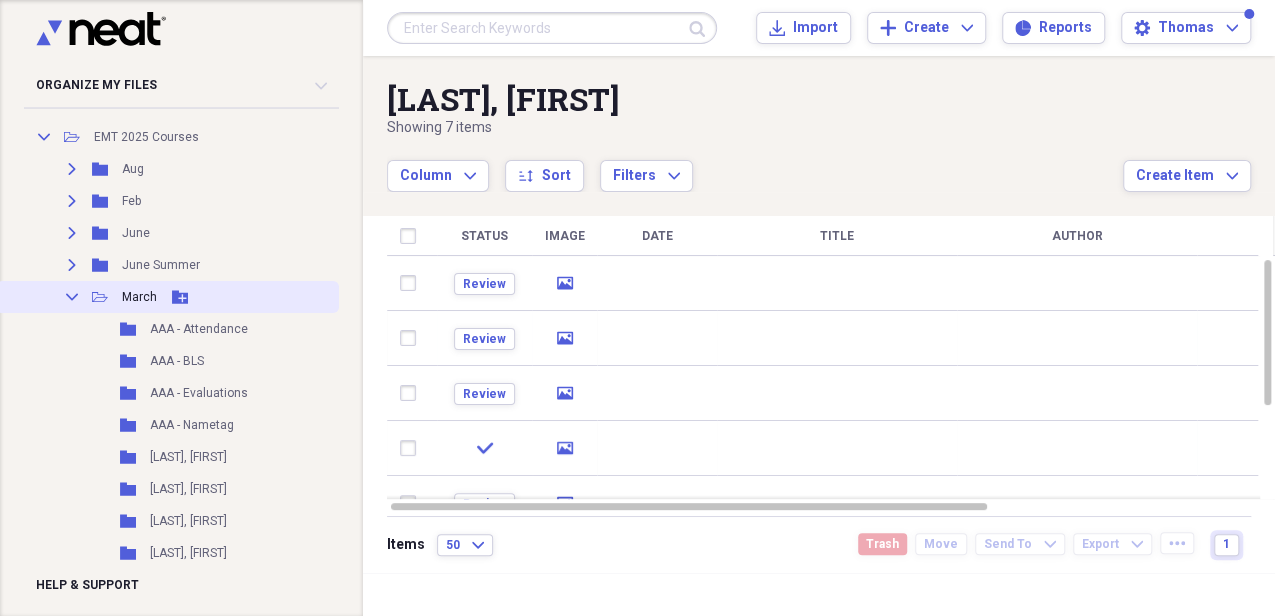 scroll, scrollTop: 800, scrollLeft: 0, axis: vertical 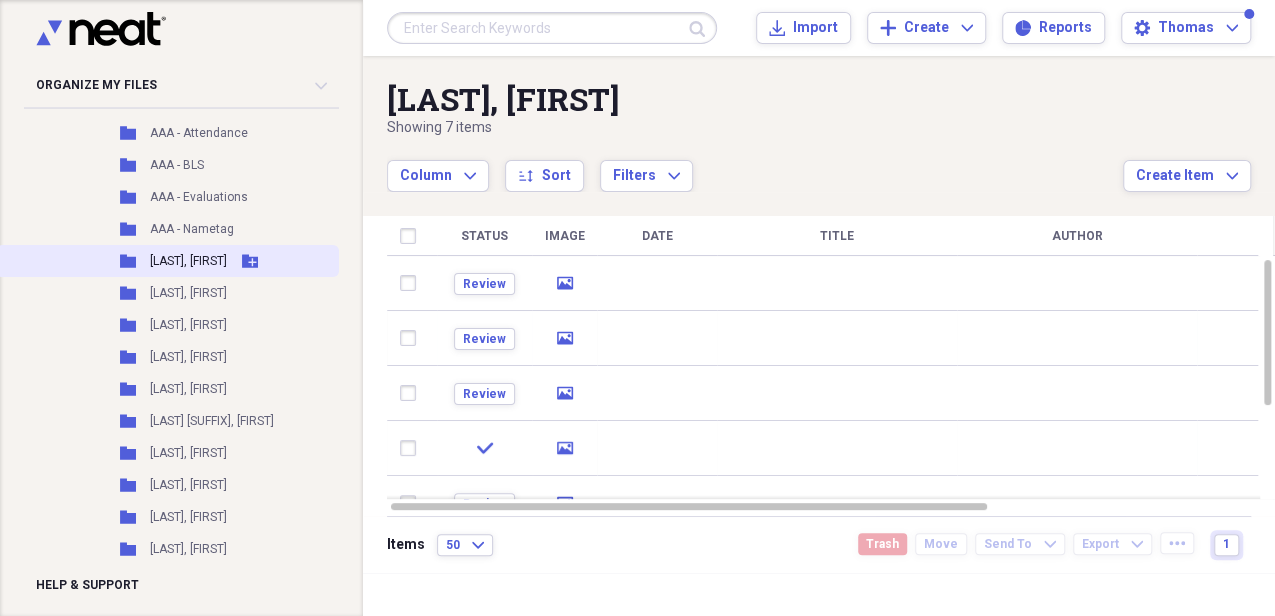 click on "[LAST], [FIRST]" at bounding box center (188, 261) 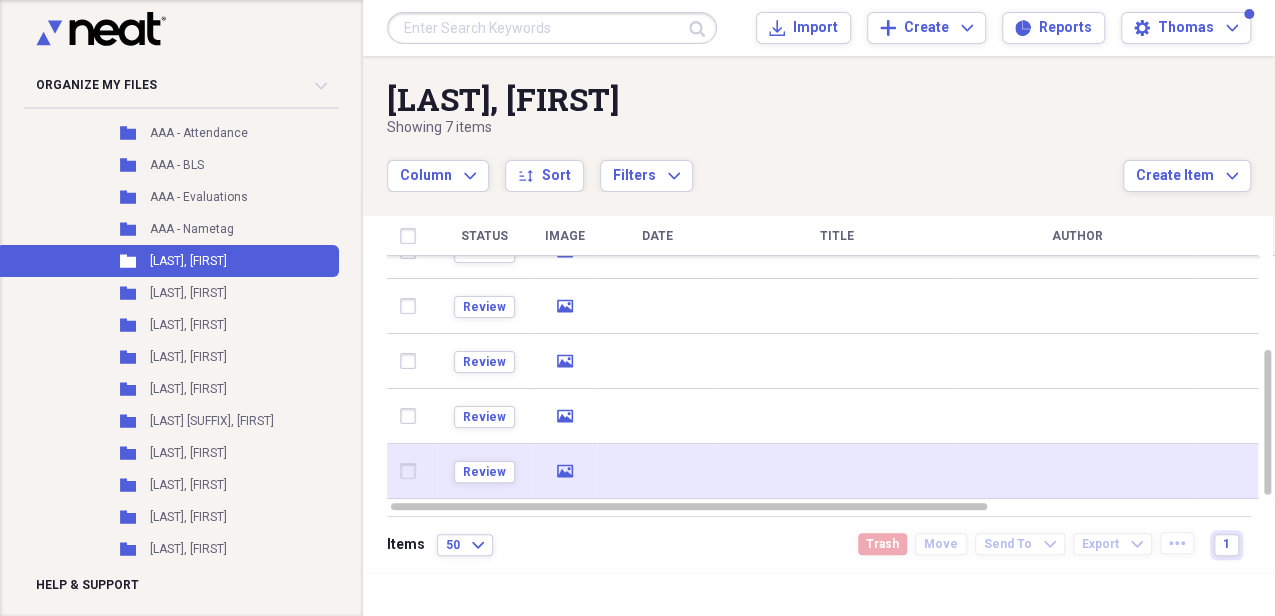 click on "media" 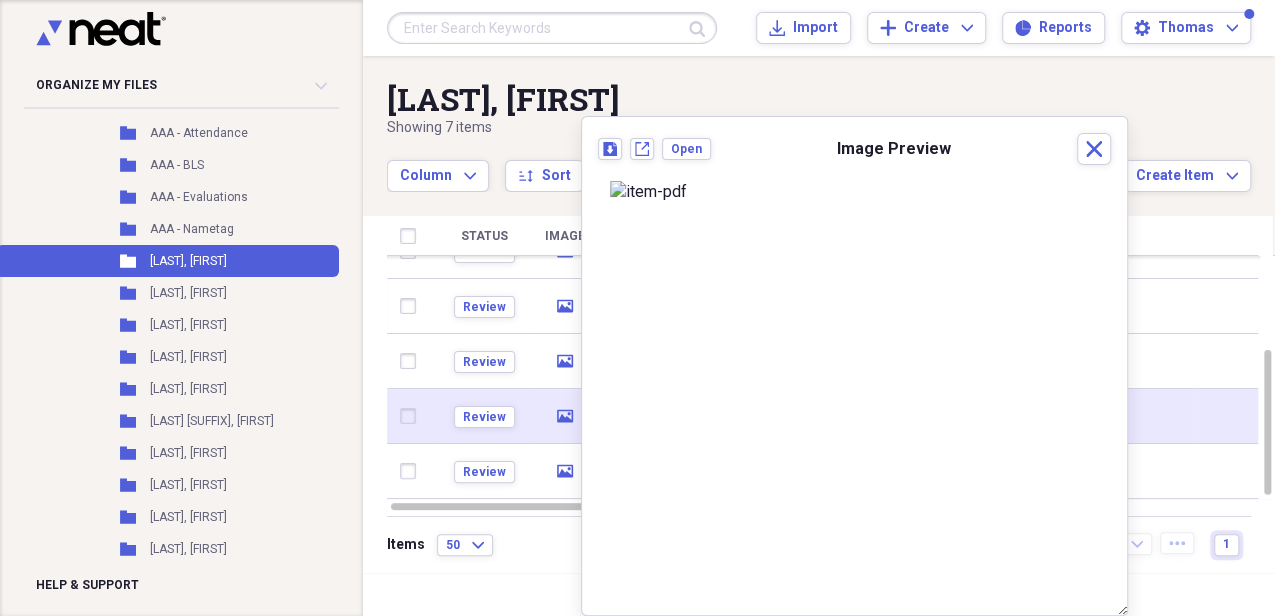 click on "media" 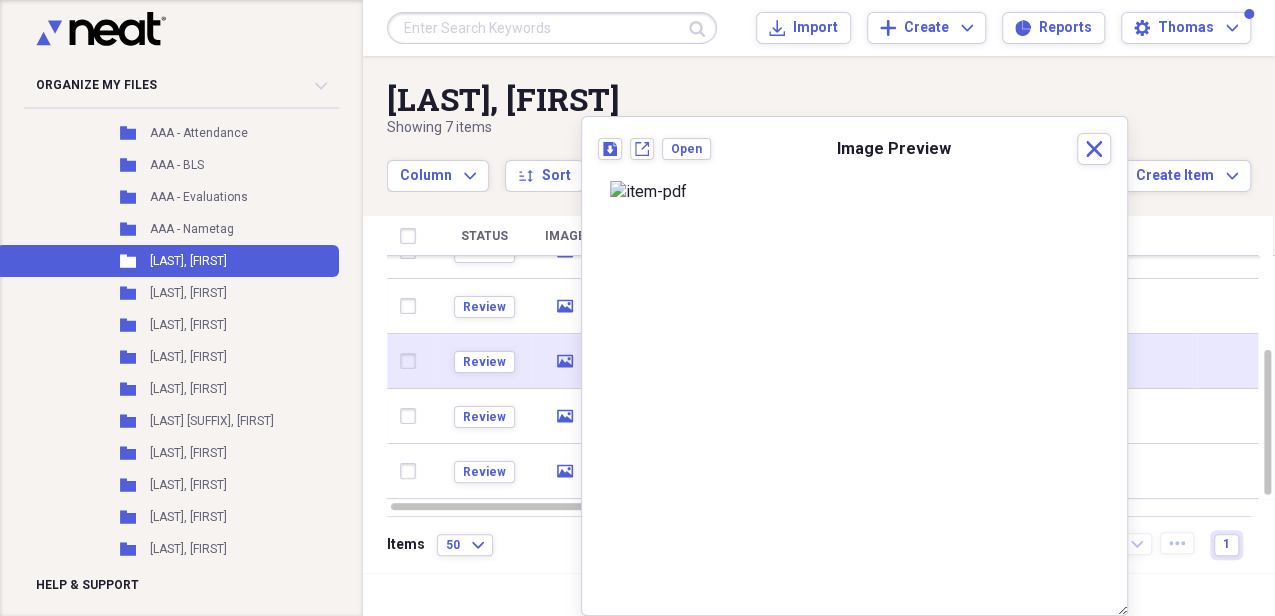 click on "media" 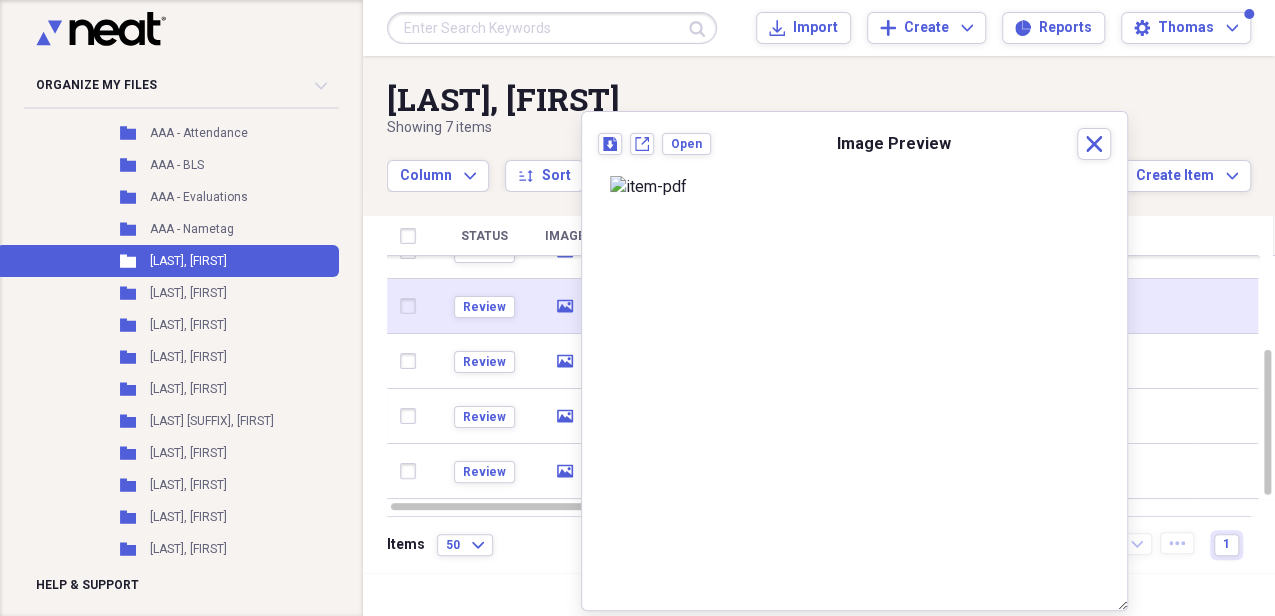 click 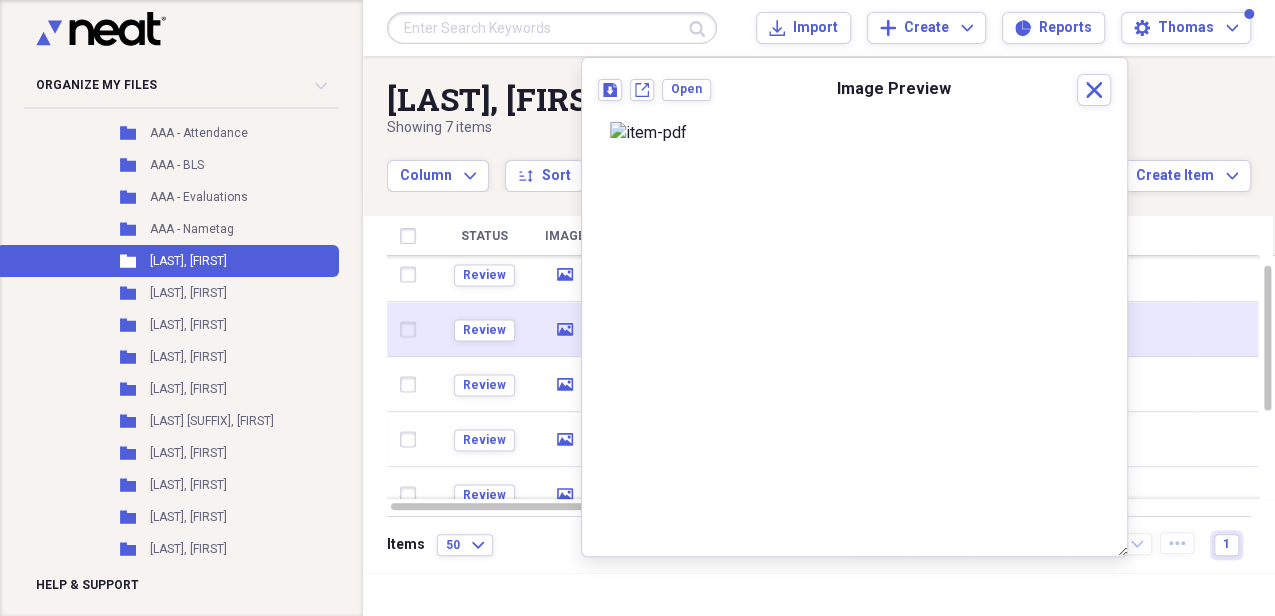 click on "media" 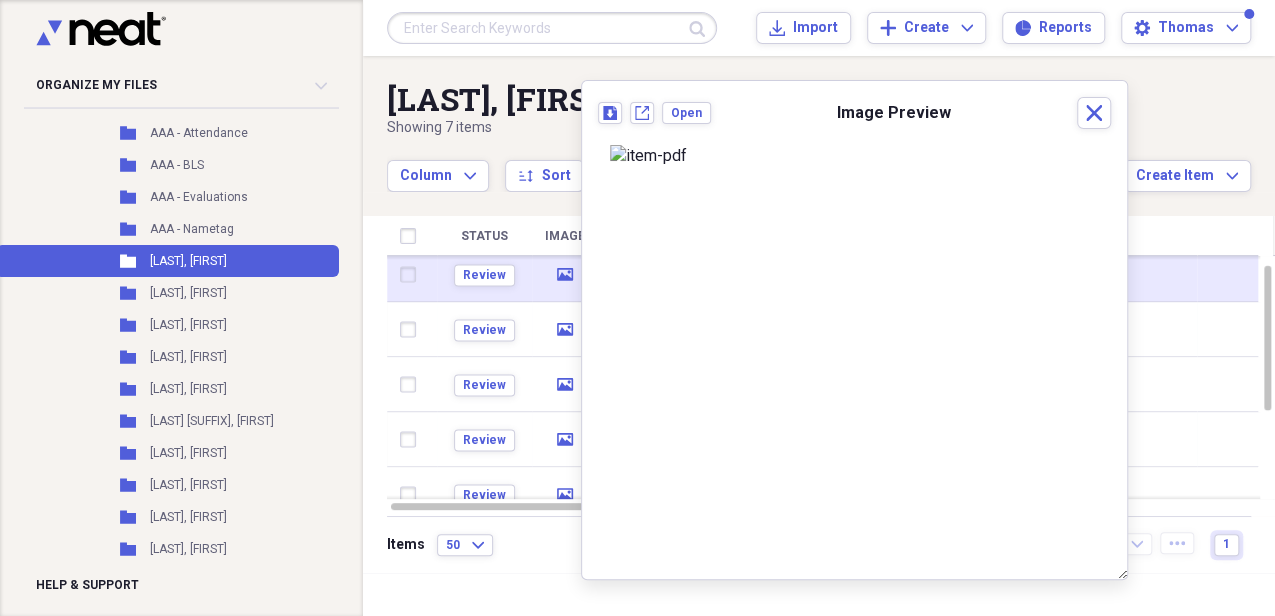 click 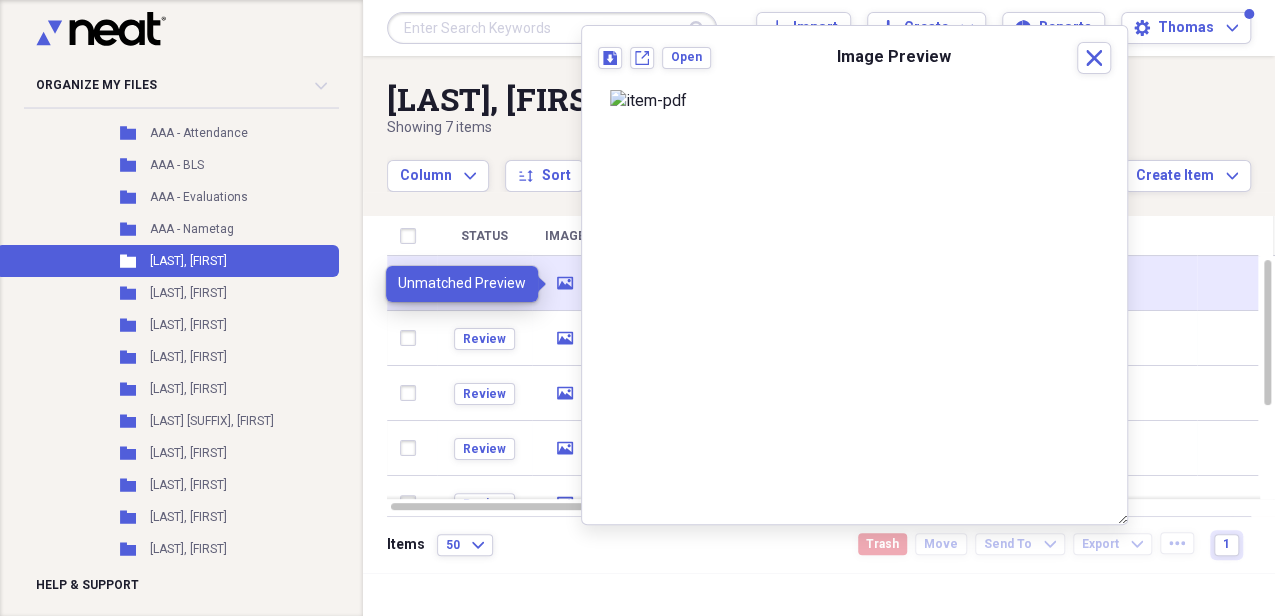 click on "media" 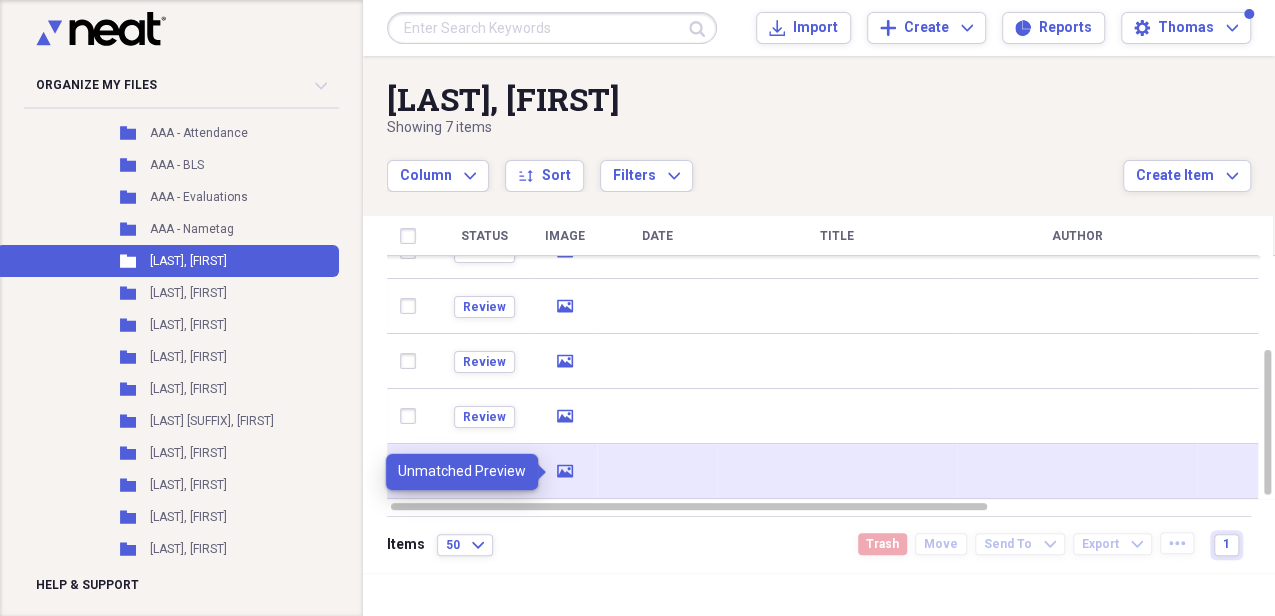 click on "media" 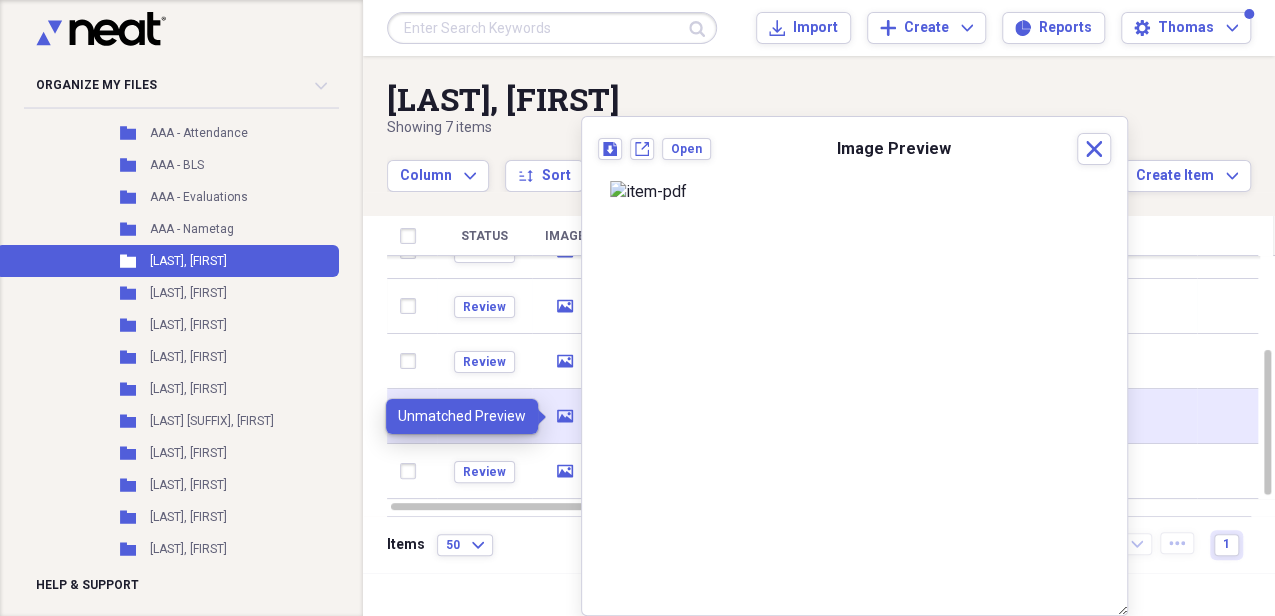 click 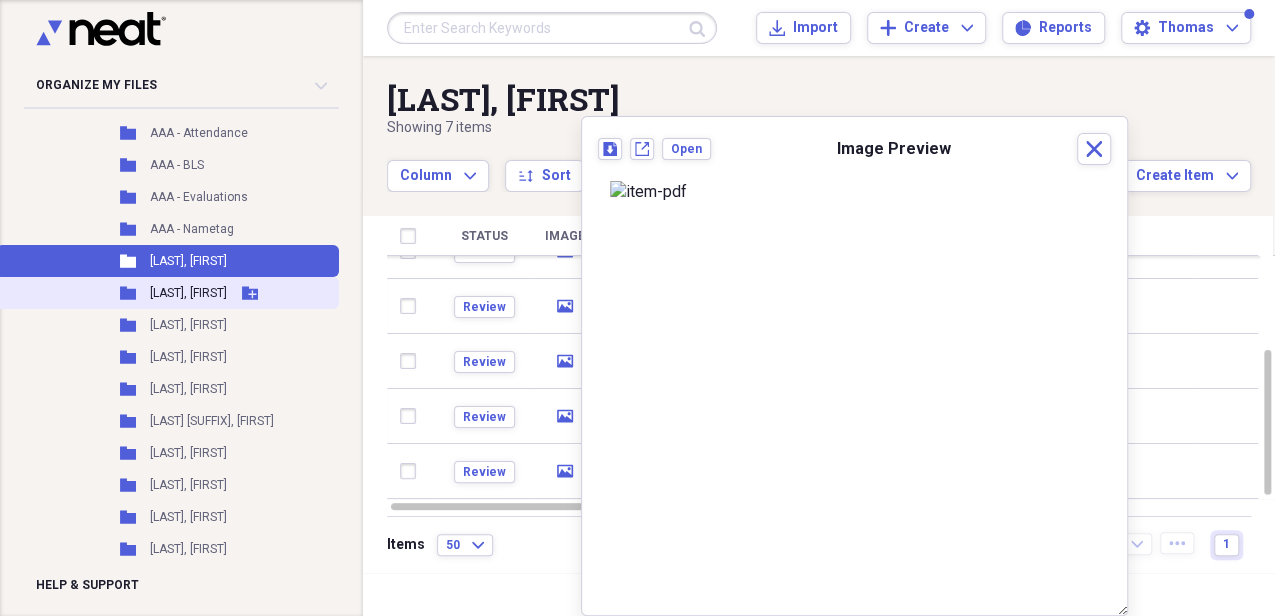 click on "[LAST], [FIRST]" at bounding box center [188, 293] 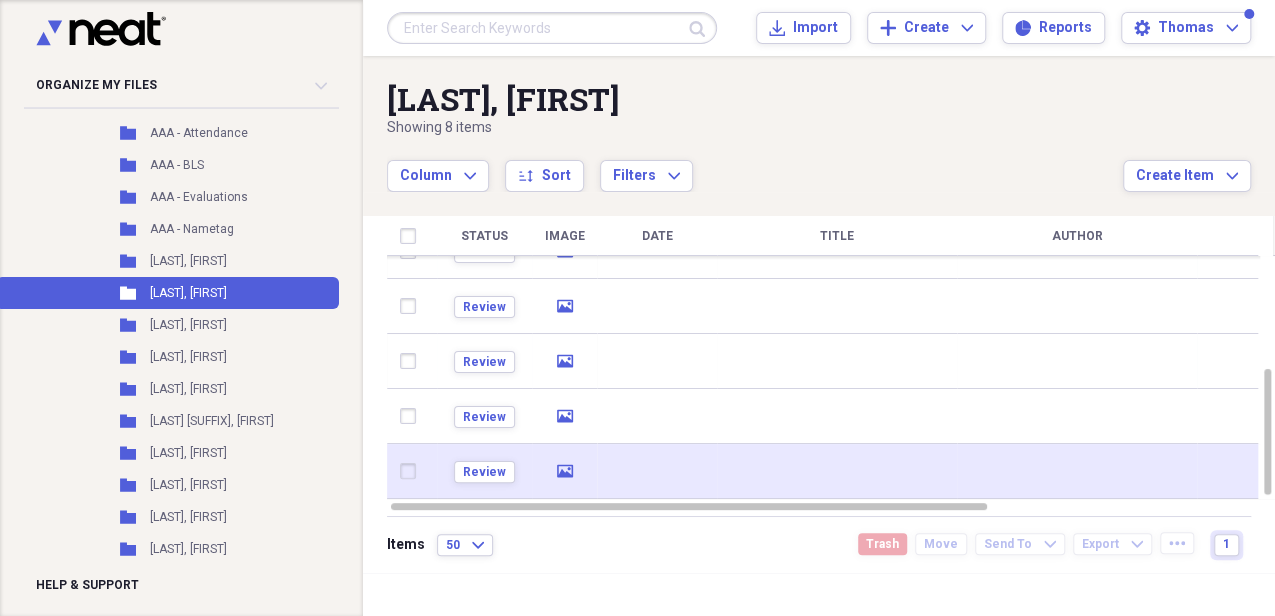 click 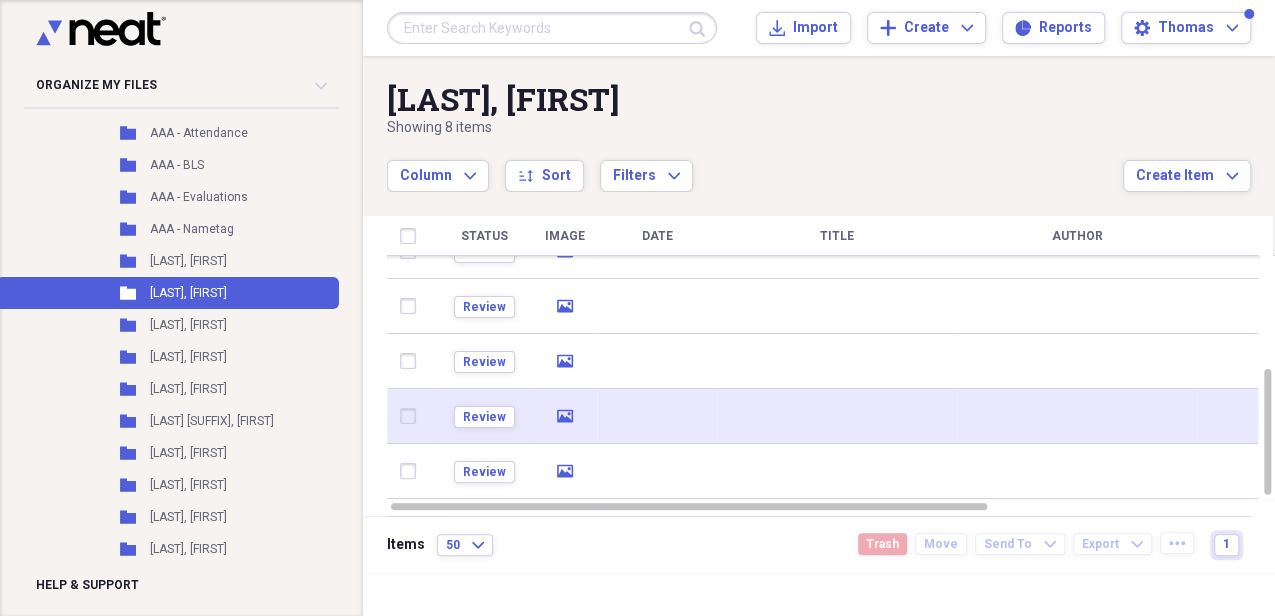 click on "media" 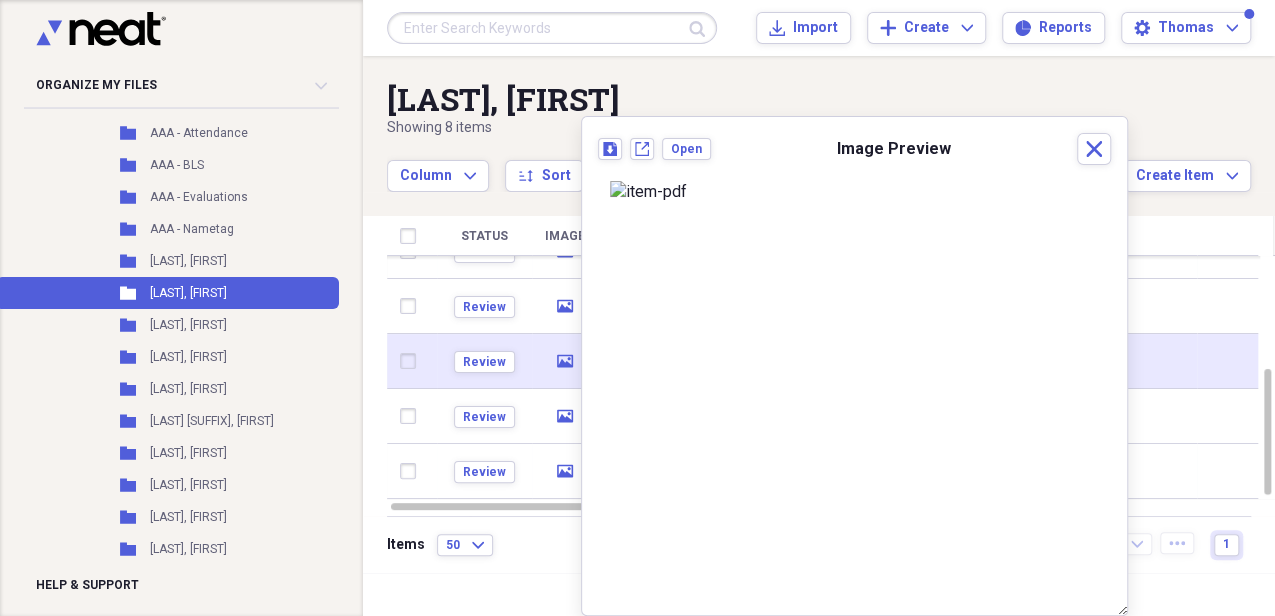 click 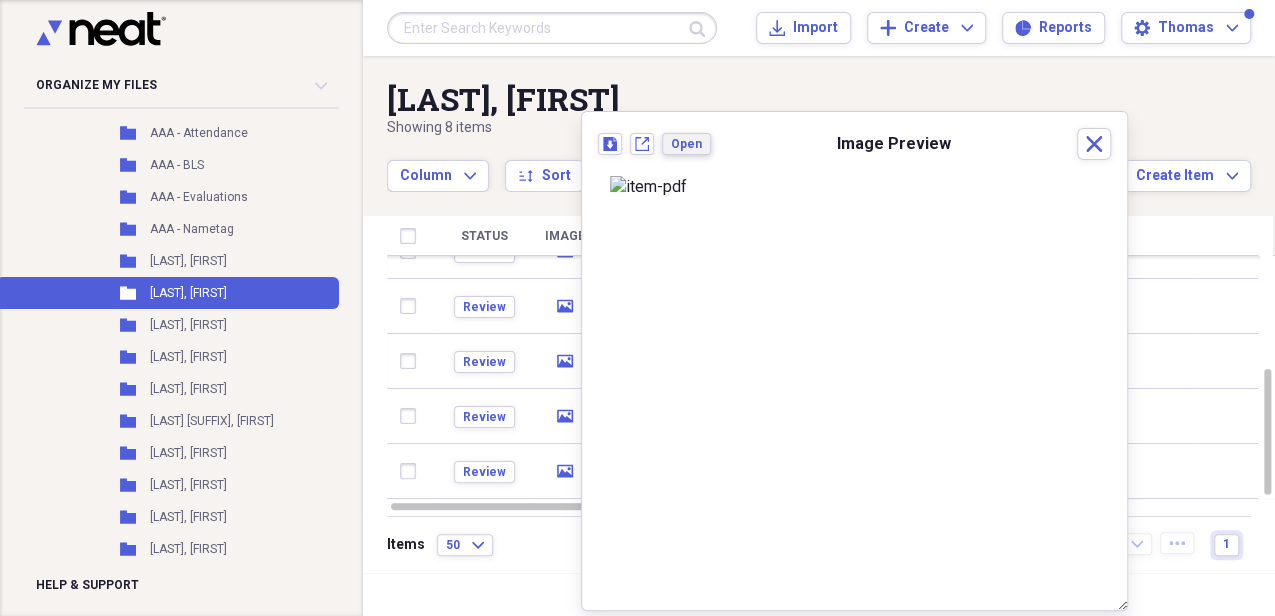 click on "Open" at bounding box center [686, 144] 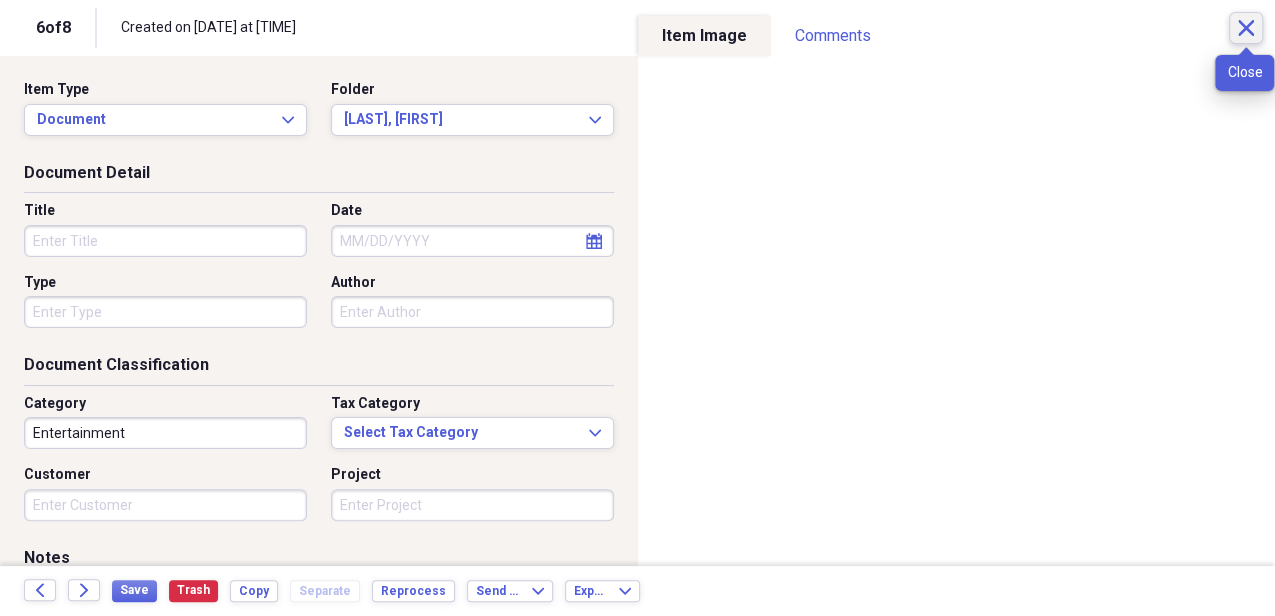 click on "Close" 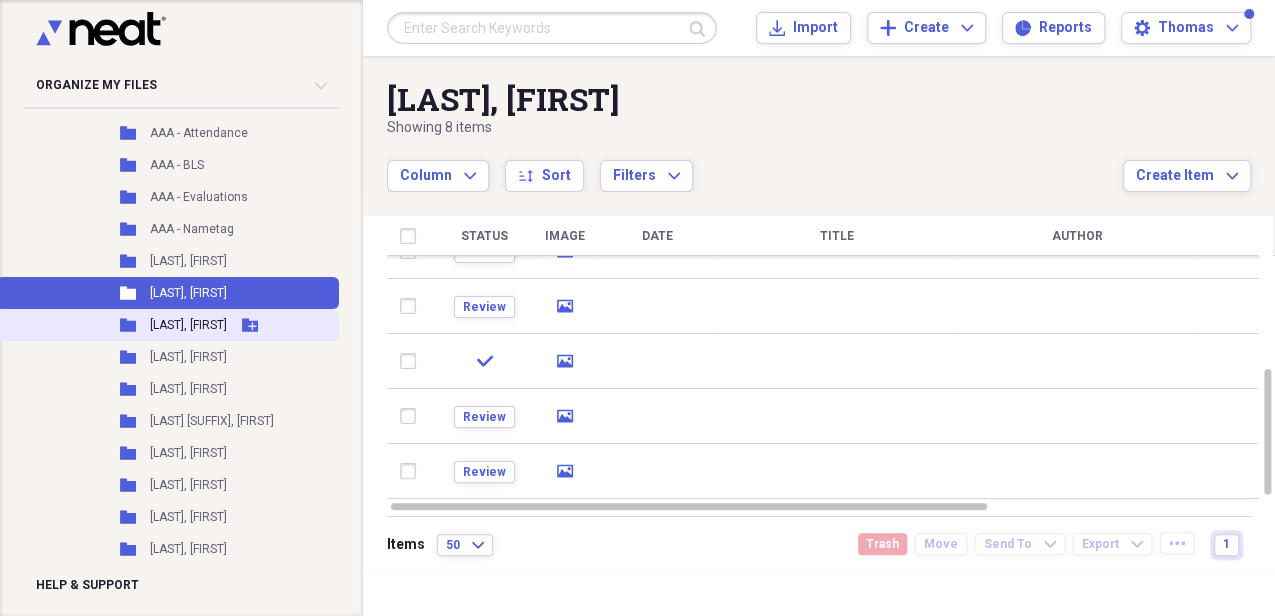 click on "[LAST], [FIRST]" at bounding box center [188, 325] 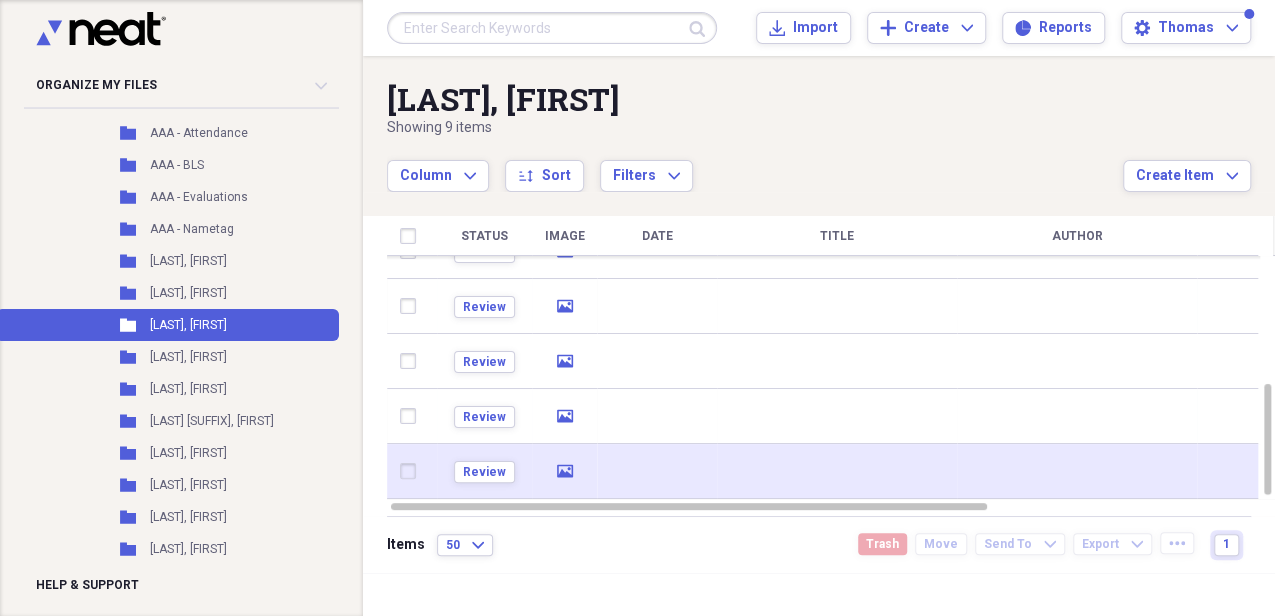 click on "media" 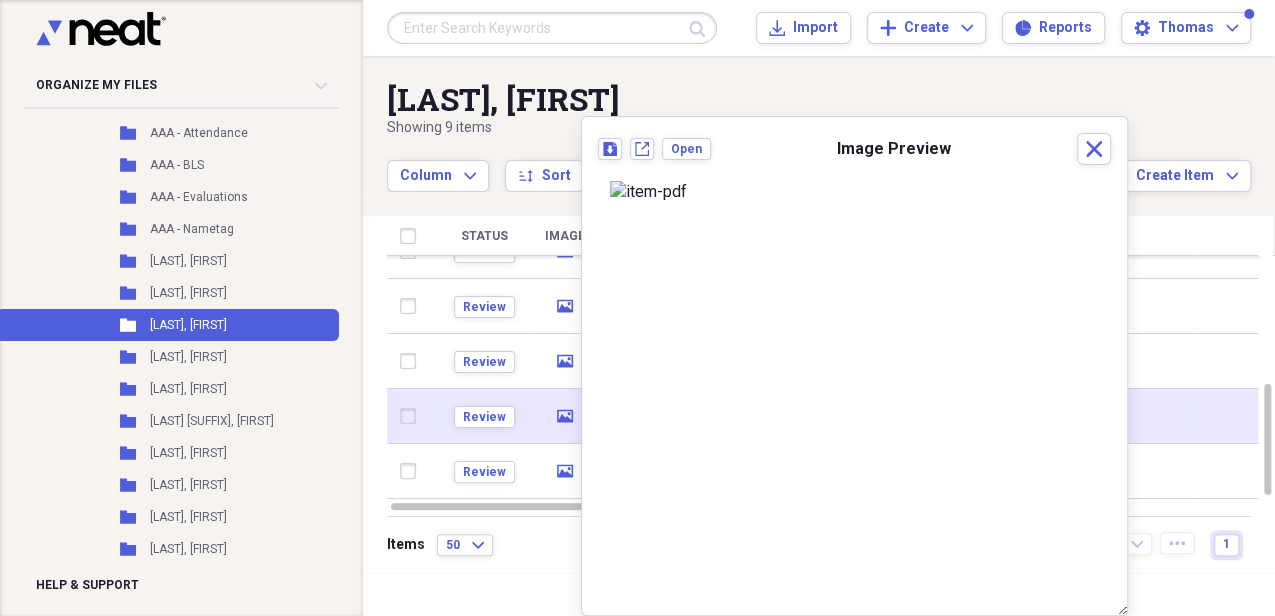 click on "media" 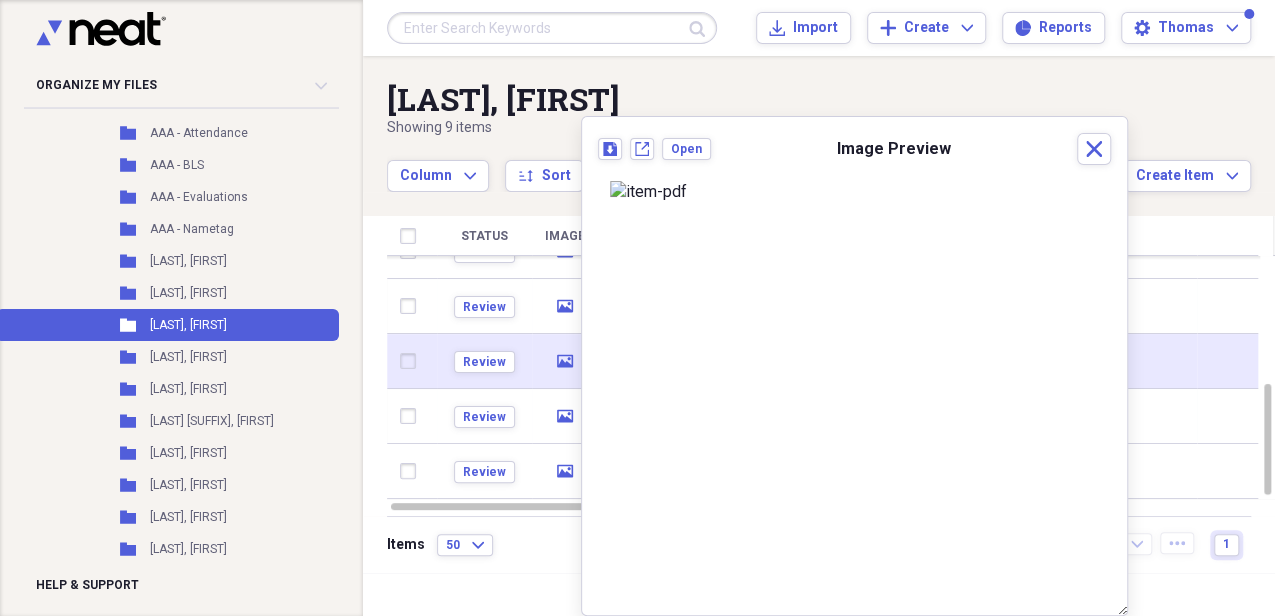 click 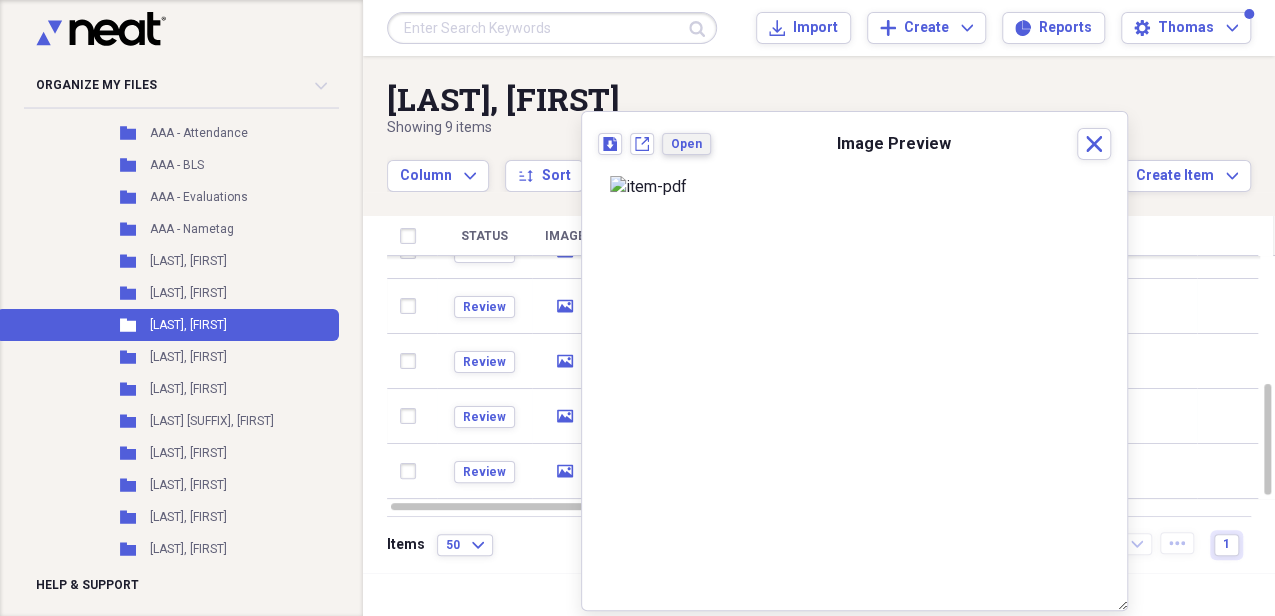 click on "Open" at bounding box center [686, 144] 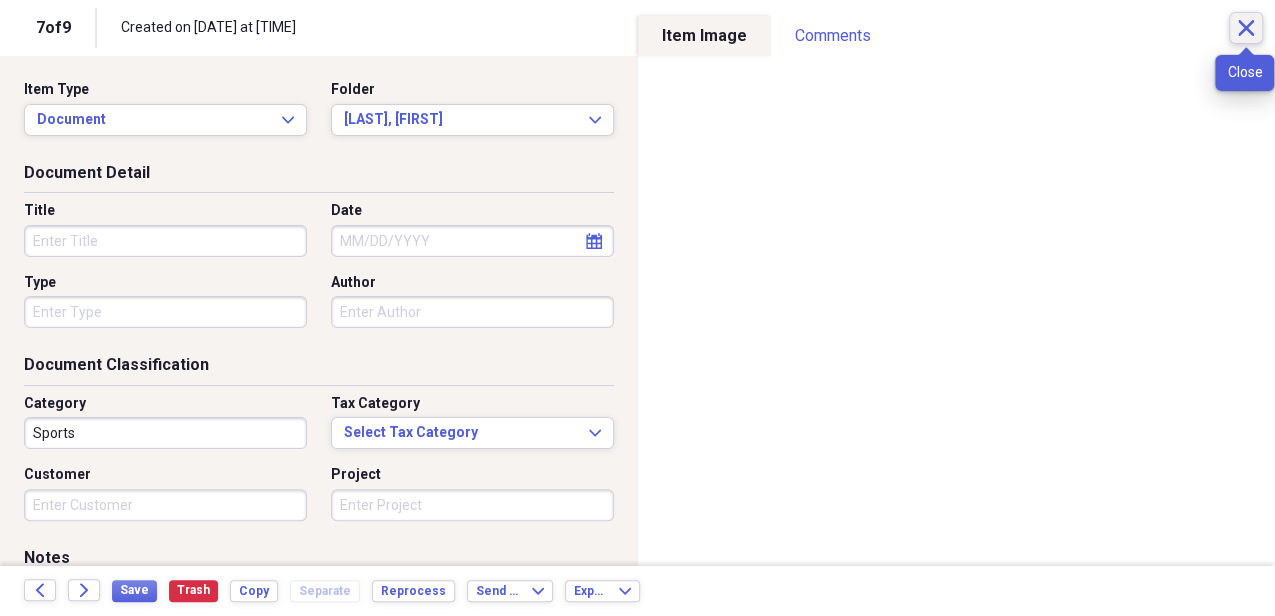 click on "Close" 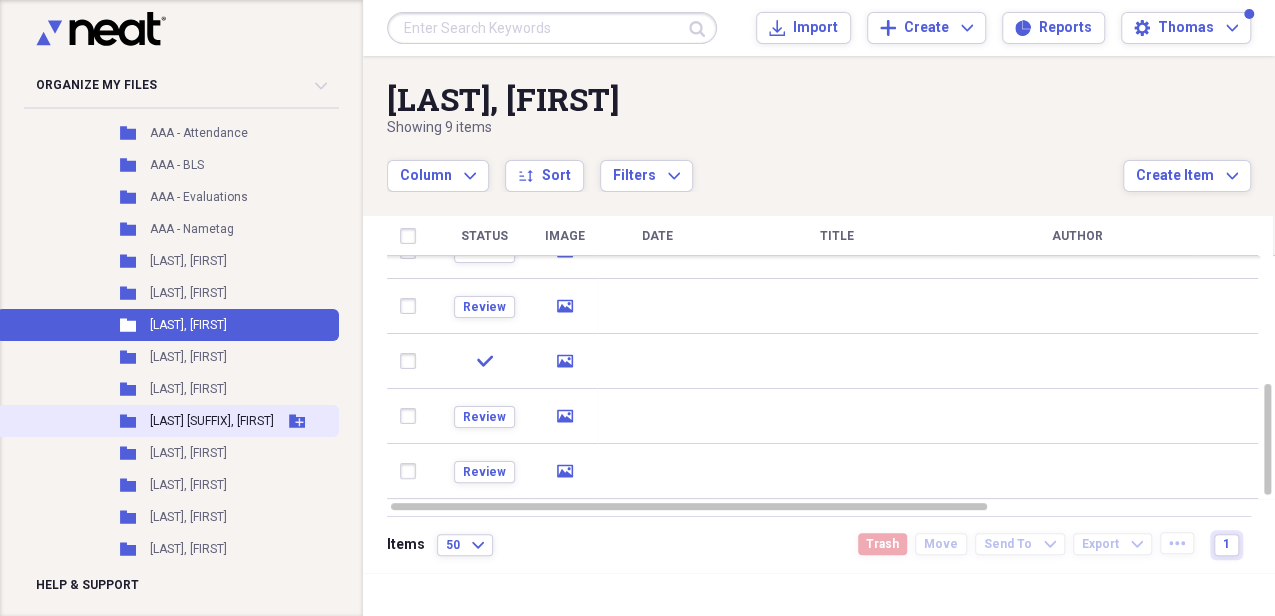 click on "[LAST] [SUFFIX], [FIRST]" at bounding box center (212, 421) 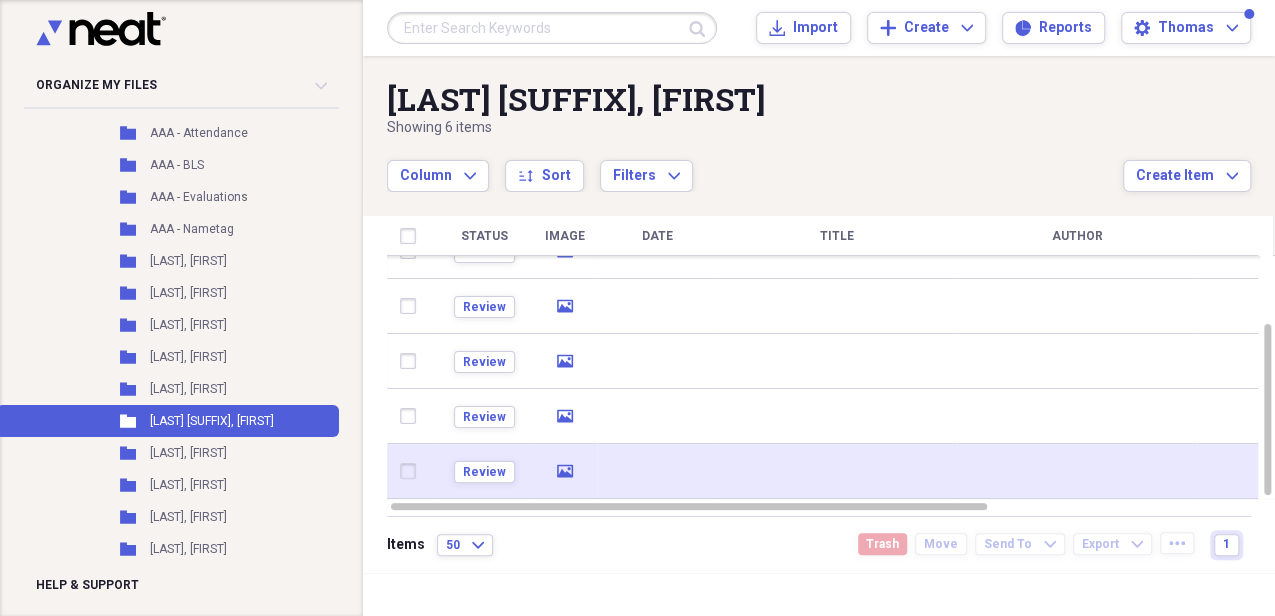 click on "media" 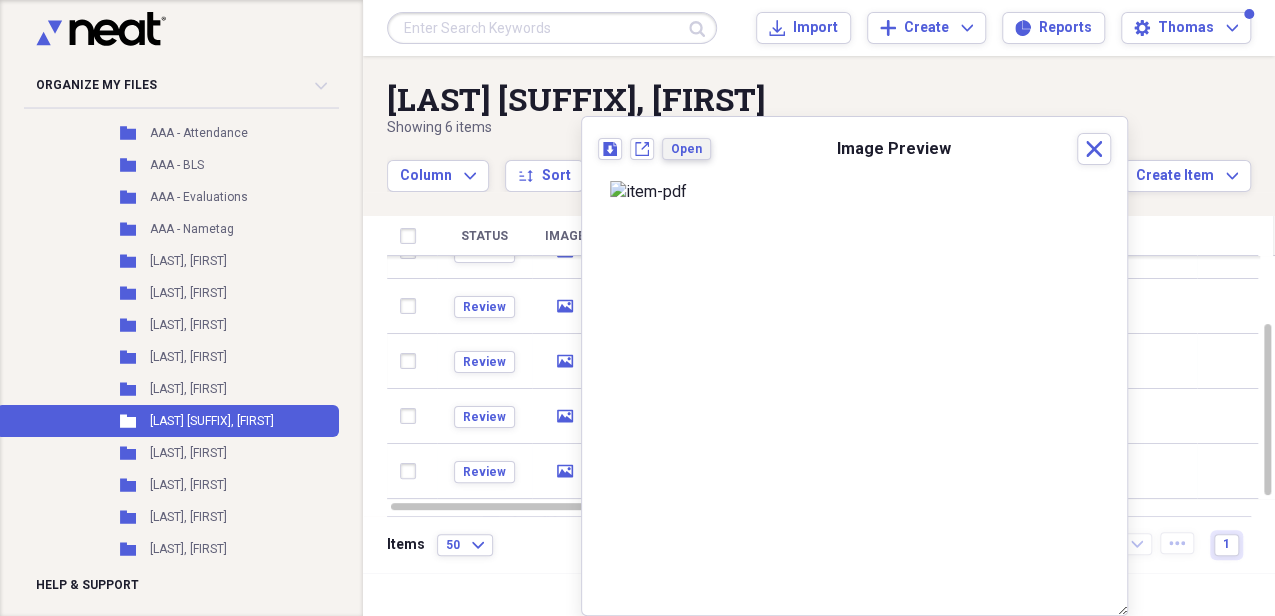 click on "Open" at bounding box center [686, 149] 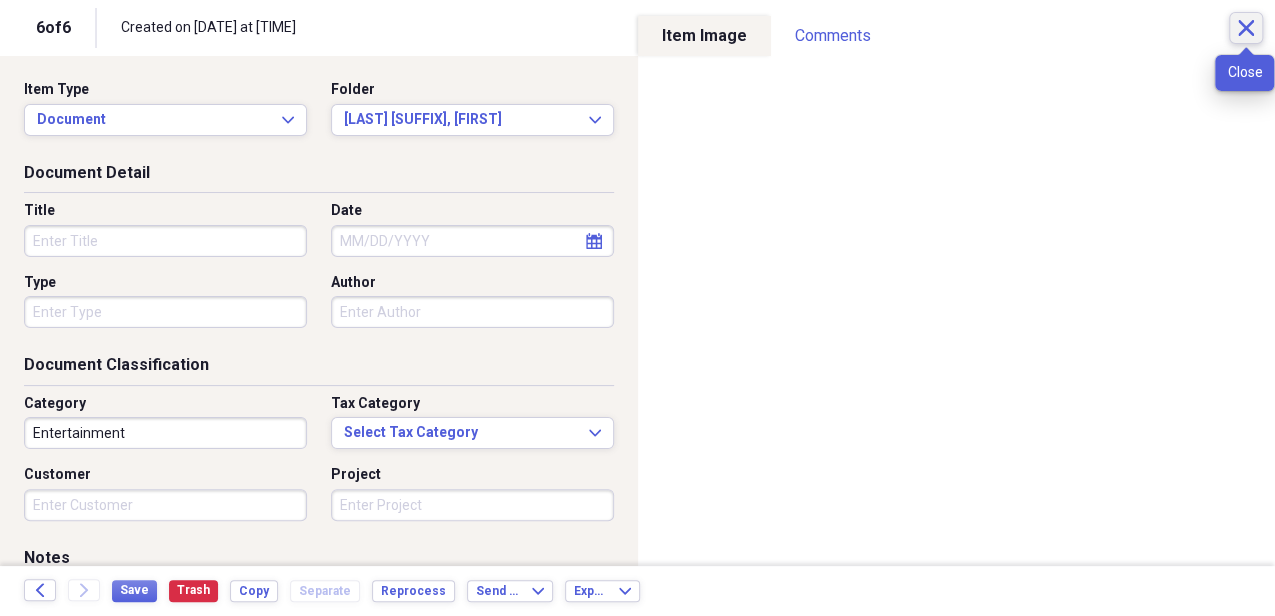 click 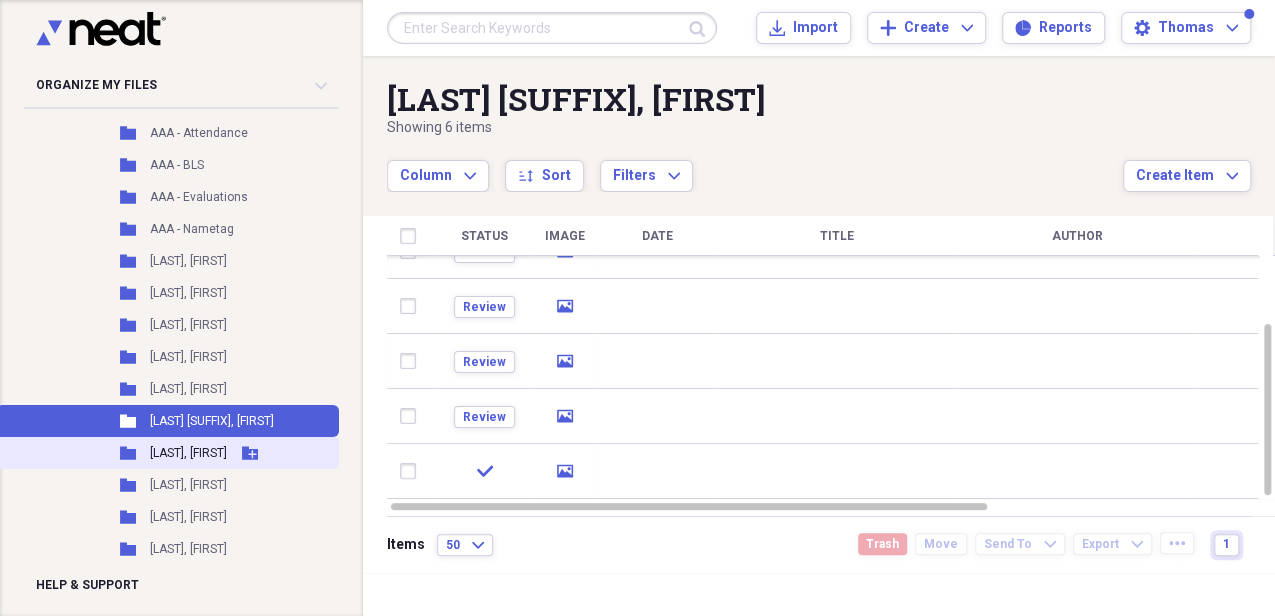 click on "[LAST], [FIRST]" at bounding box center [188, 453] 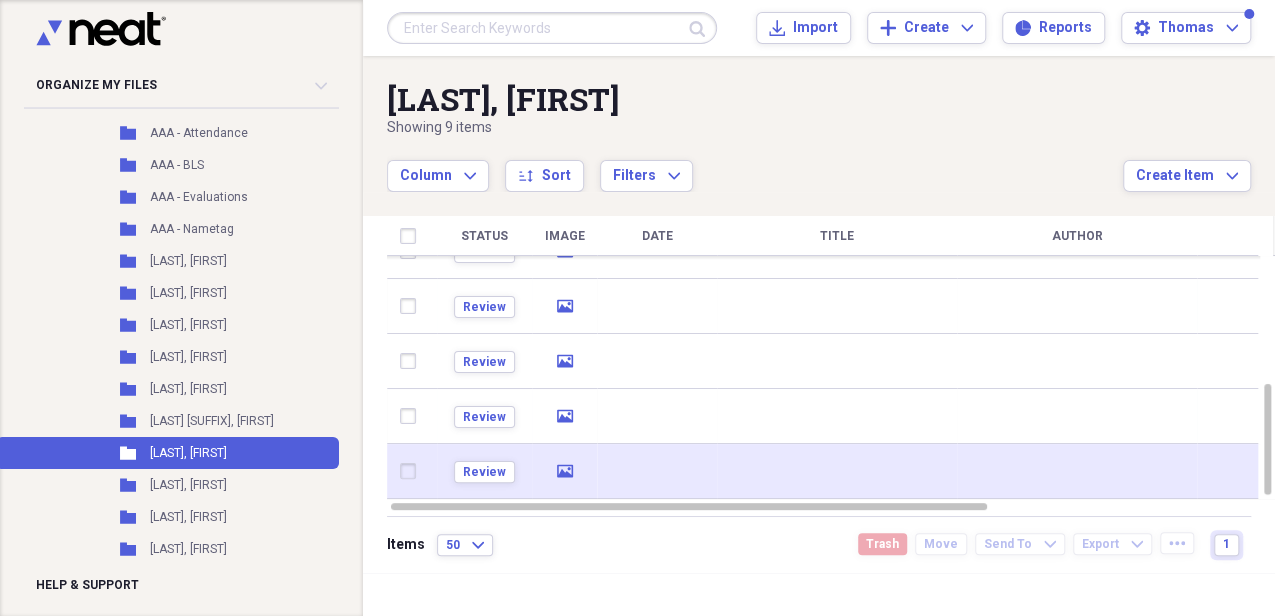 click on "media" 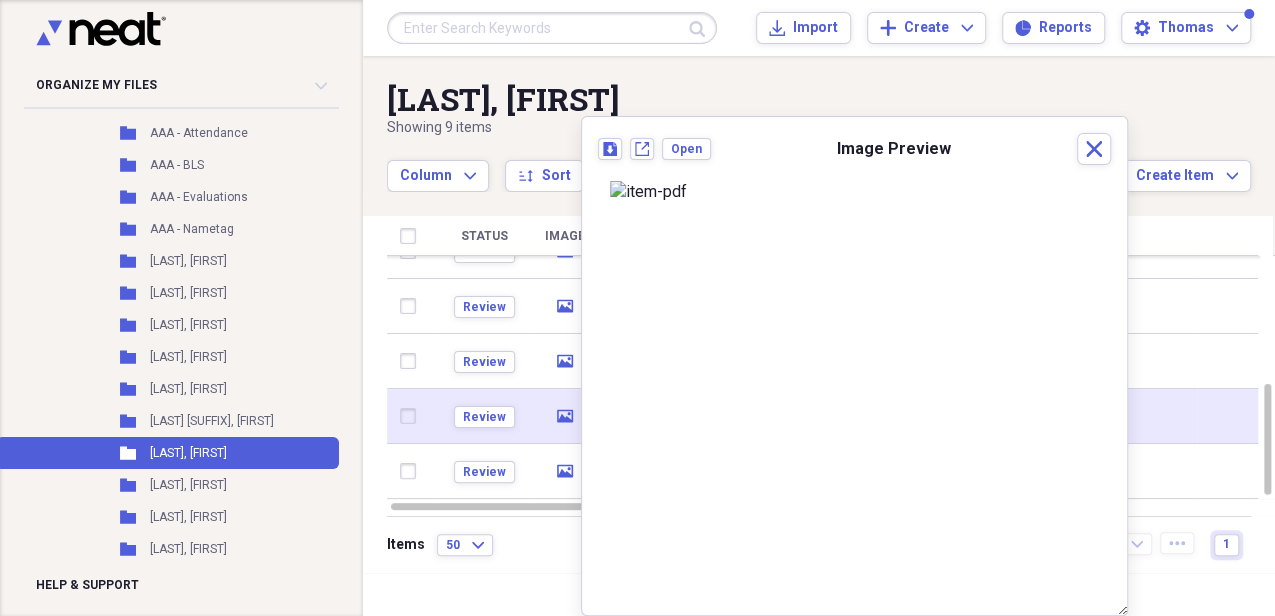 click 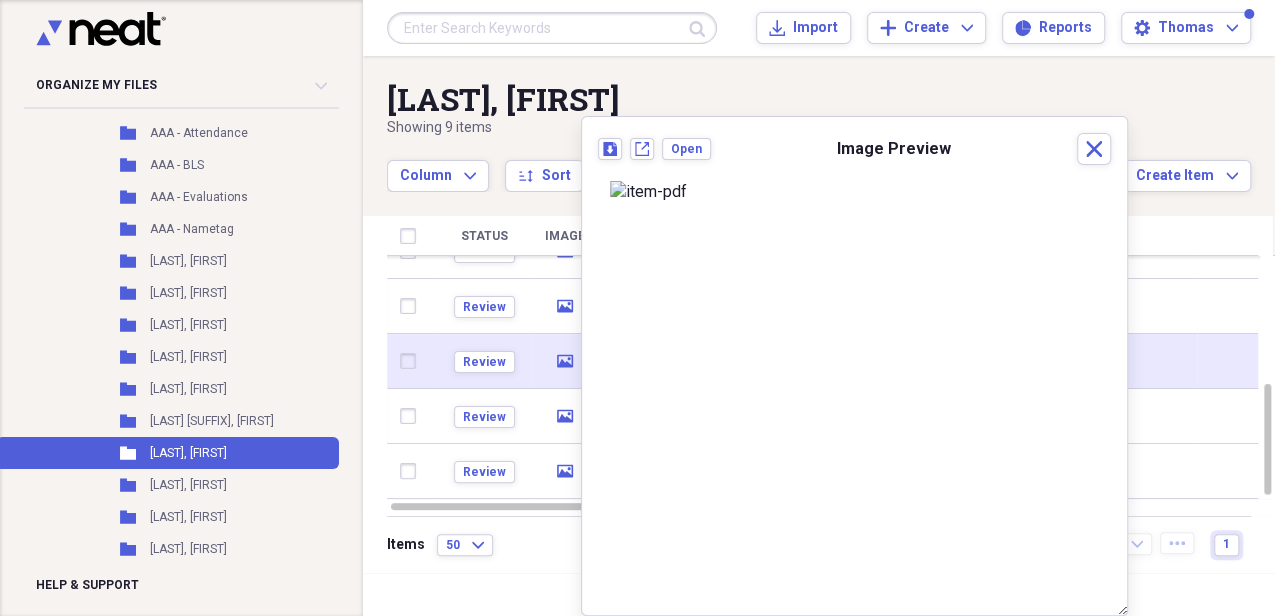 click 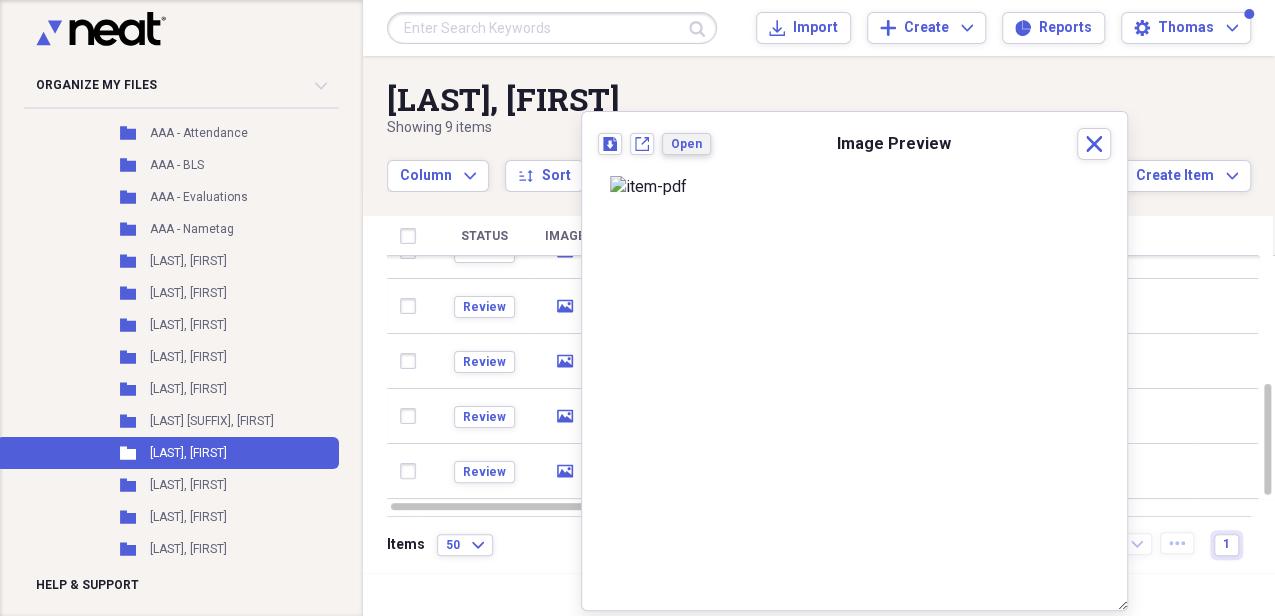 click on "Open" at bounding box center [686, 144] 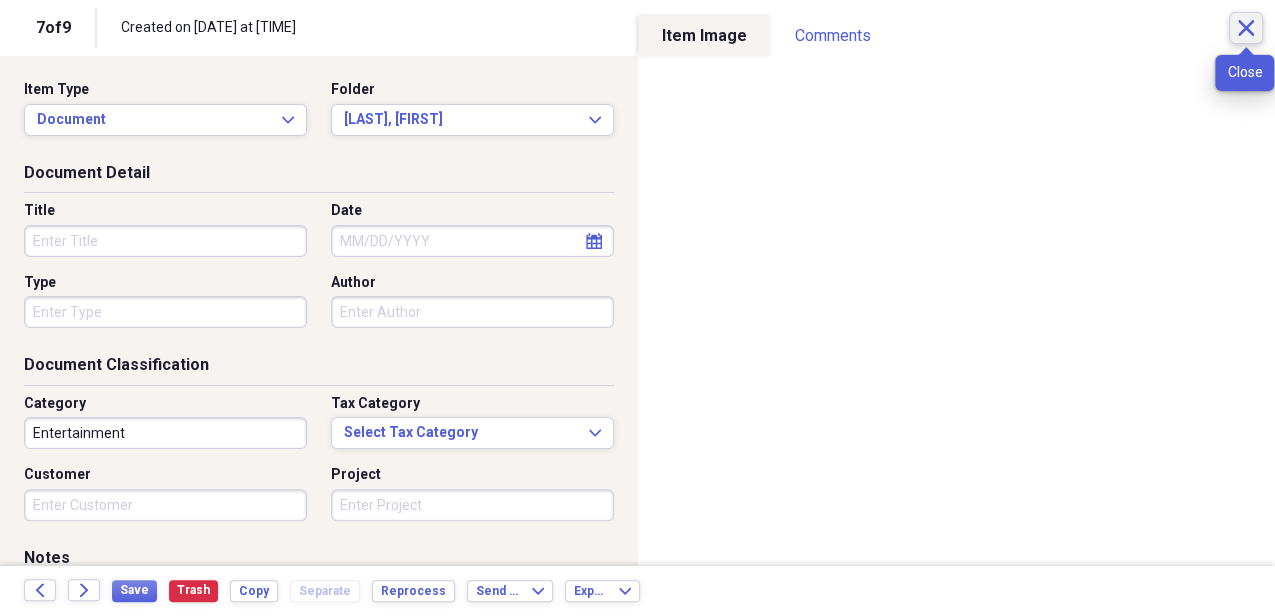 click on "Close" 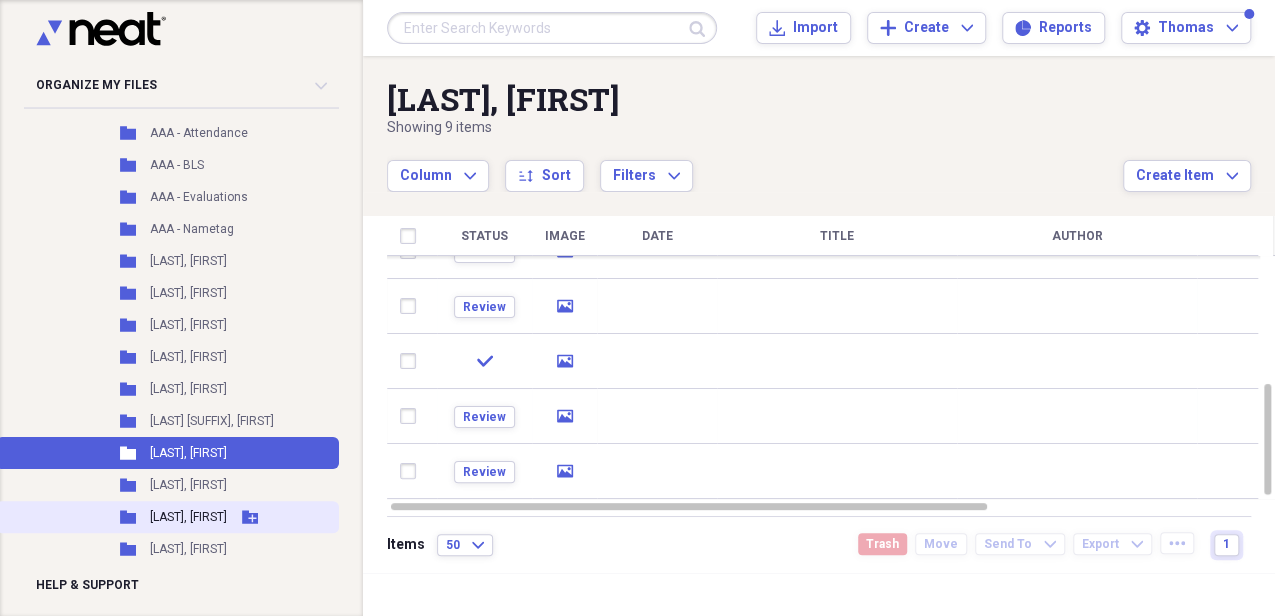 click on "[LAST], [FIRST]" at bounding box center (188, 517) 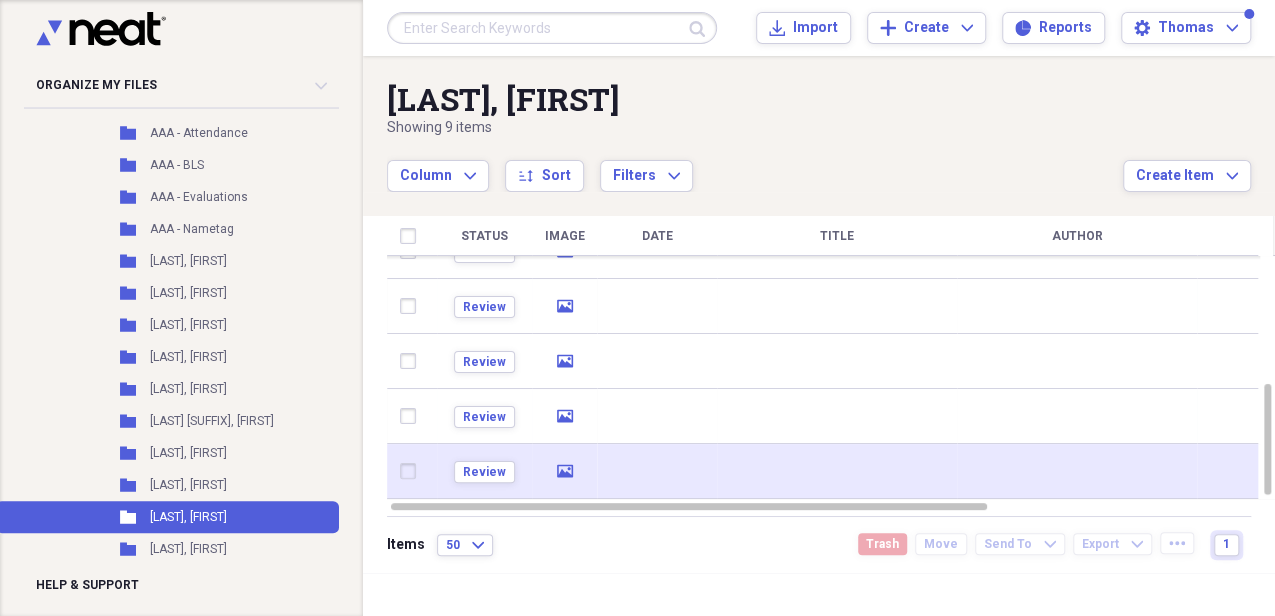 click on "media" 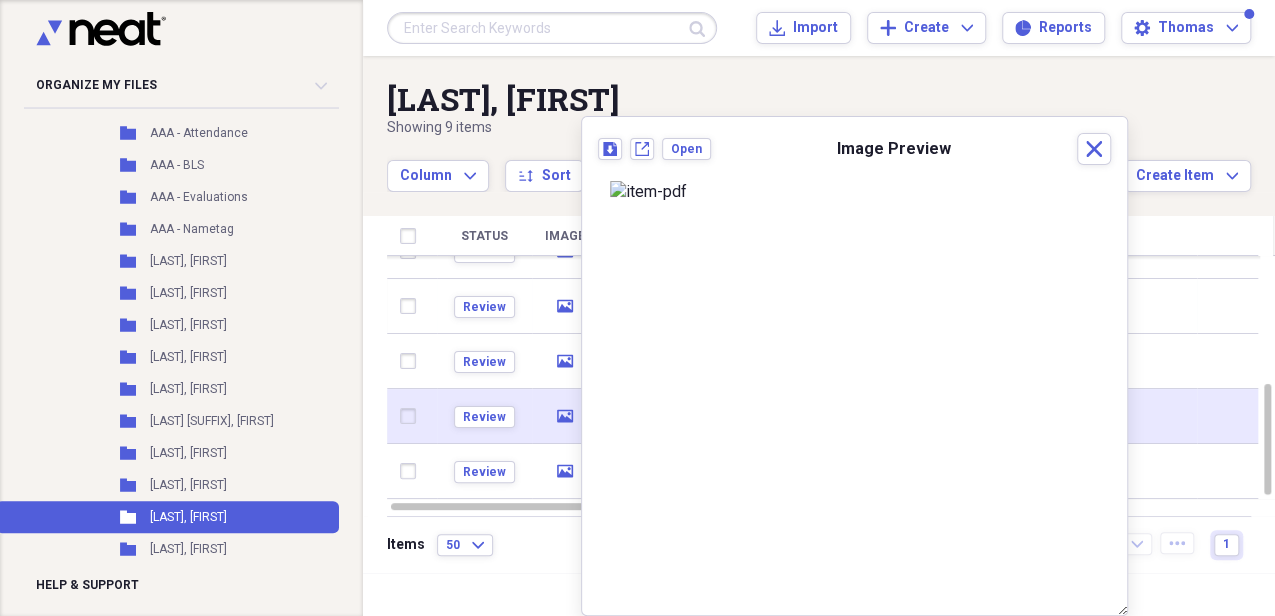 click on "media" 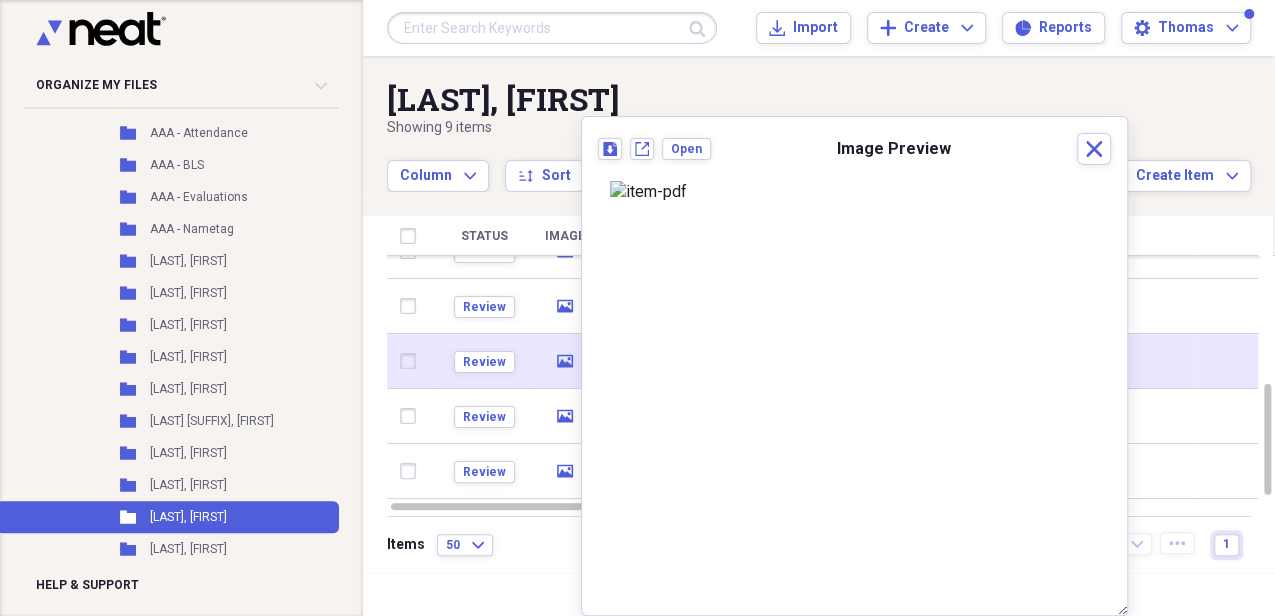 click on "media" 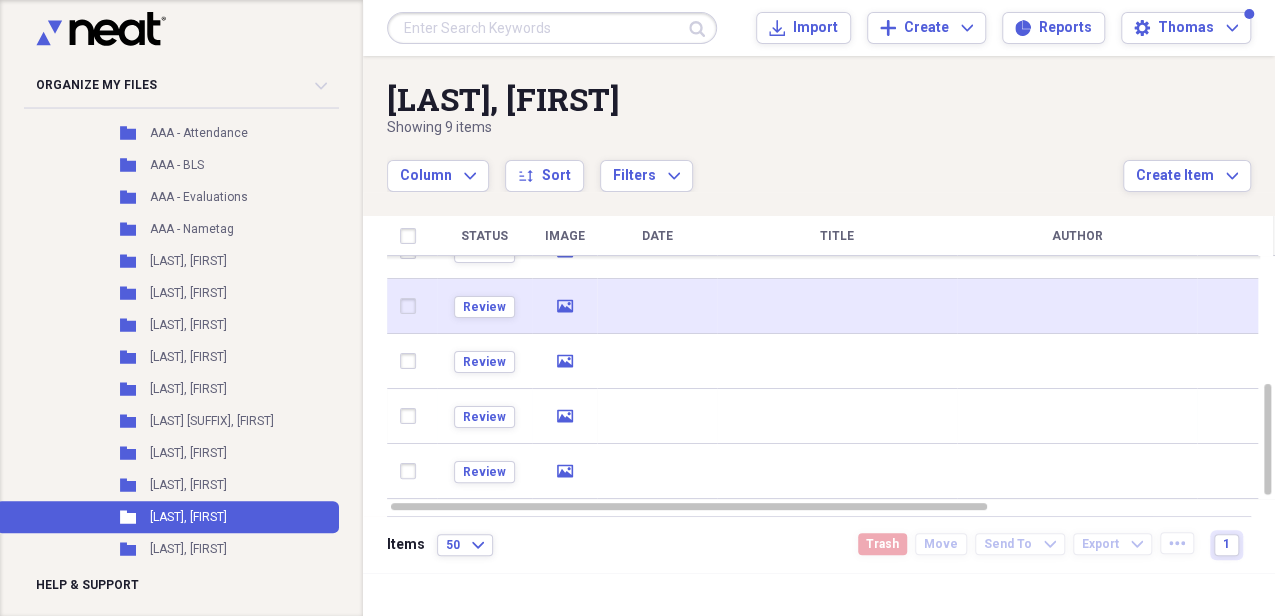 click 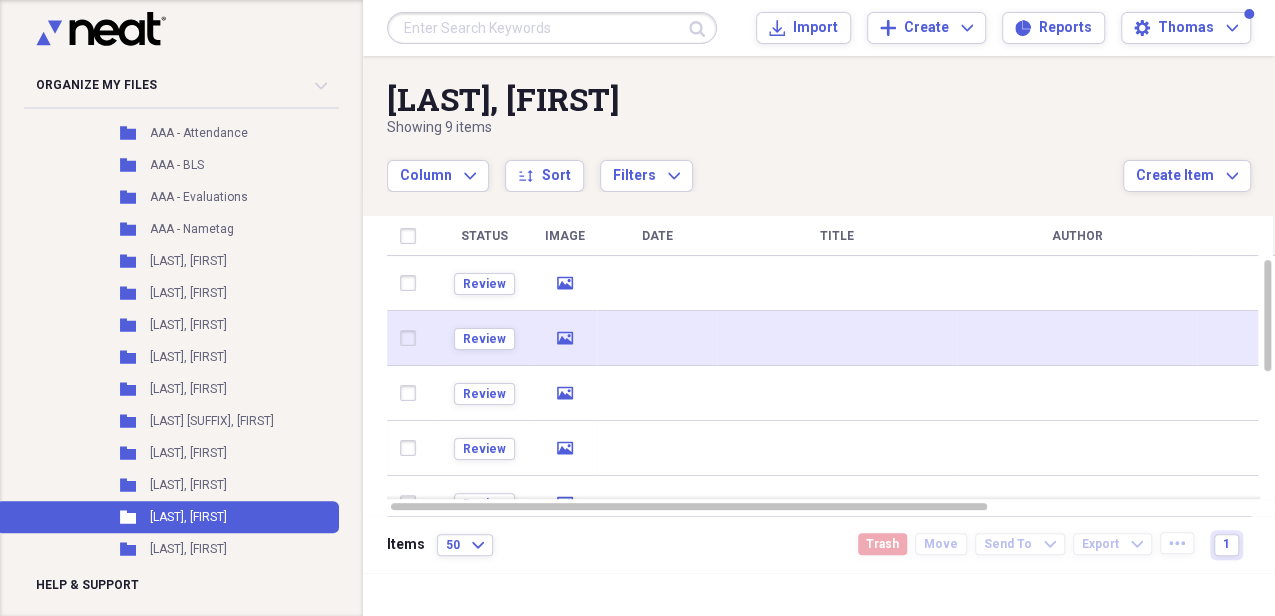 click on "media" 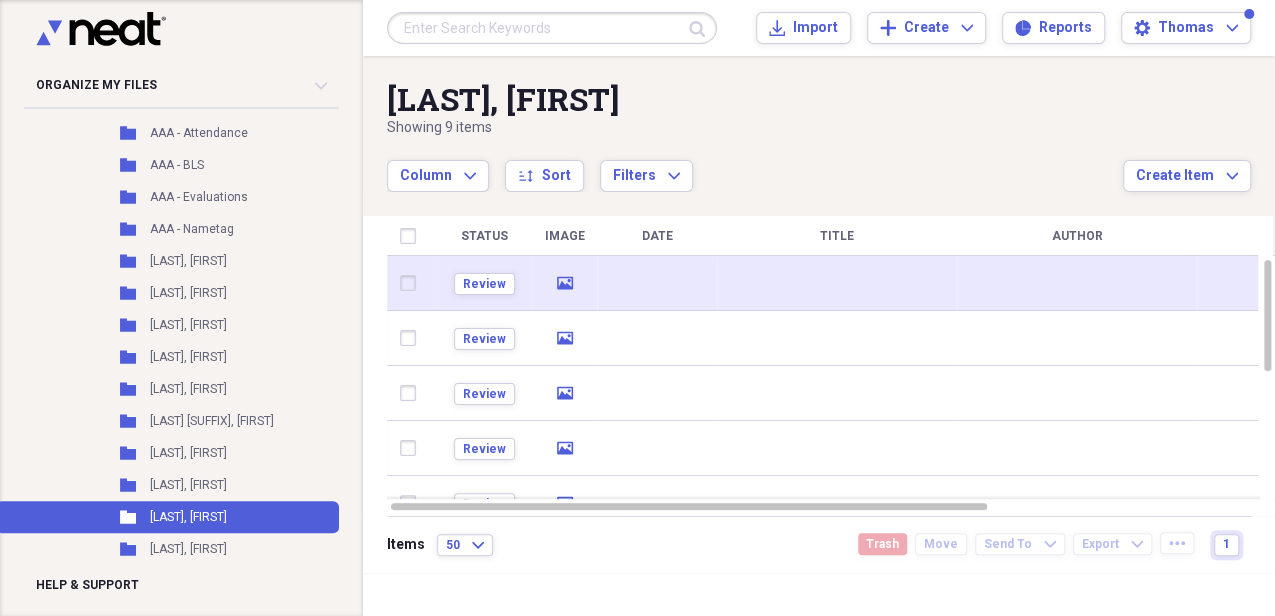 click 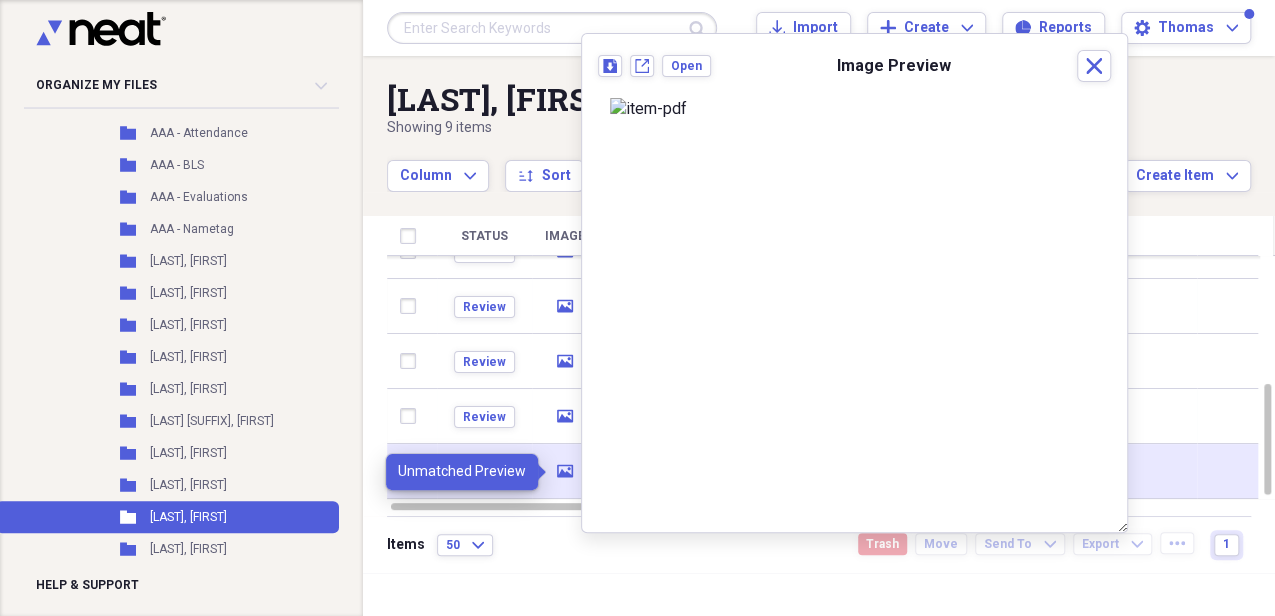 click on "media" 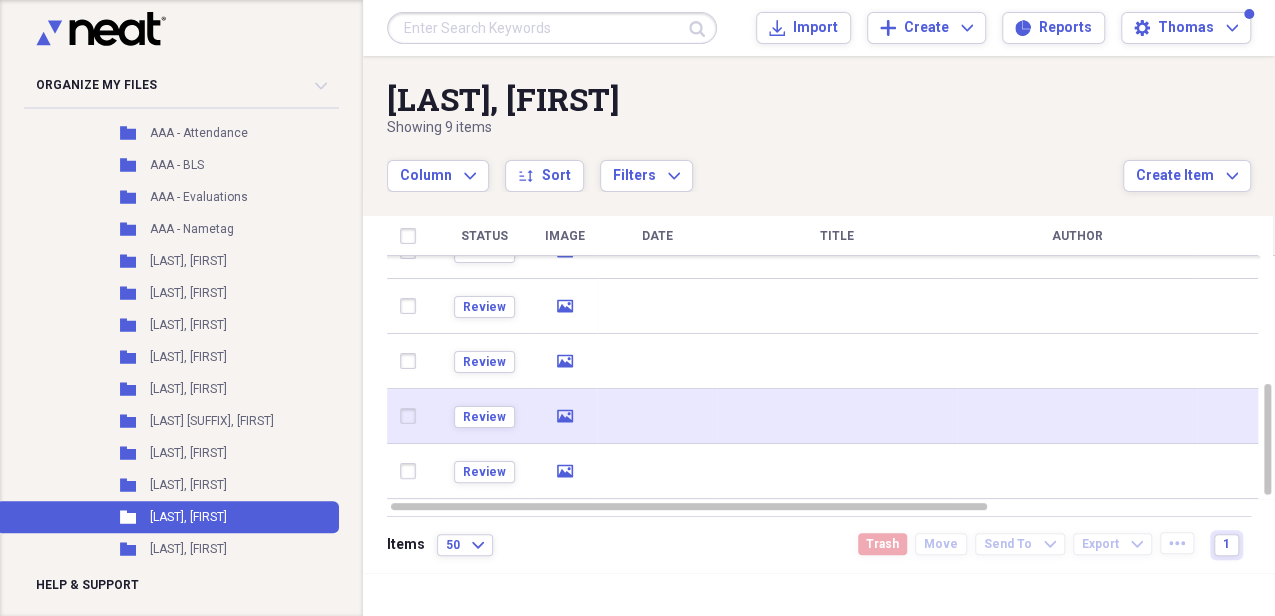 click on "media" 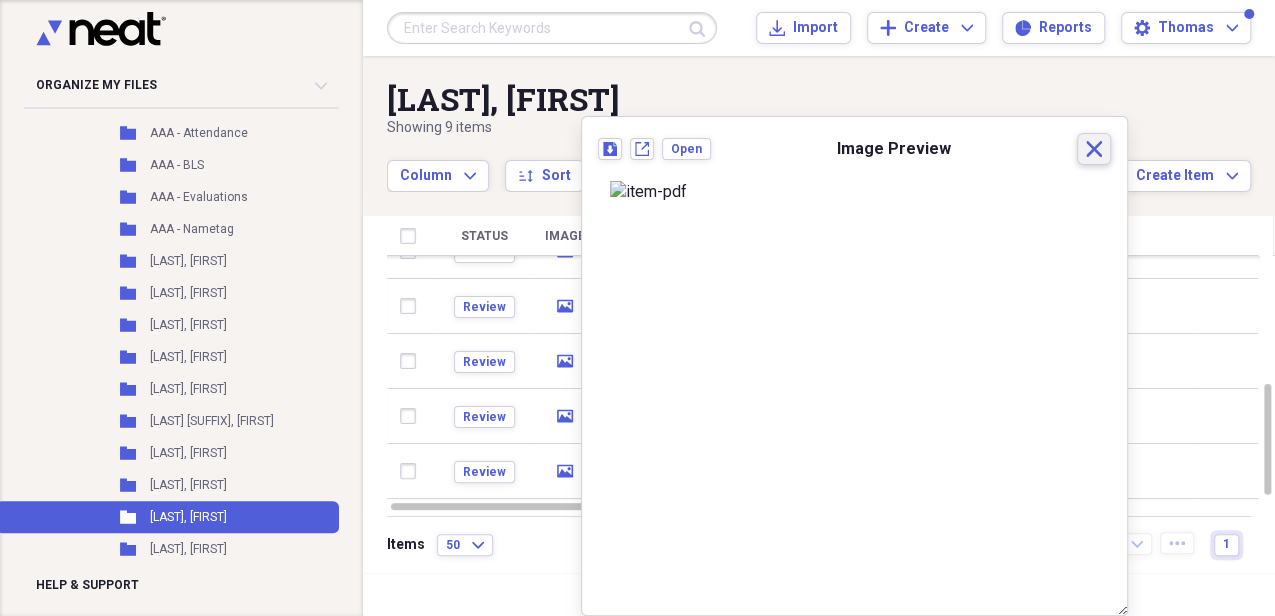 click 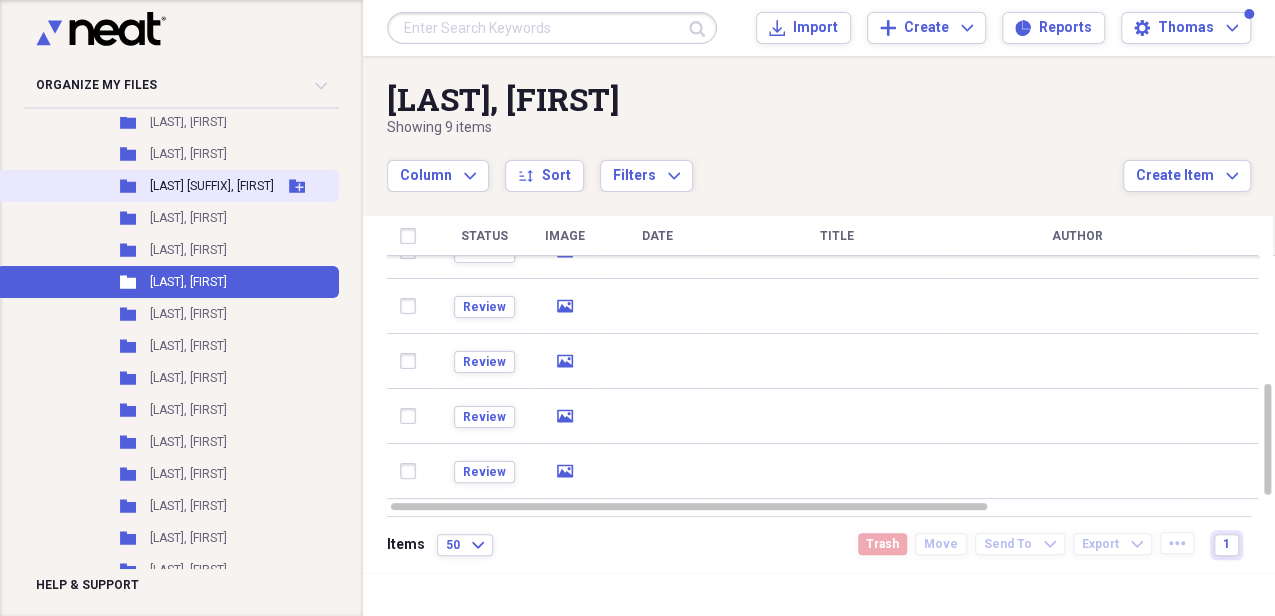scroll, scrollTop: 1066, scrollLeft: 0, axis: vertical 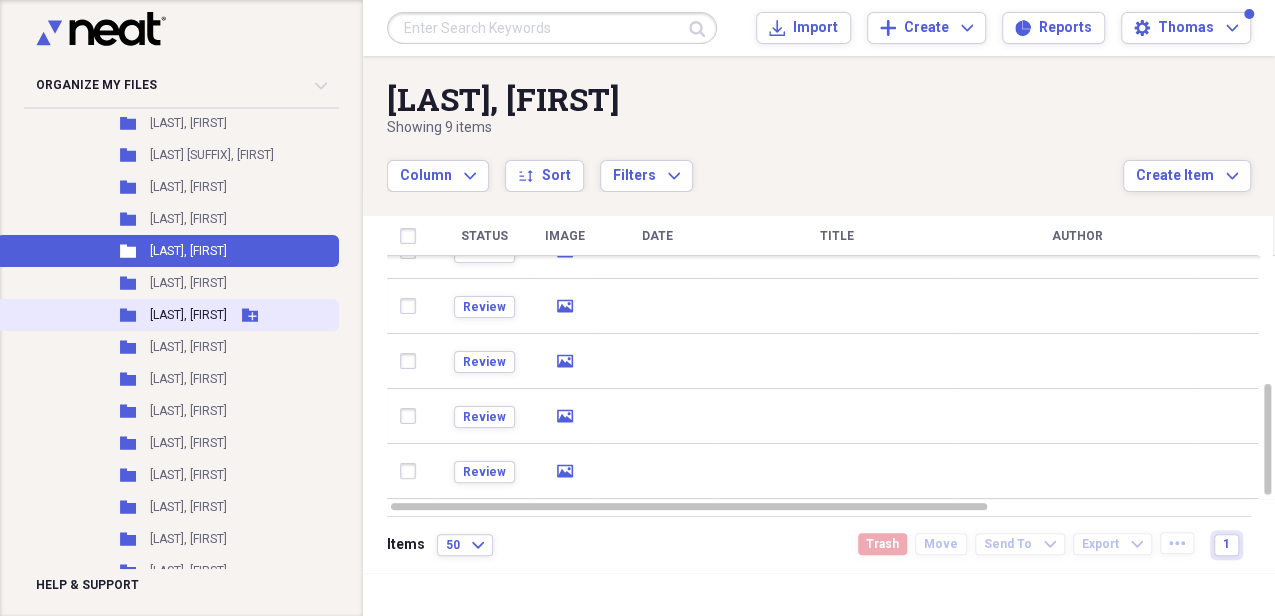 click on "[LAST], [FIRST]" at bounding box center [188, 315] 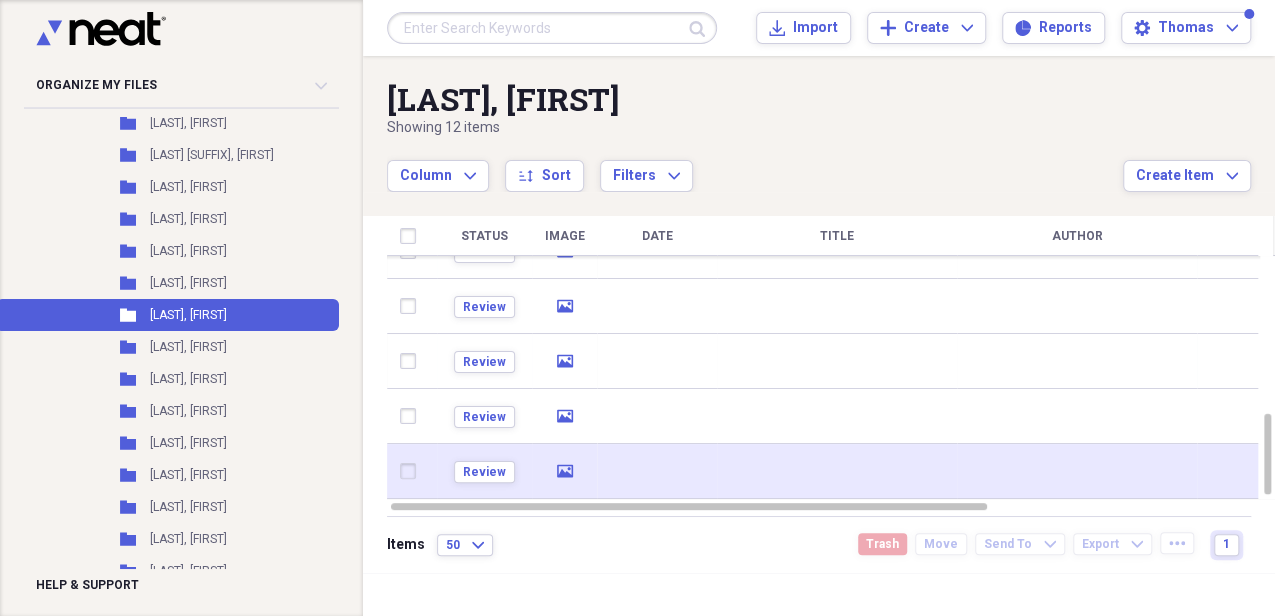click 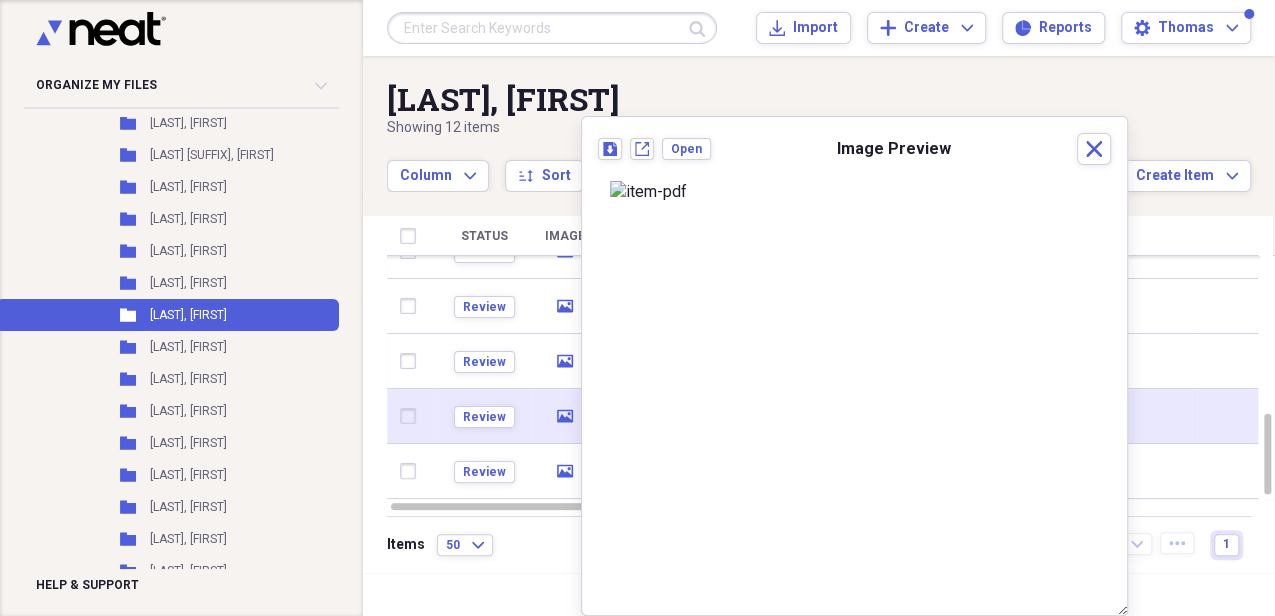 click 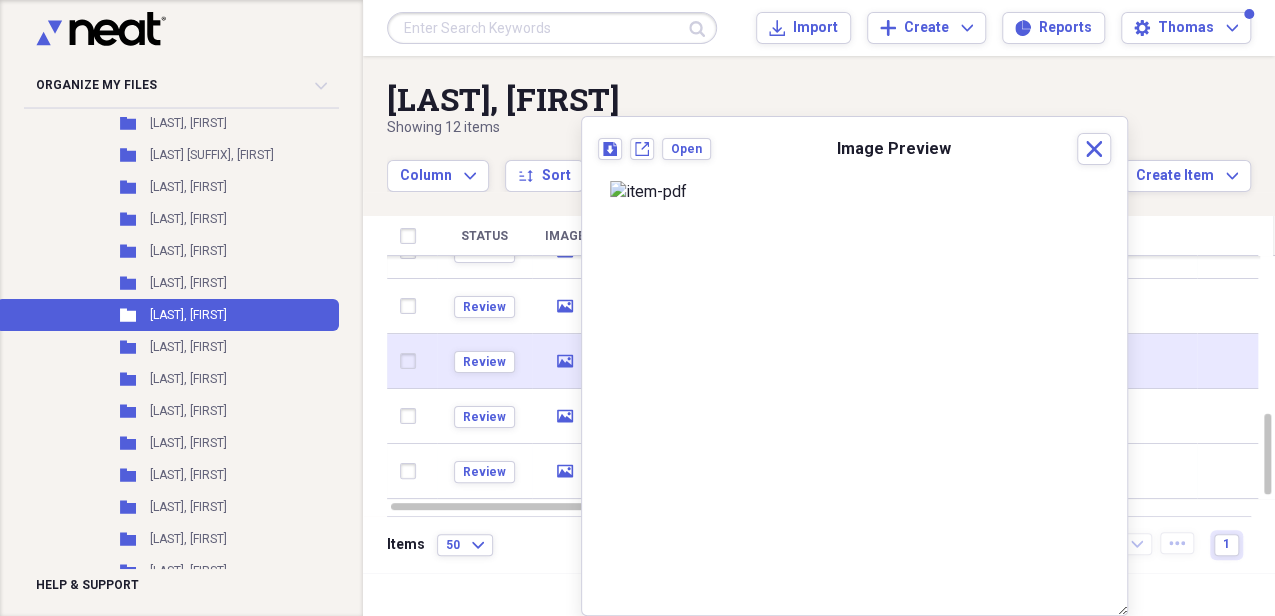 click on "media" 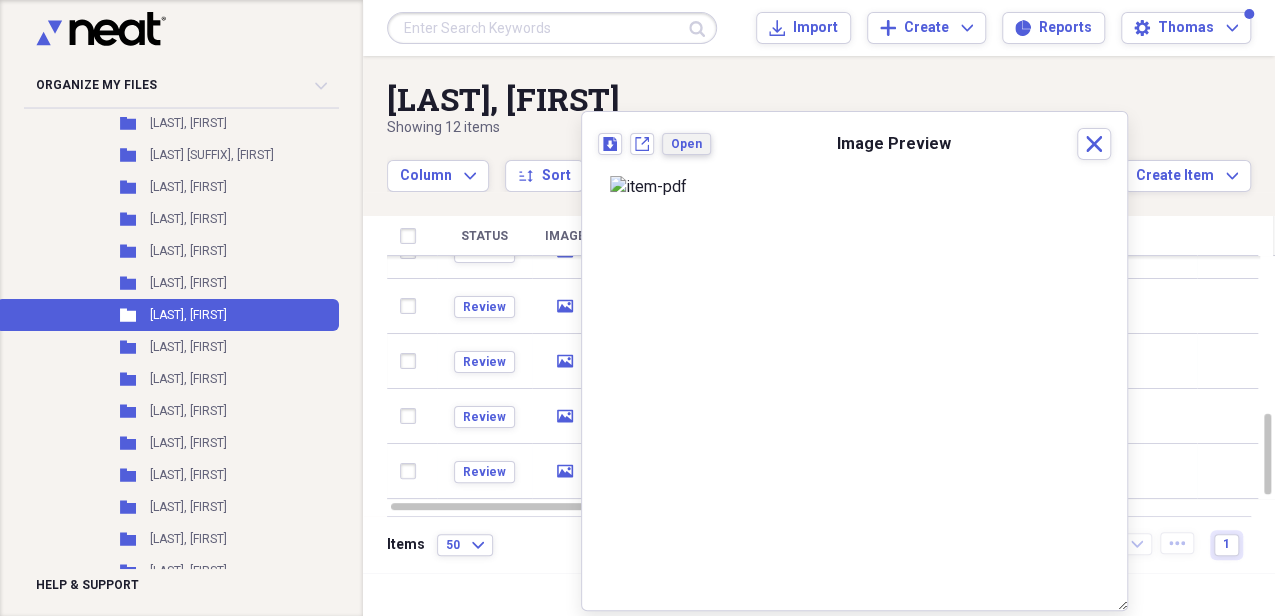 click on "Open" at bounding box center (686, 144) 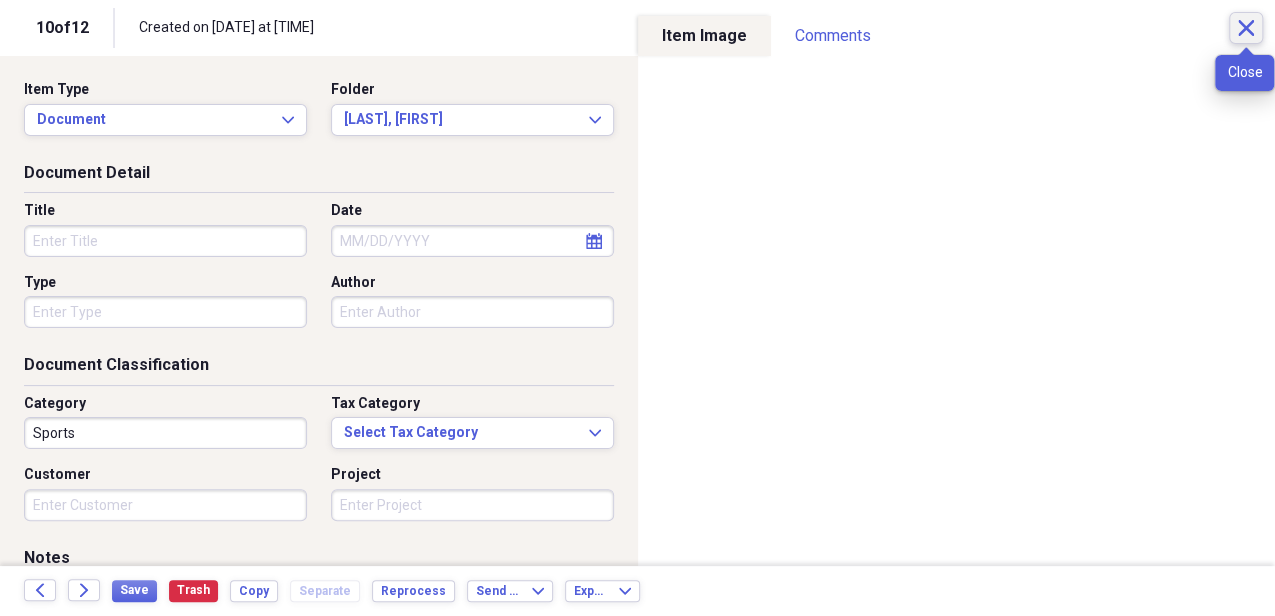 click on "Close" 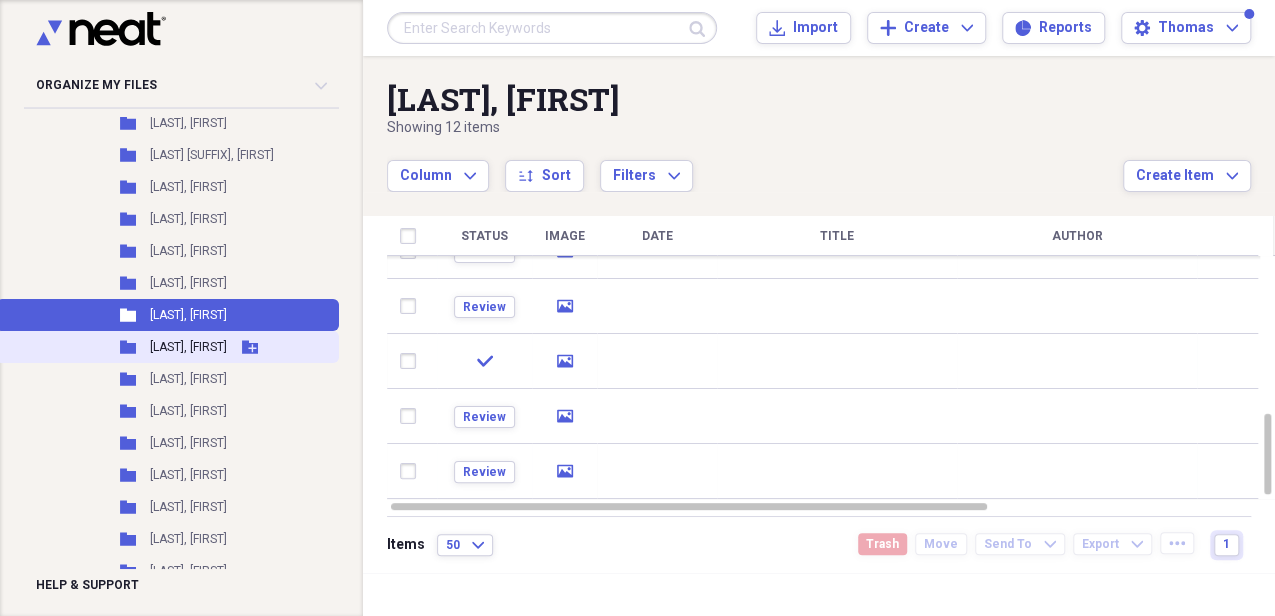 click on "[LAST], [FIRST]" at bounding box center [188, 347] 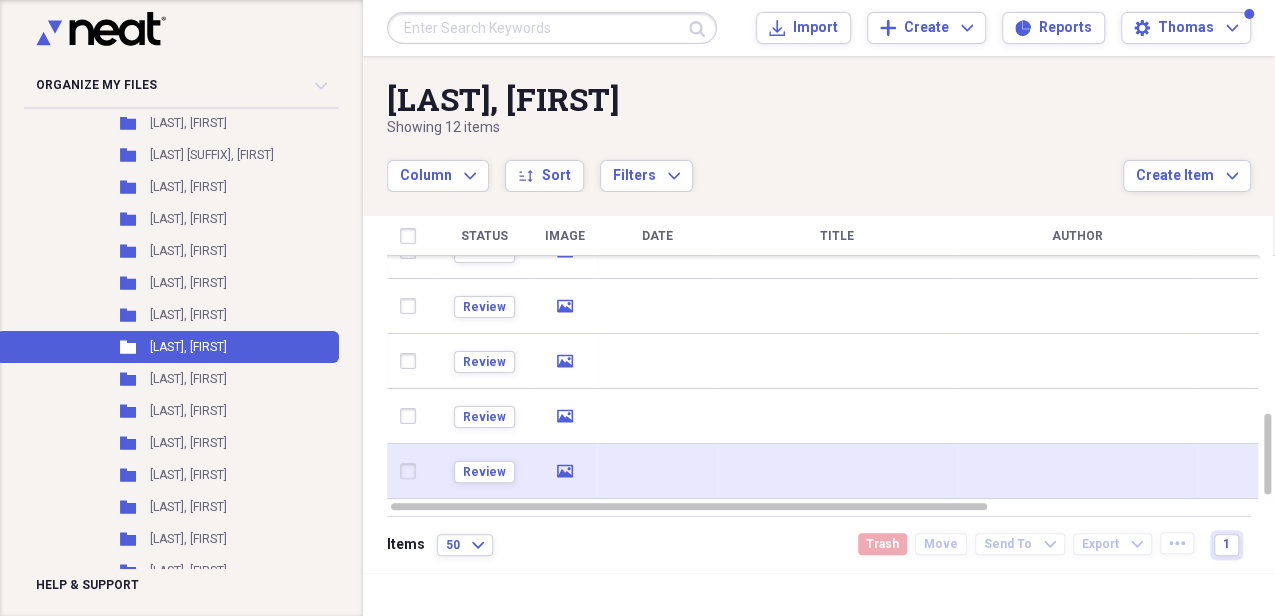 click on "media" 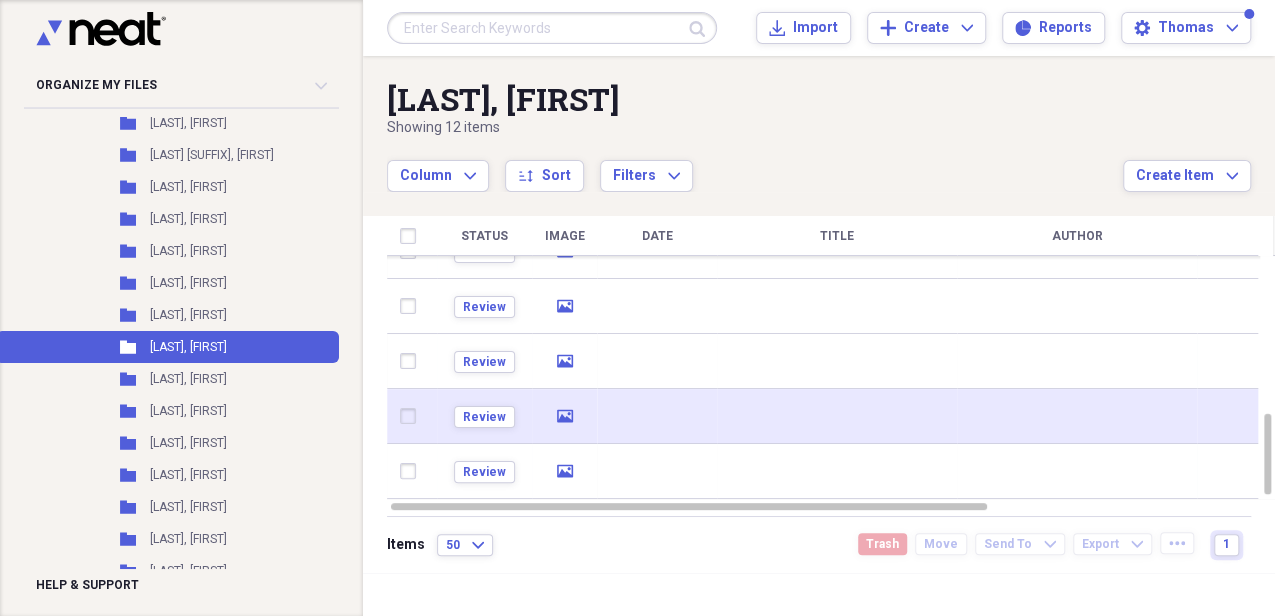 click on "media" at bounding box center [565, 416] 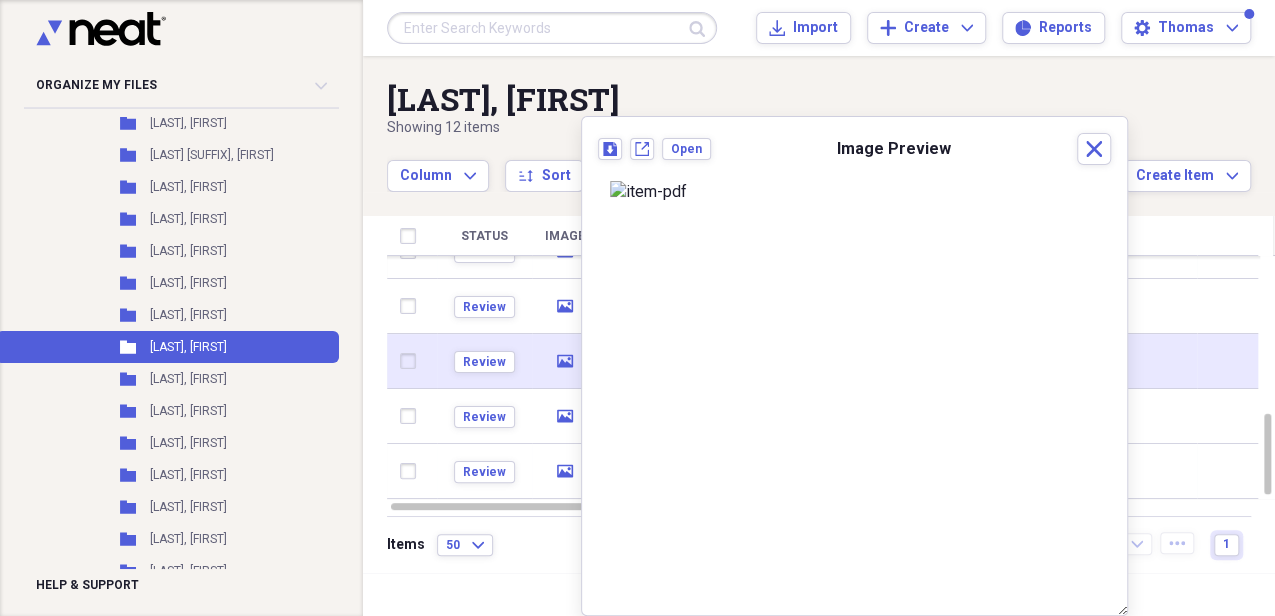 click on "media" 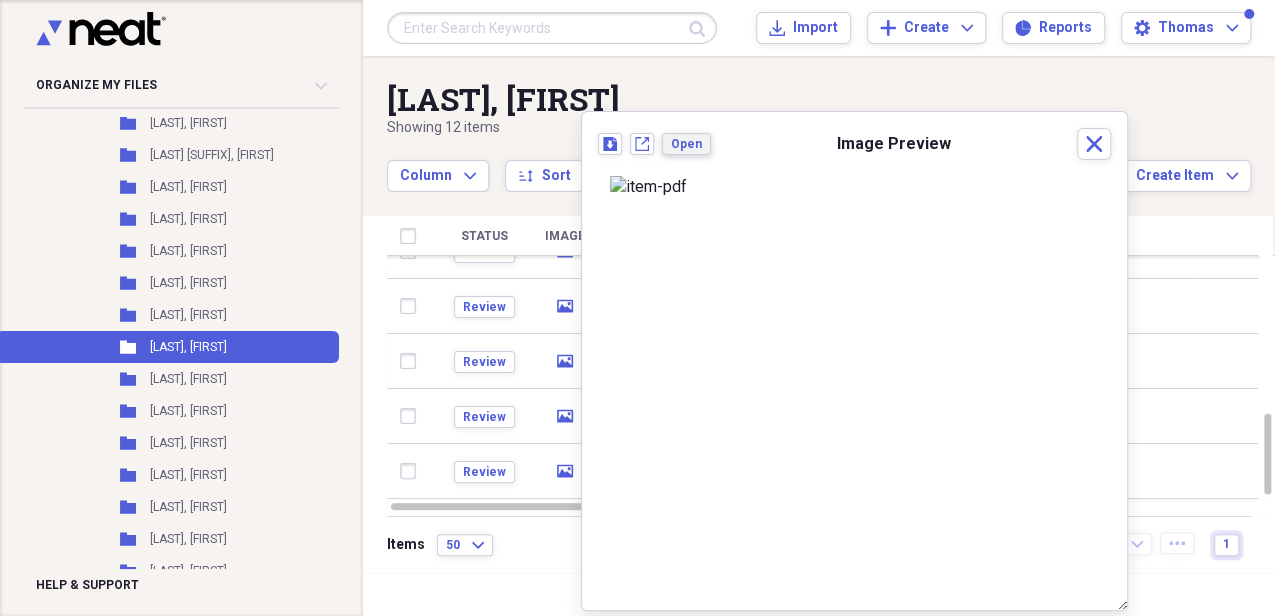 click on "Open" at bounding box center (686, 144) 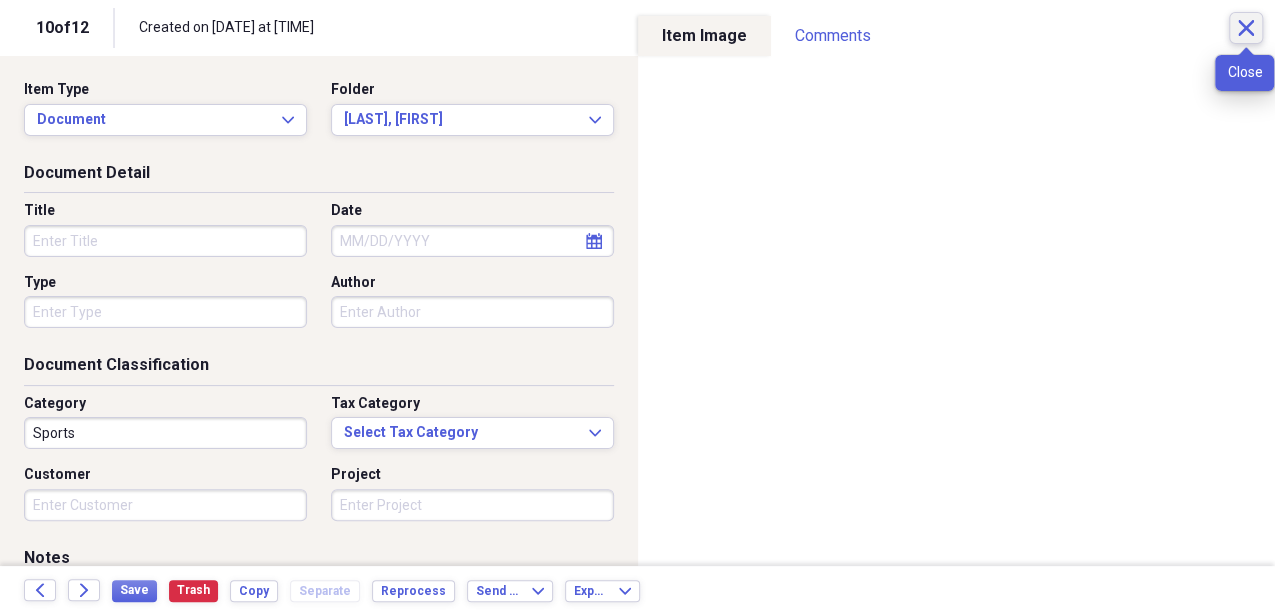 click 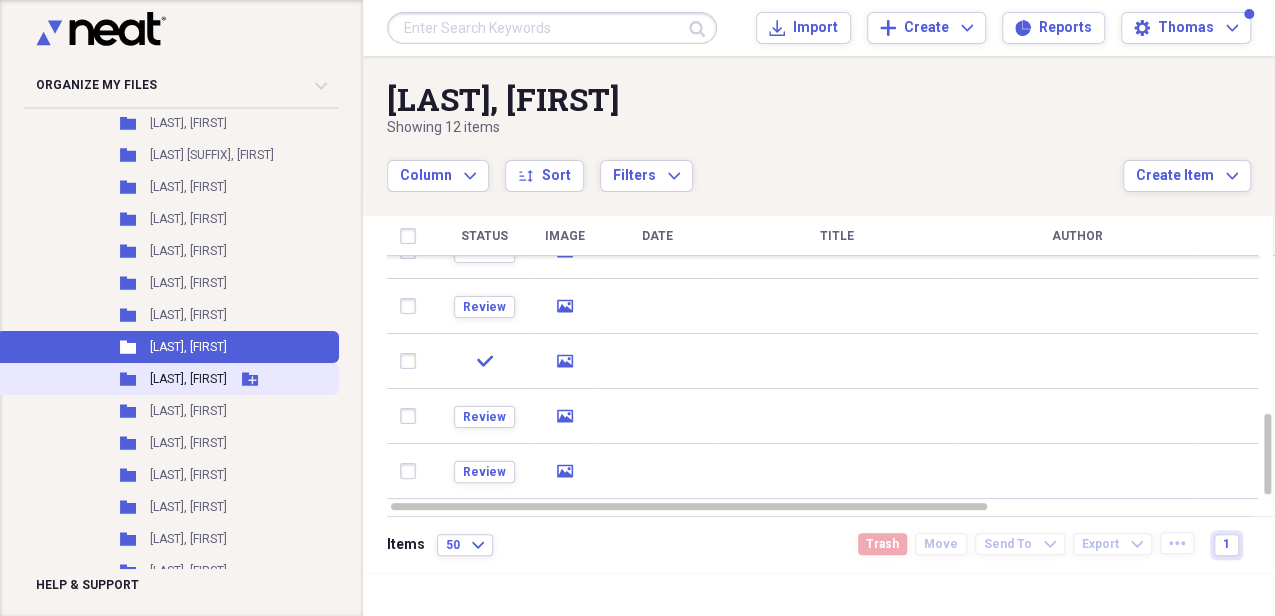 click on "[LAST], [FIRST]" at bounding box center [188, 379] 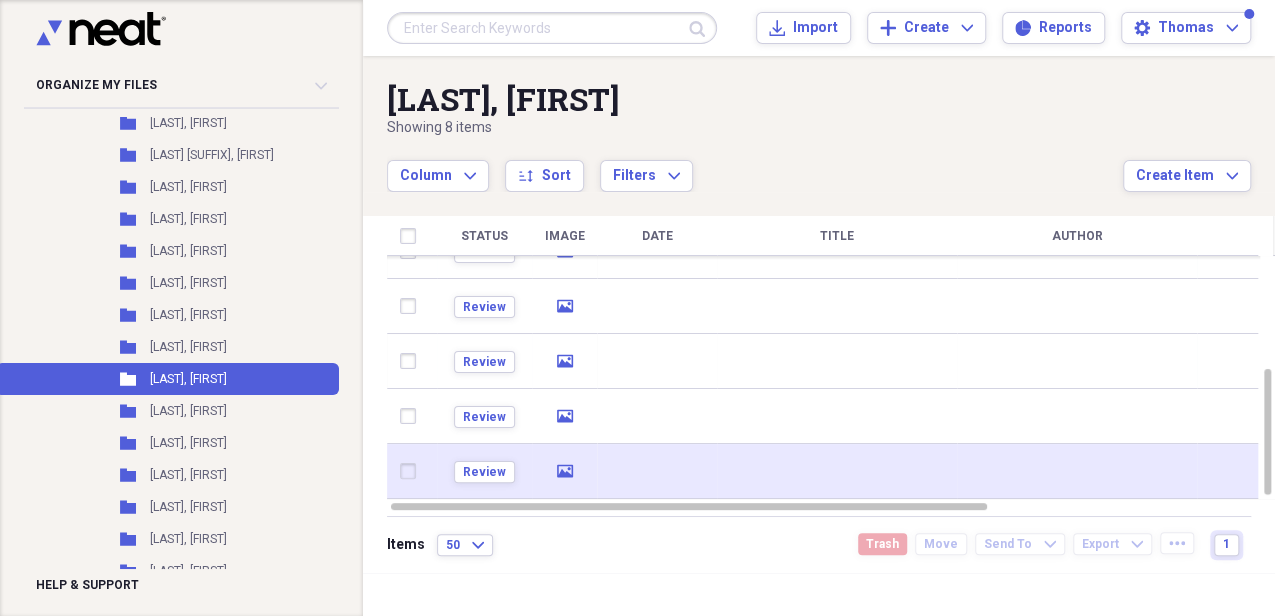 click on "media" 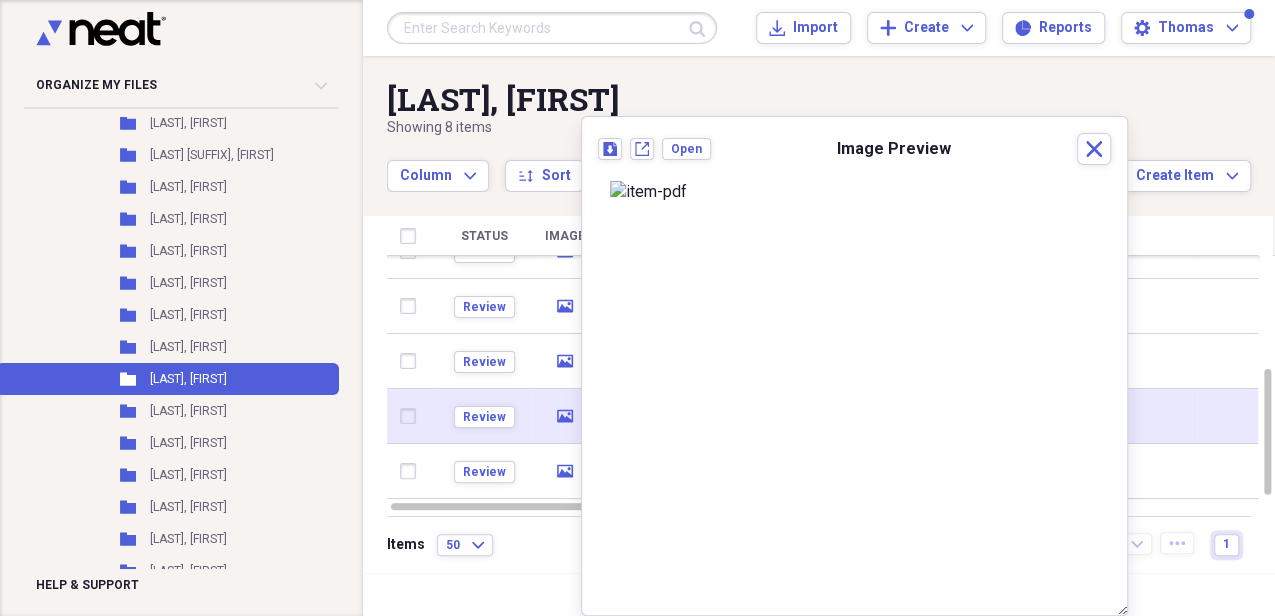 click on "media" 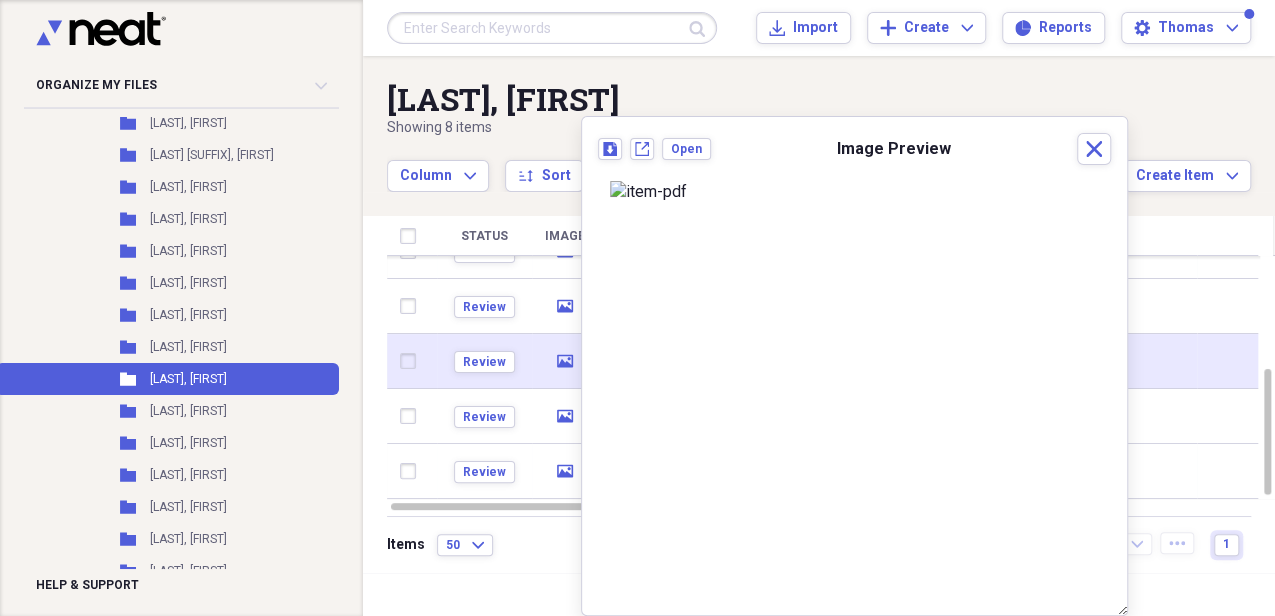 click on "media" 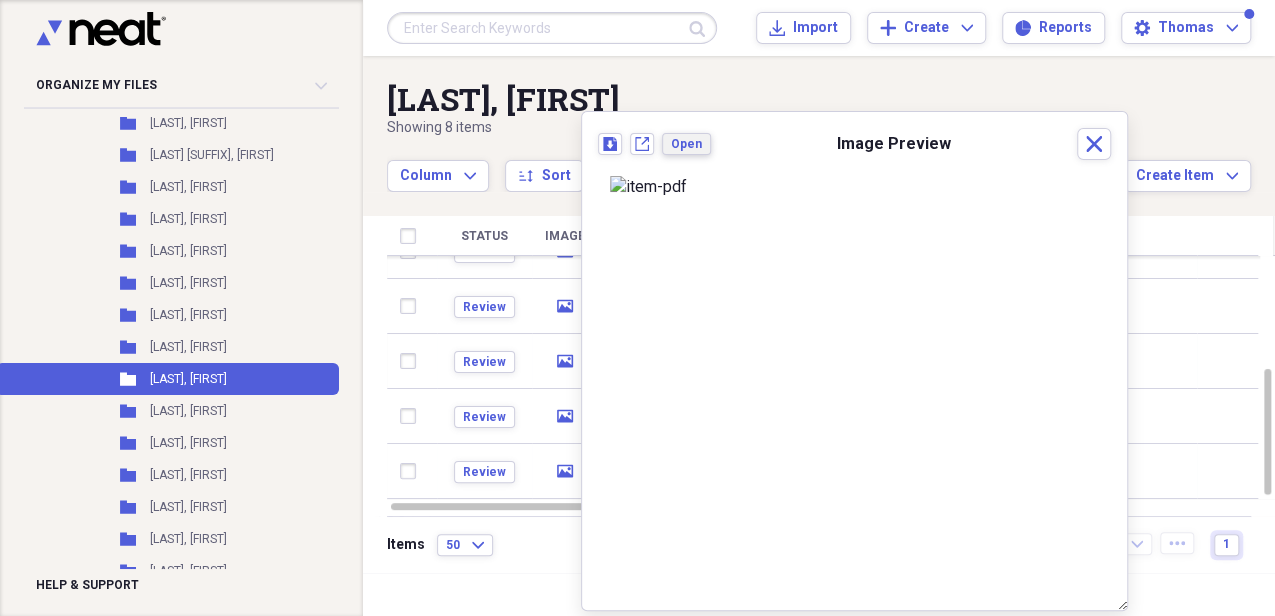 click on "Open" at bounding box center [686, 144] 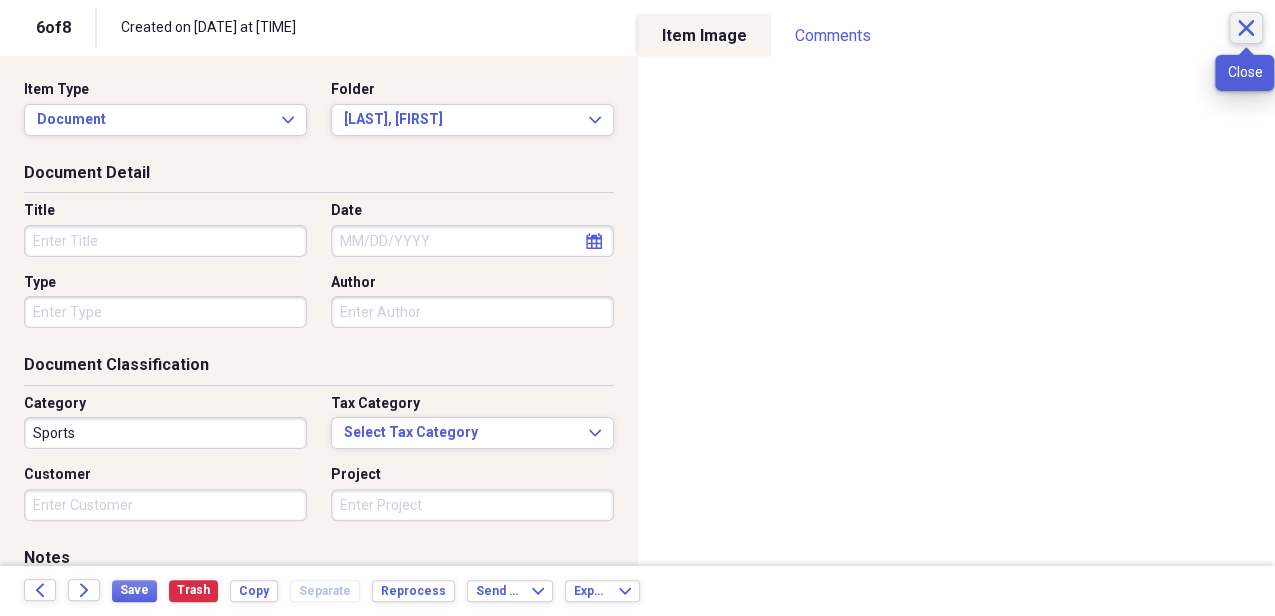 click 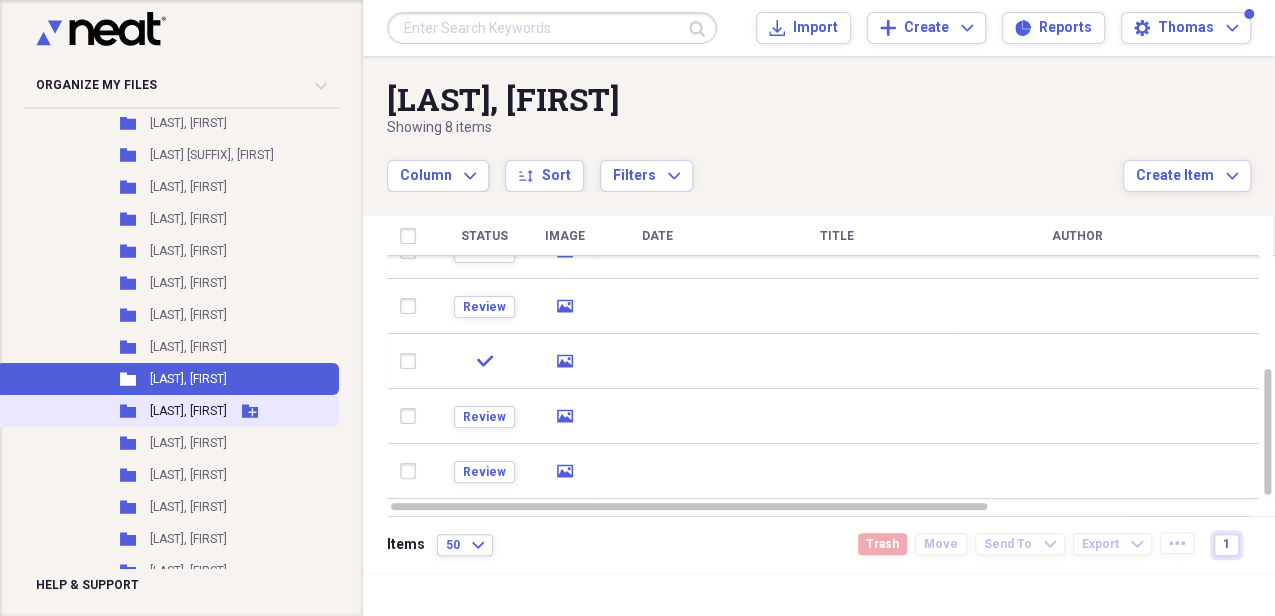 click on "[LAST], [FIRST]" at bounding box center (188, 411) 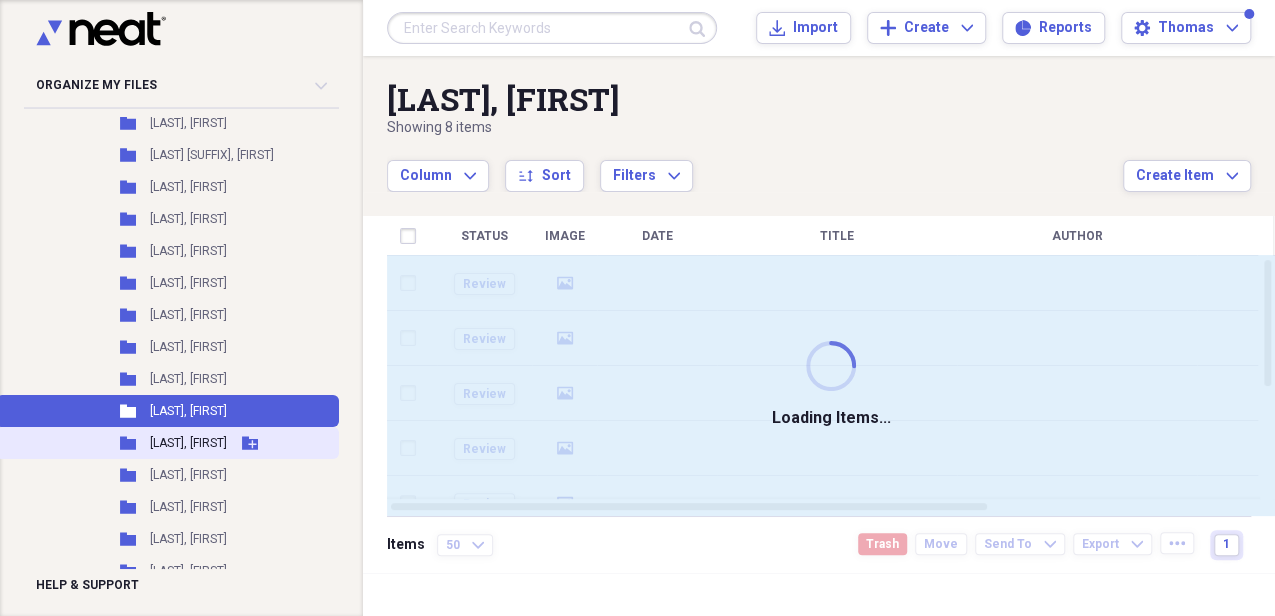 click on "[LAST], [FIRST]" at bounding box center (188, 443) 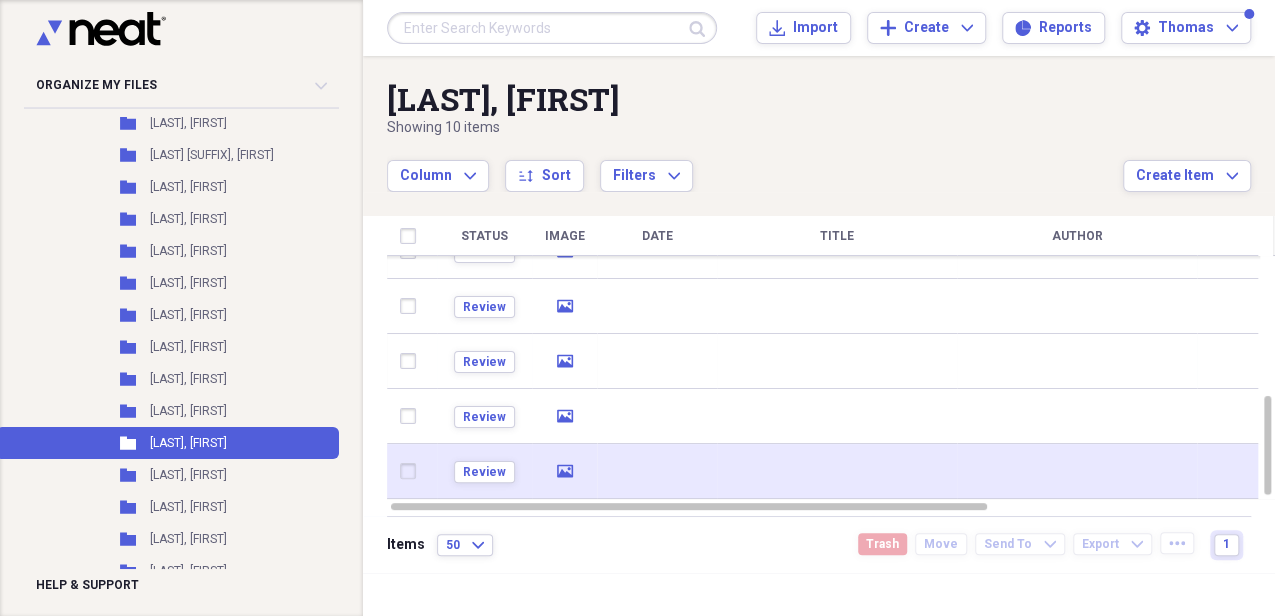 click 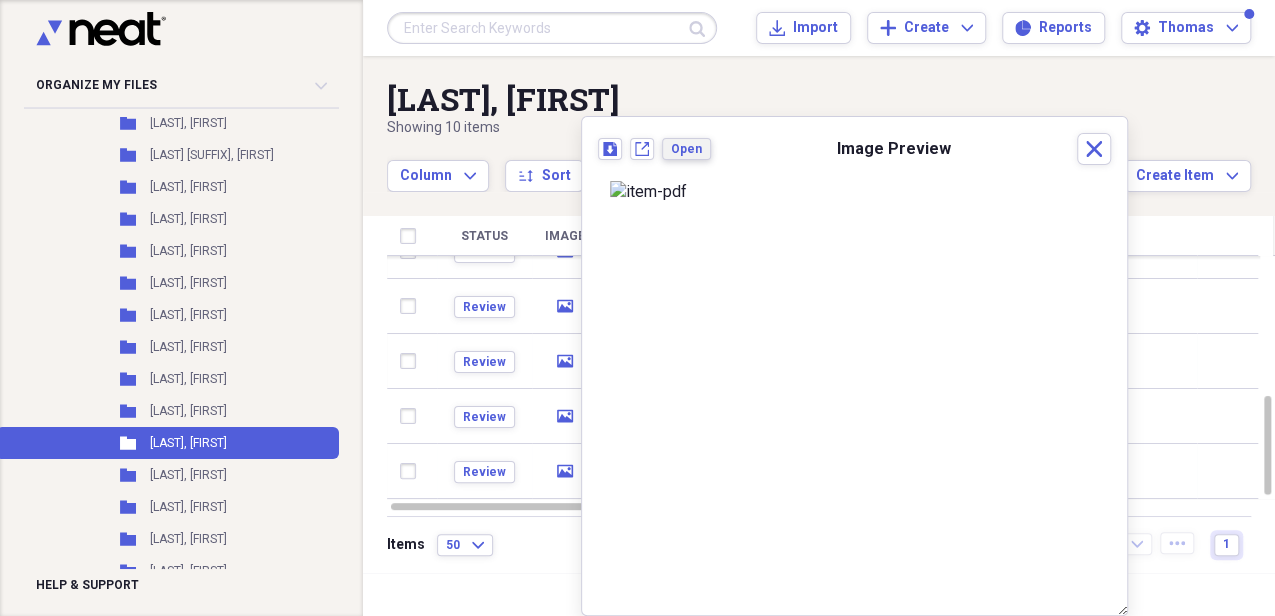 click on "Open" at bounding box center (686, 149) 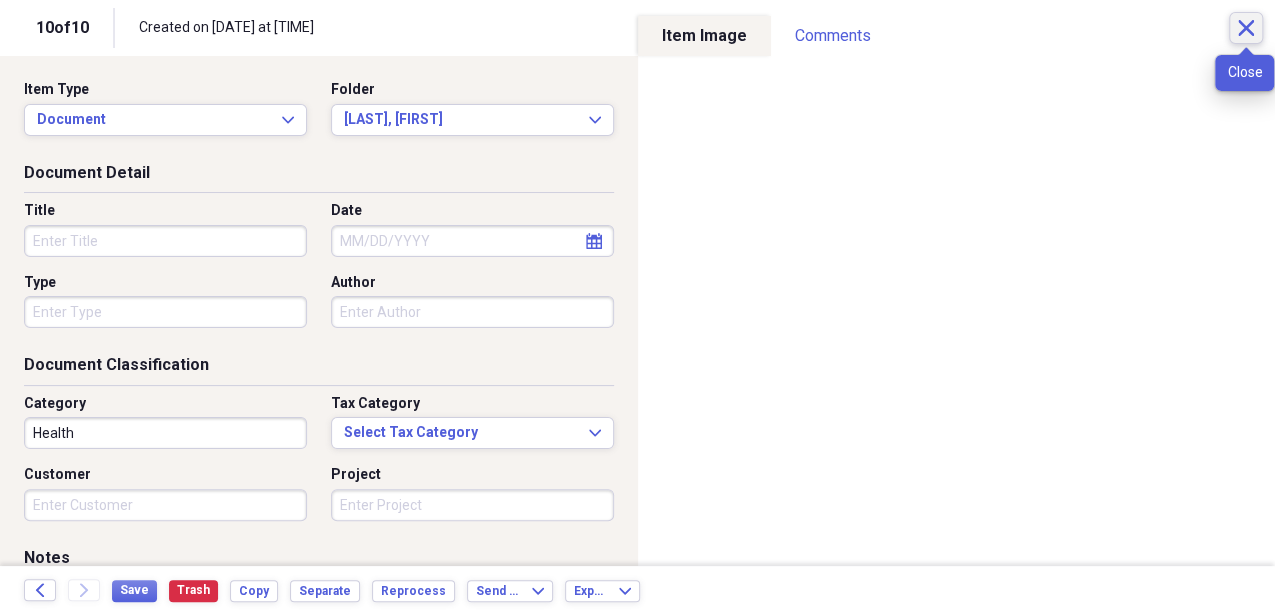 click 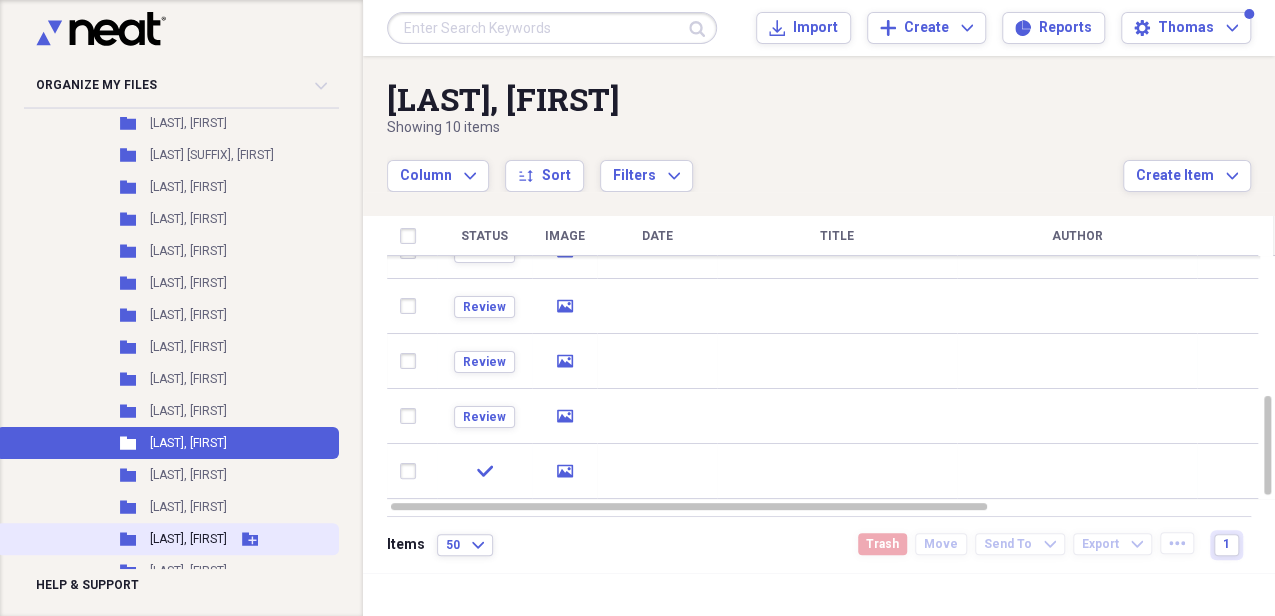 click on "[LAST], [FIRST]" at bounding box center (188, 539) 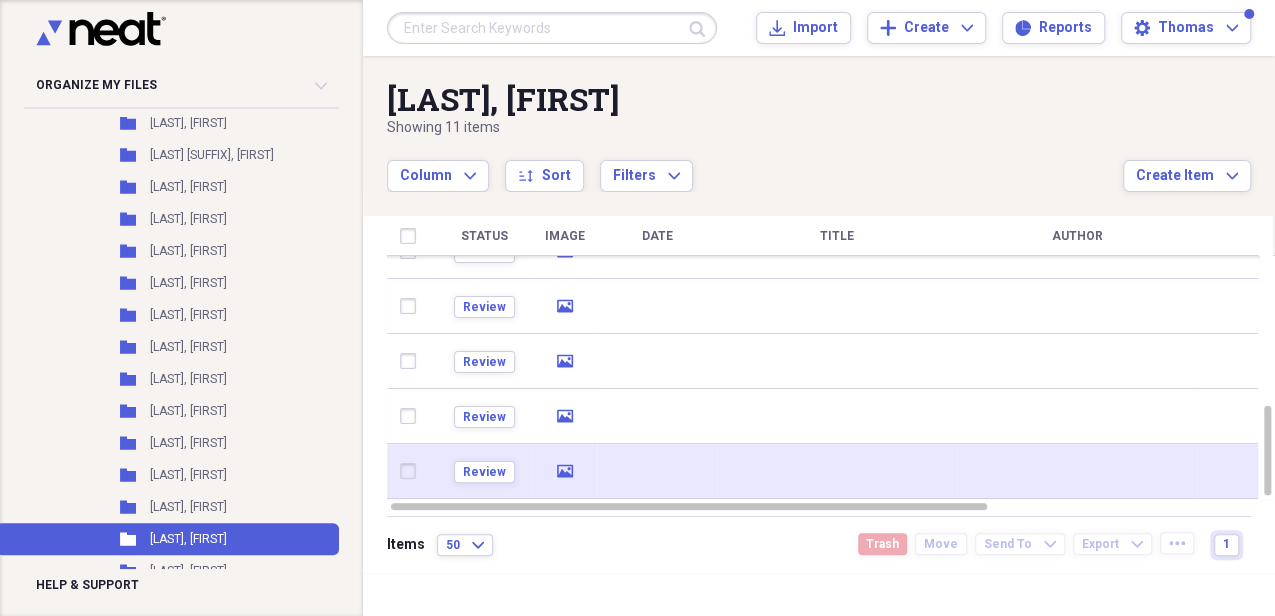 click 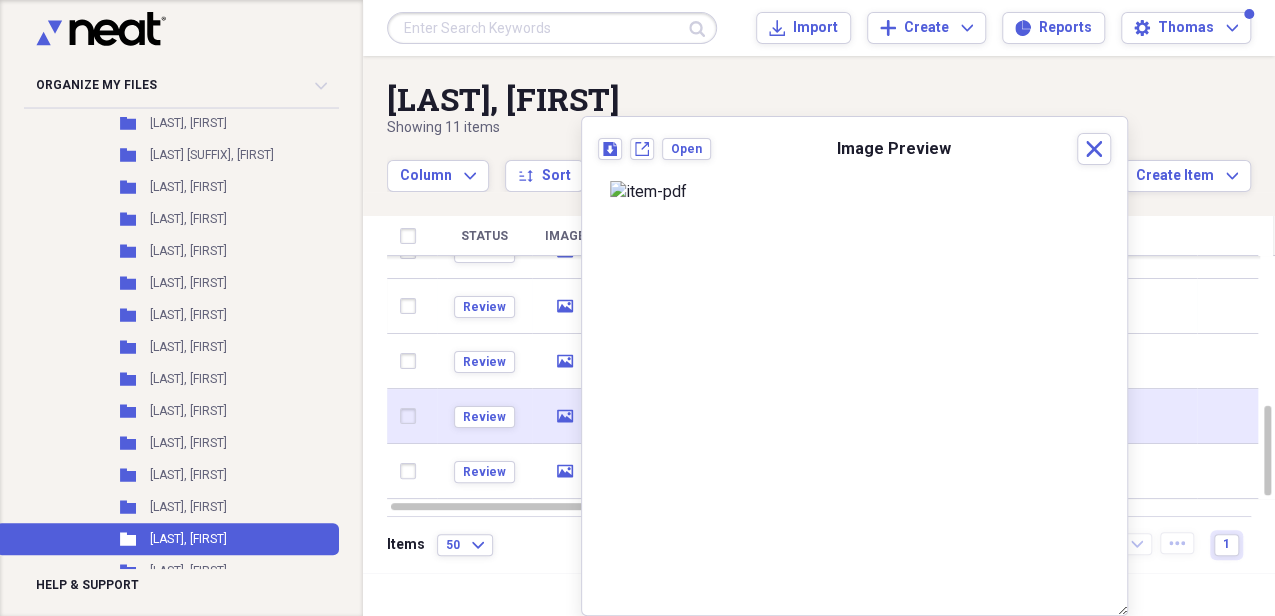 click 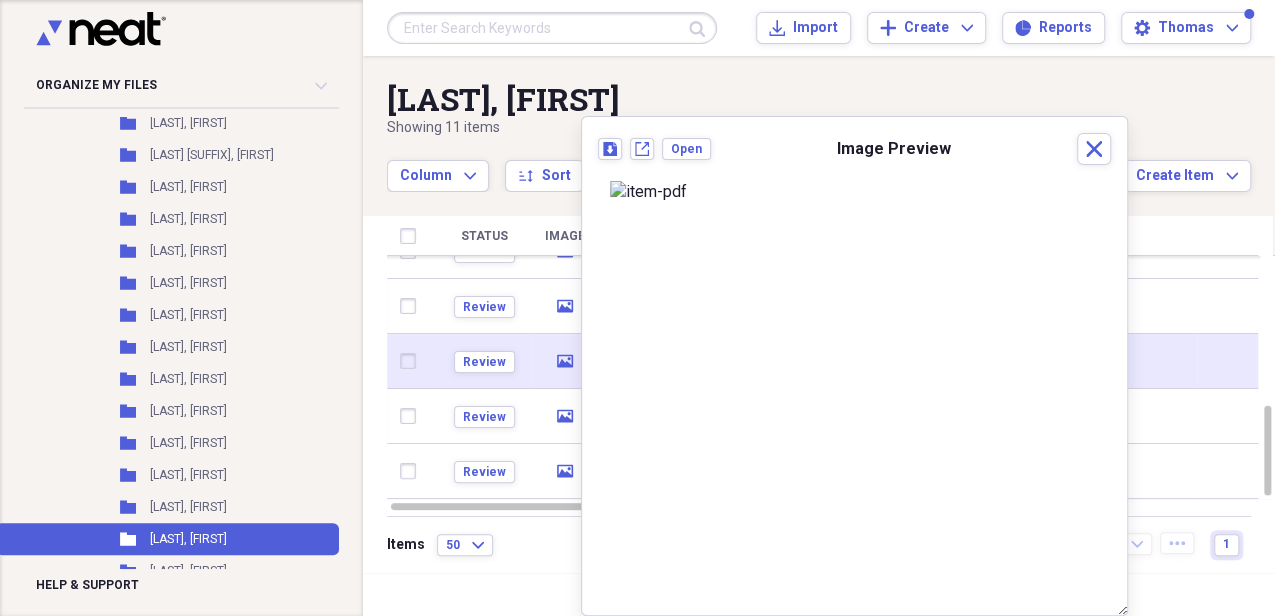 click 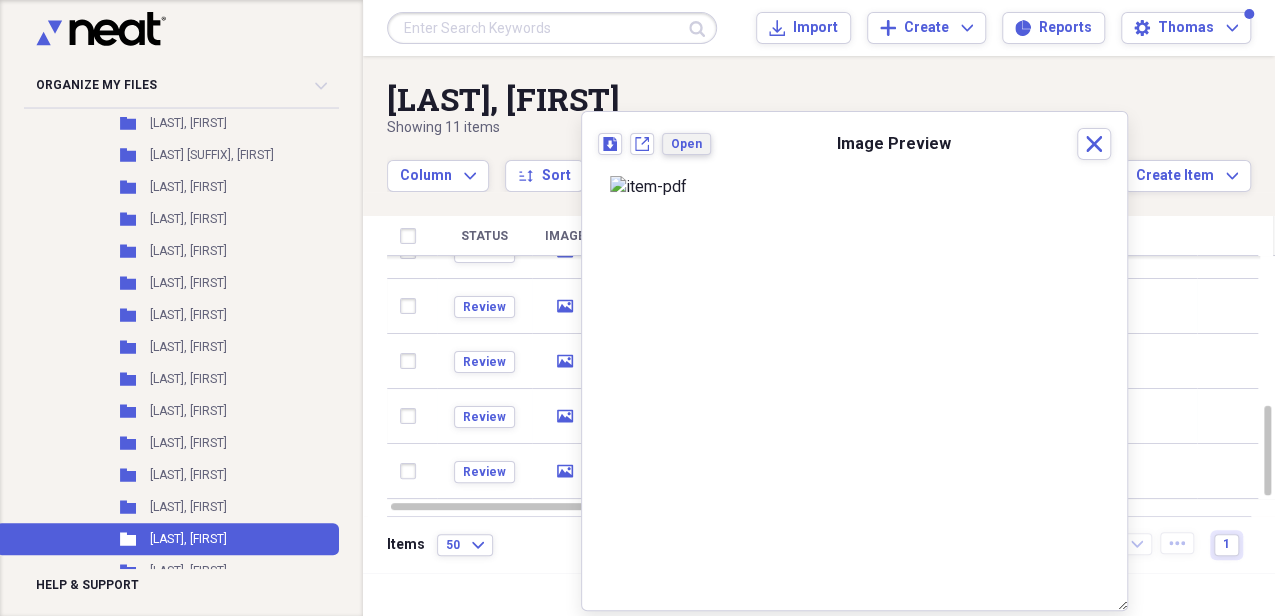click on "Open" at bounding box center (686, 144) 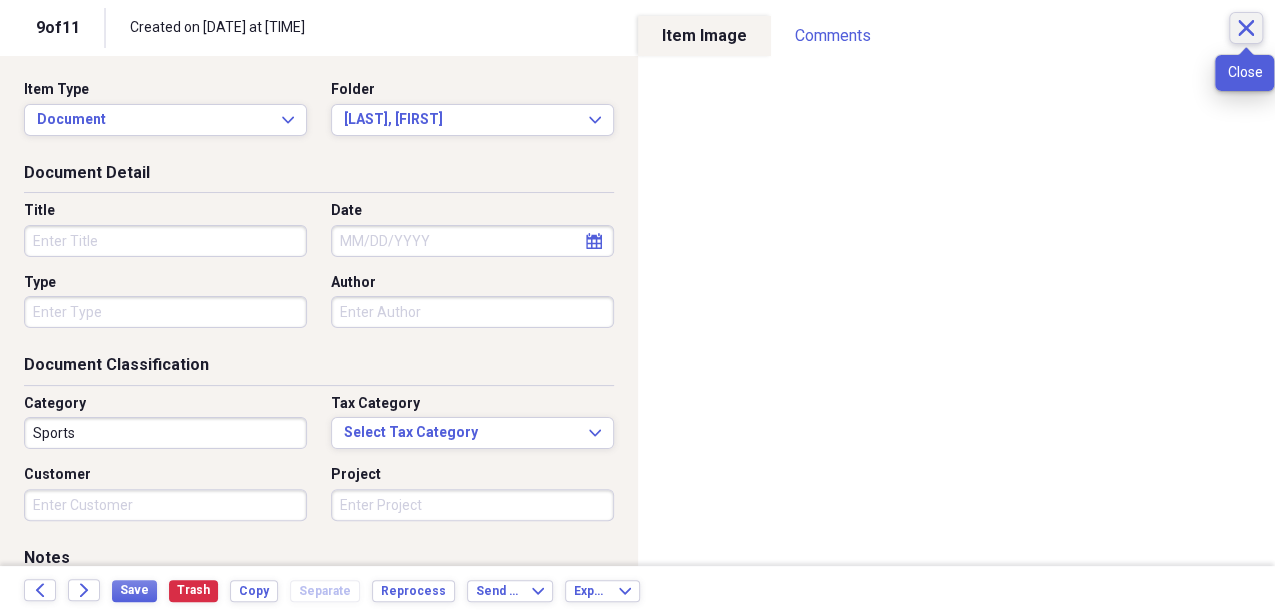 click 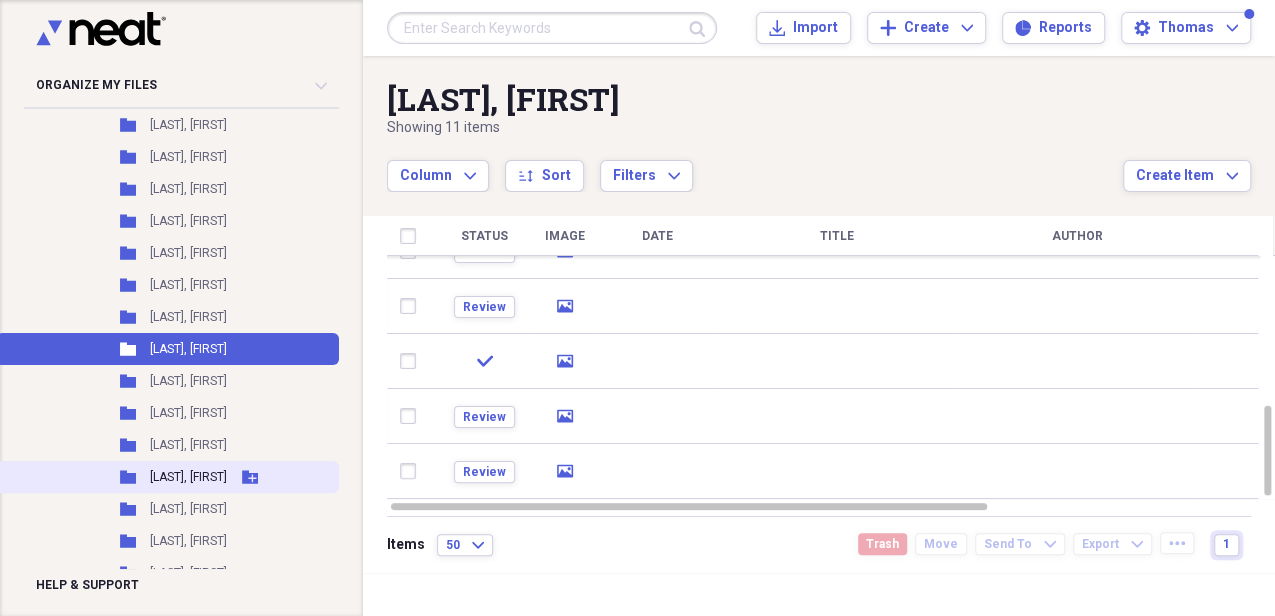 scroll, scrollTop: 1266, scrollLeft: 0, axis: vertical 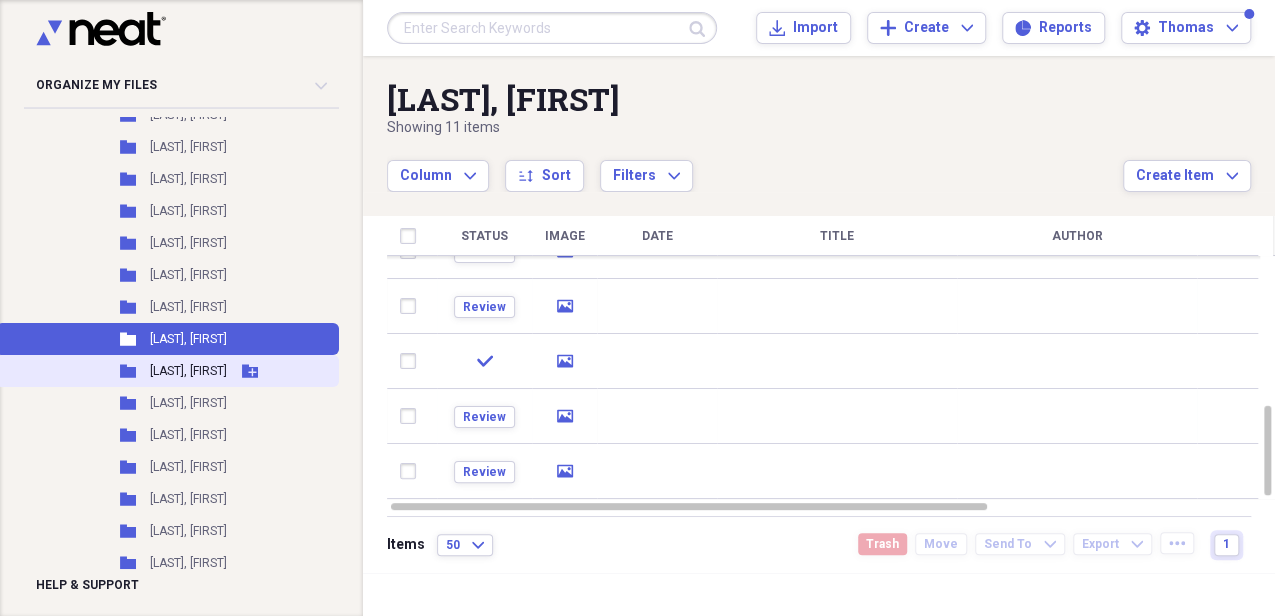 click on "[LAST], [FIRST]" at bounding box center (188, 371) 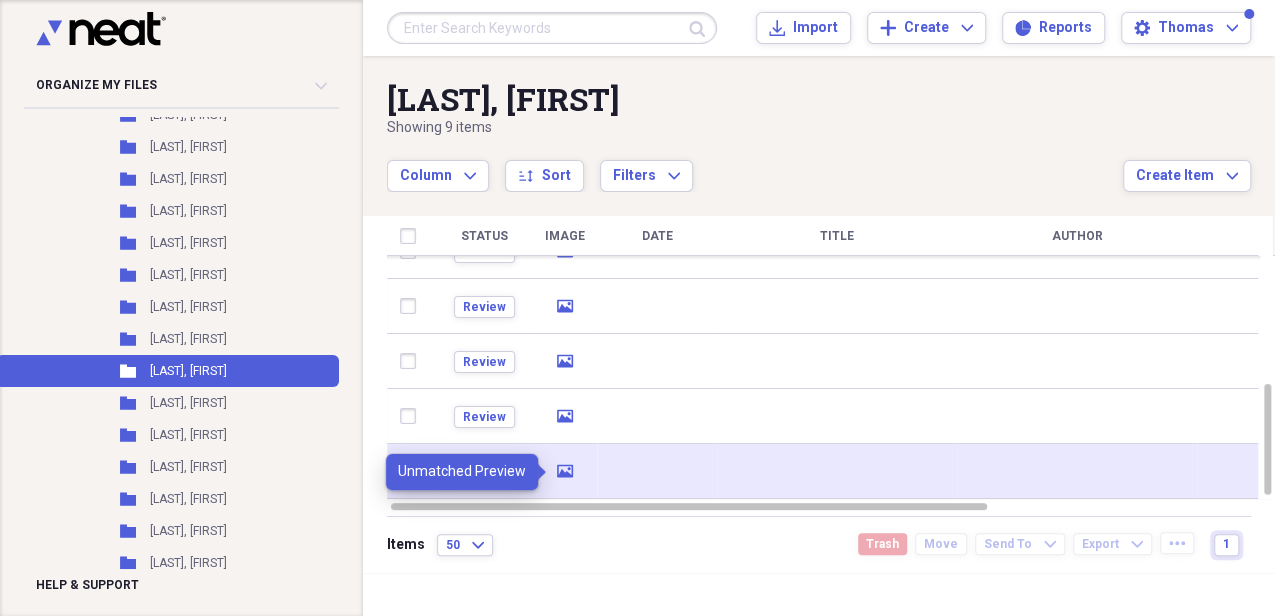 click on "media" 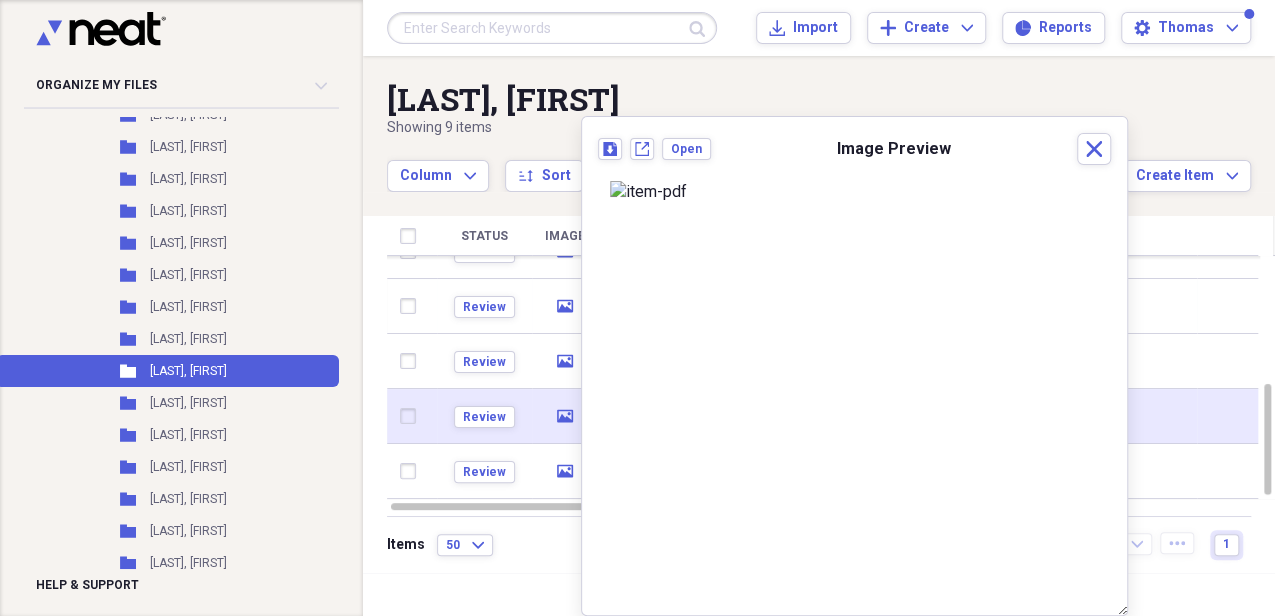 click on "media" 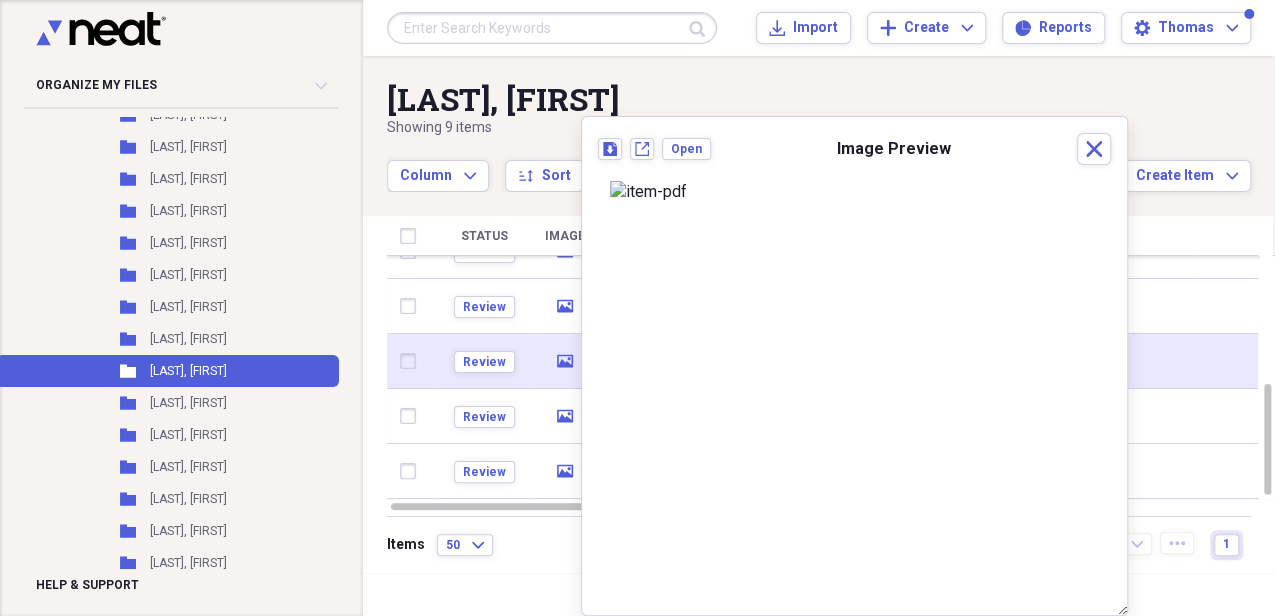 click 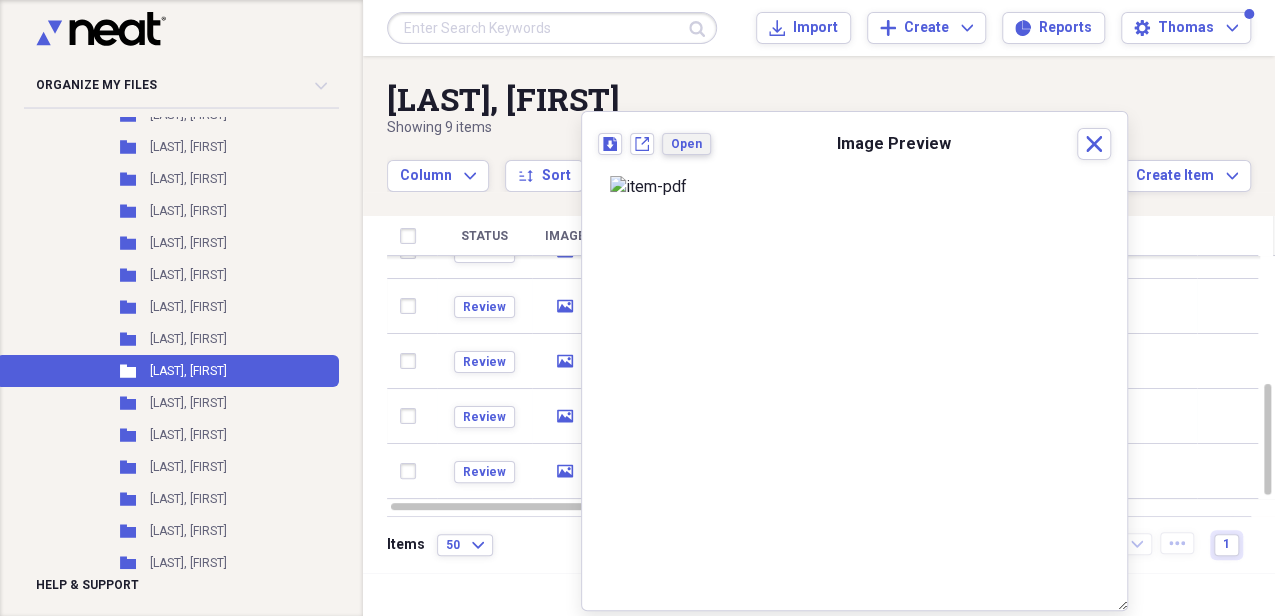 click on "Open" at bounding box center [686, 144] 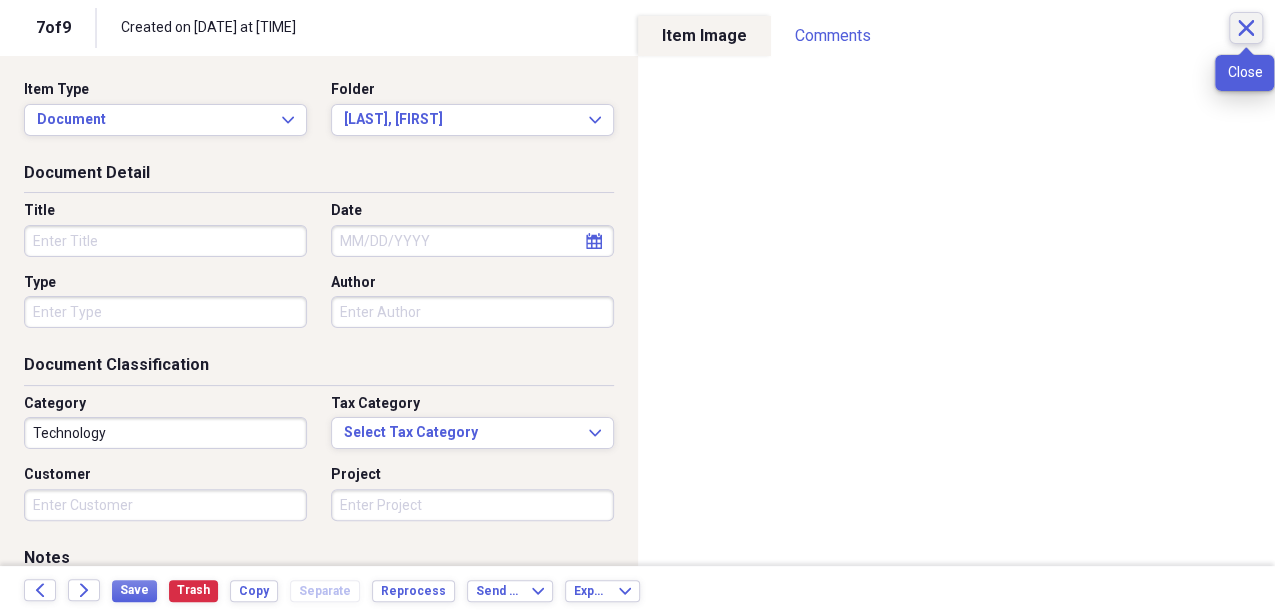 click on "Close" 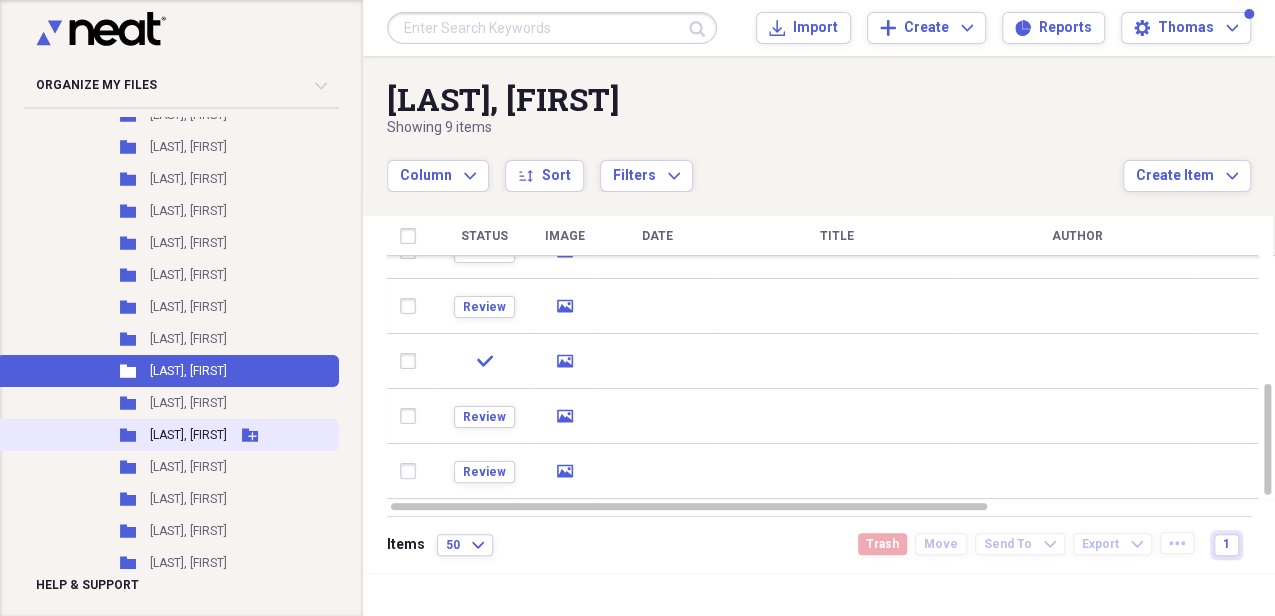 click on "[LAST], [FIRST]" at bounding box center [188, 435] 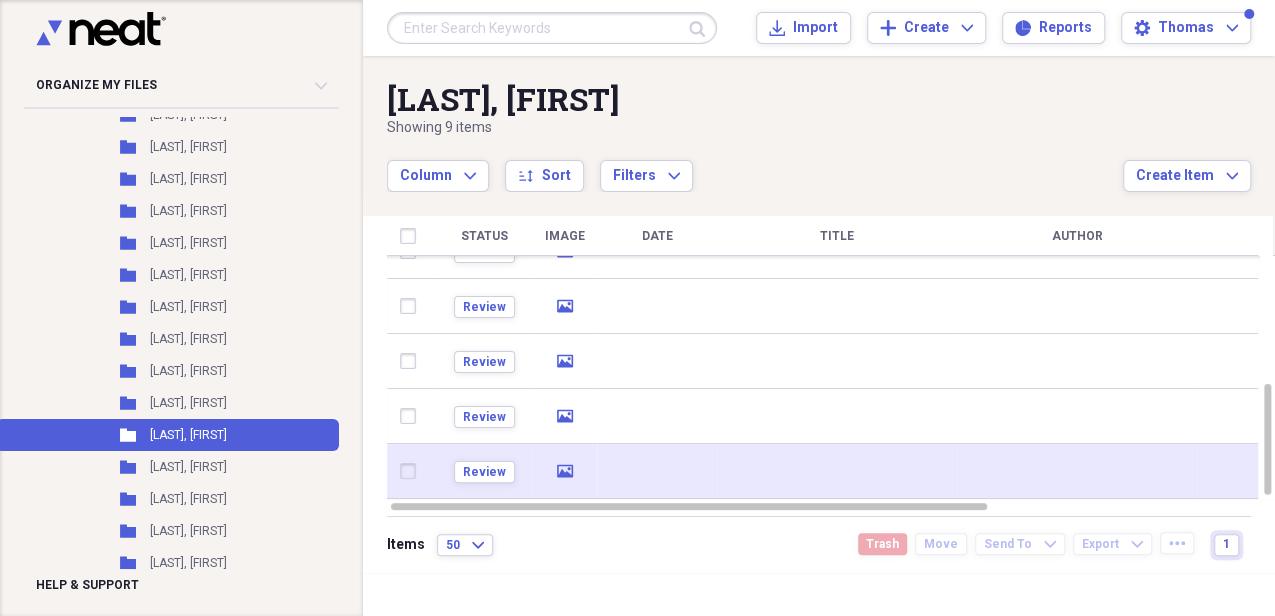 click 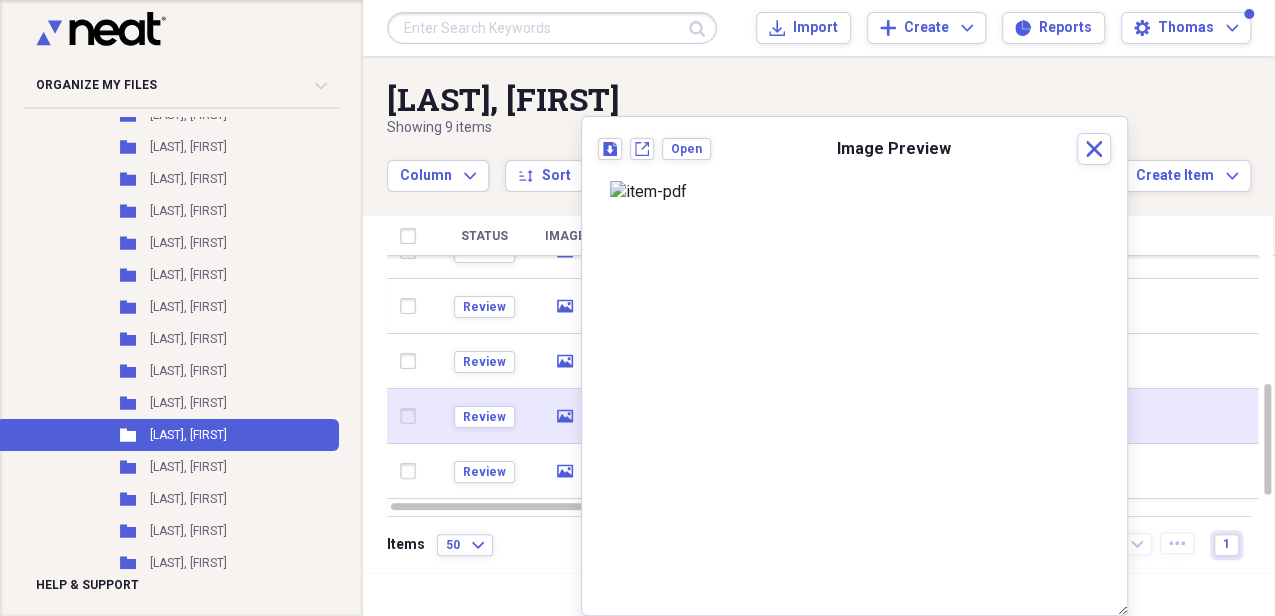 click on "media" 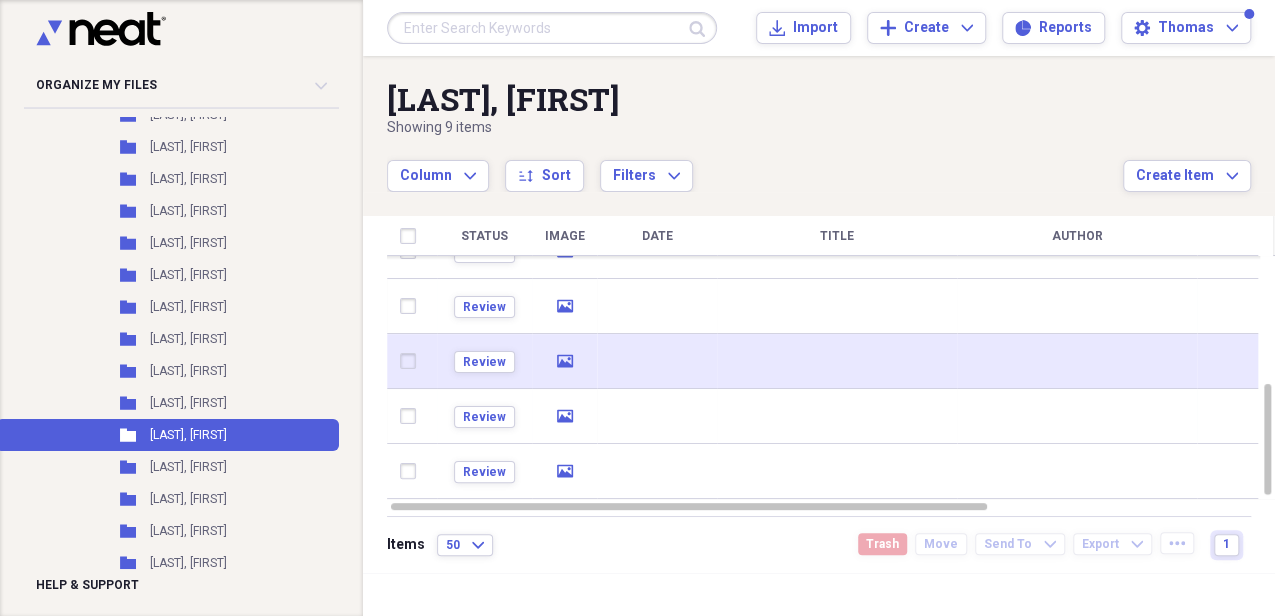 click on "media" 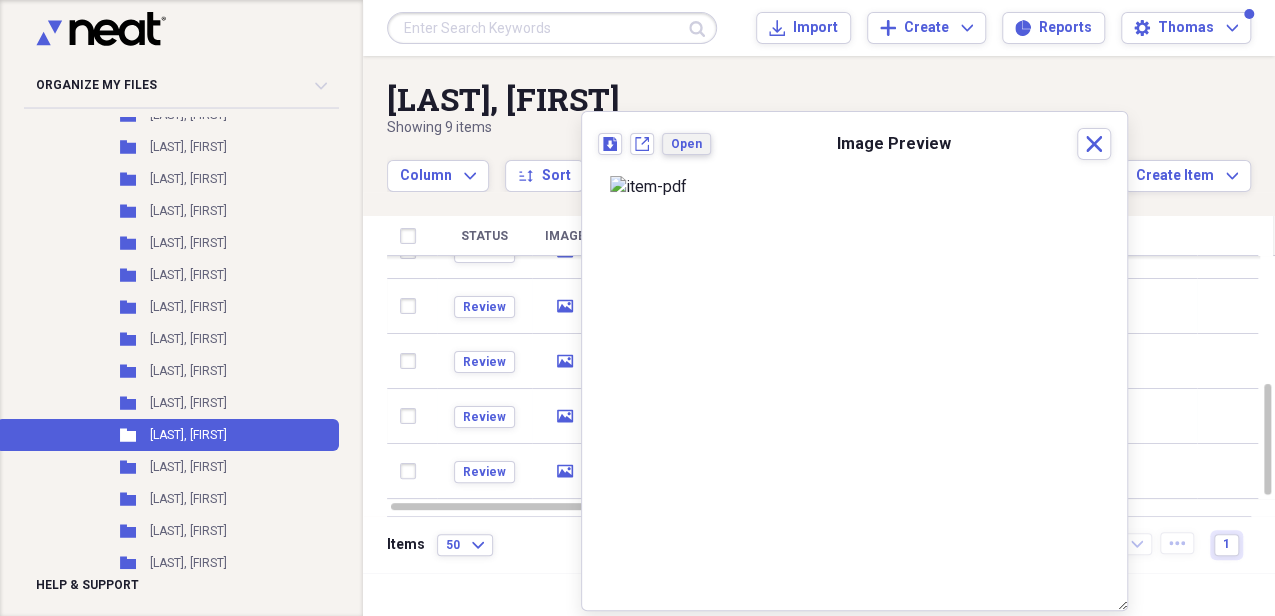 click on "Open" at bounding box center [686, 144] 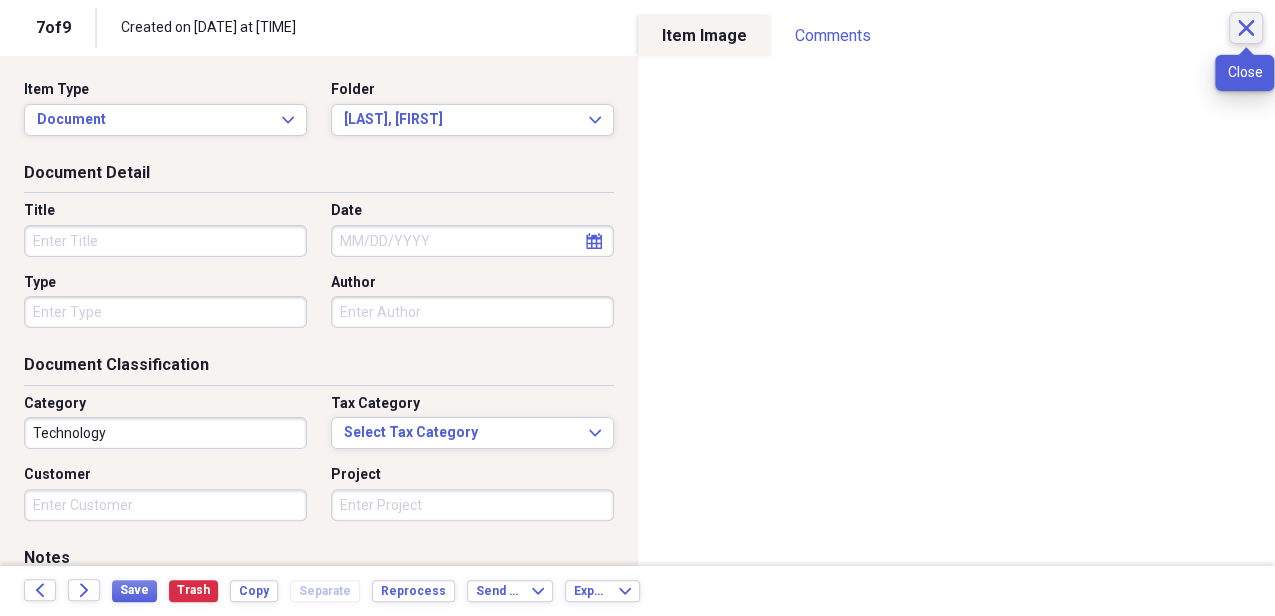 click on "Close" 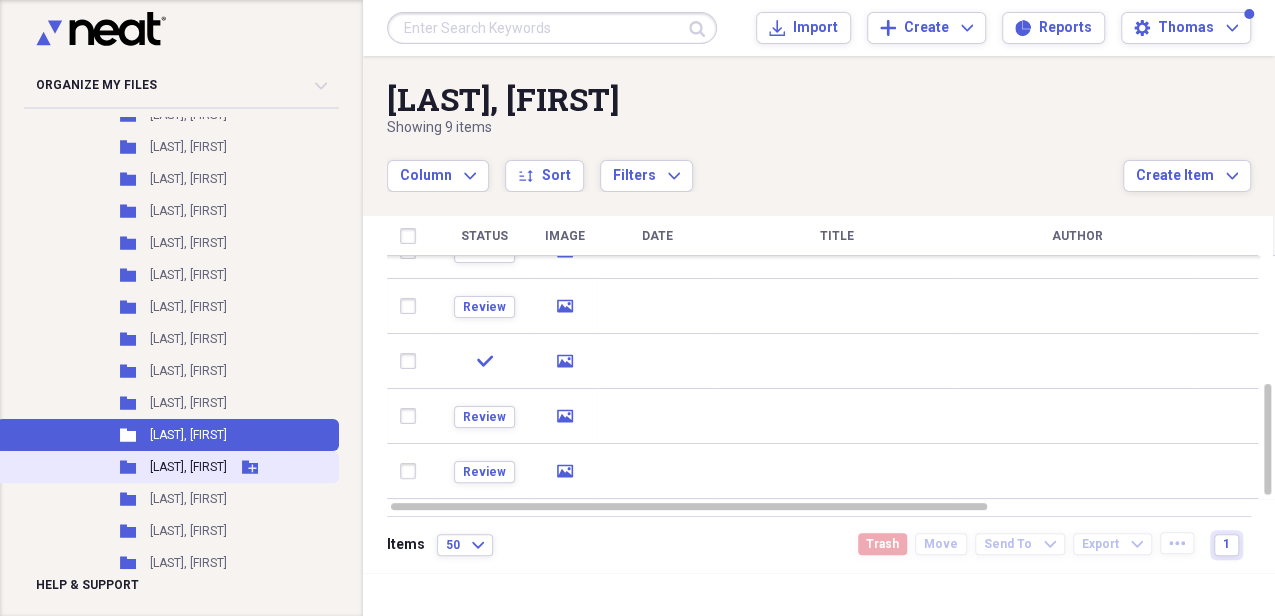 click on "[LAST], [FIRST]" at bounding box center (188, 467) 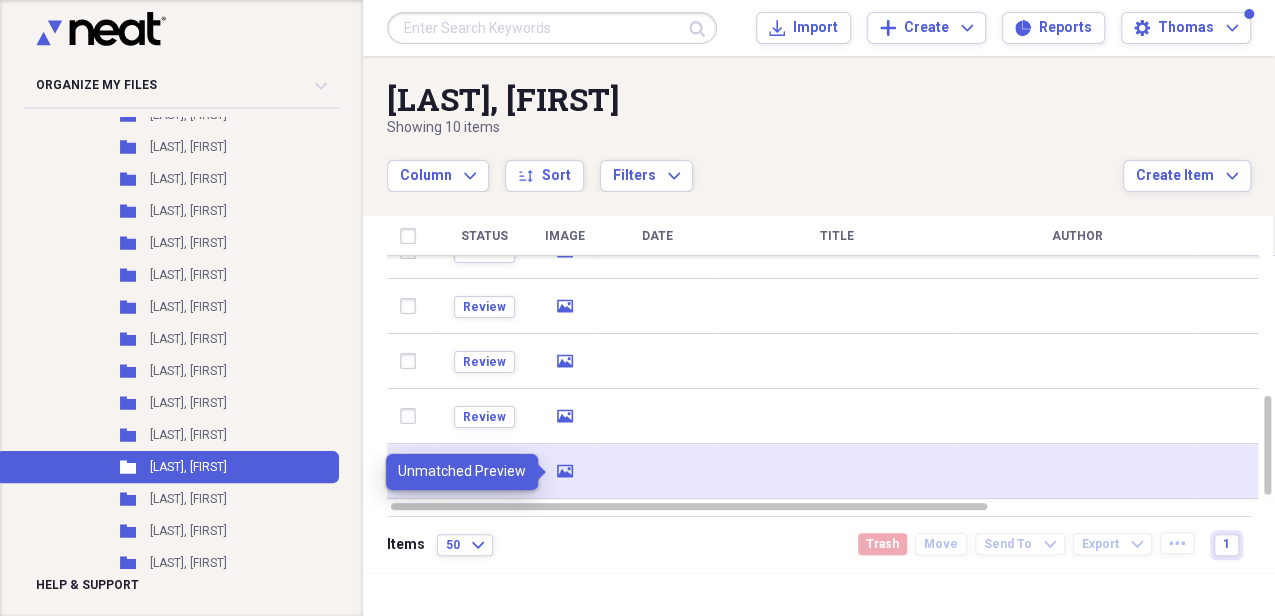 click 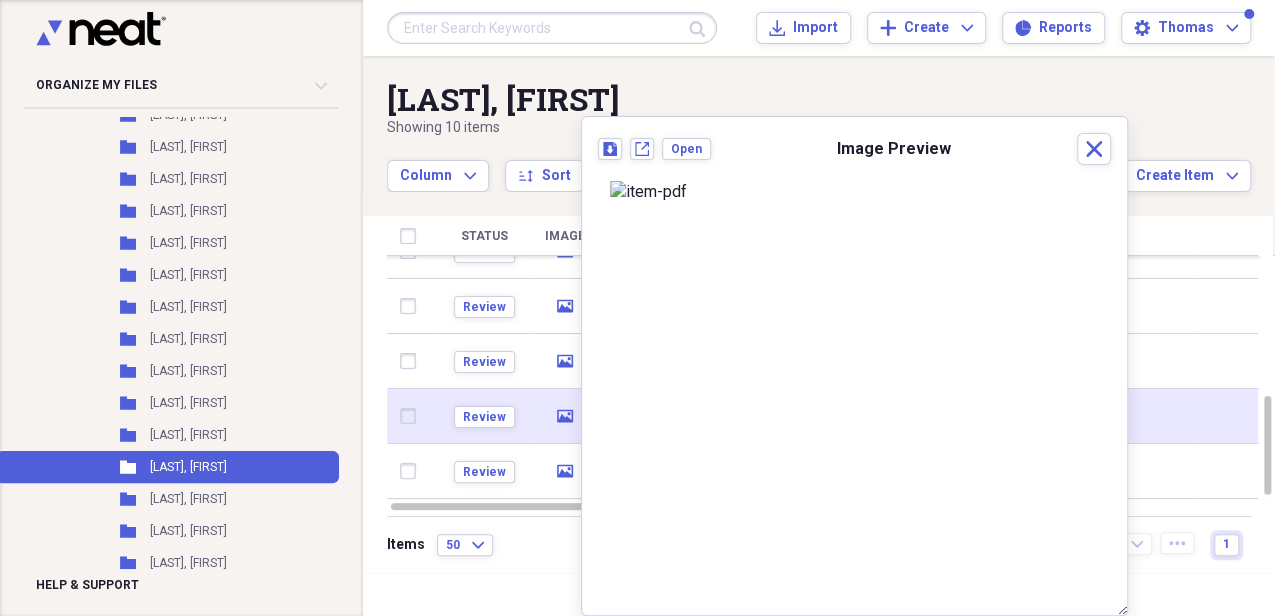 click on "media" 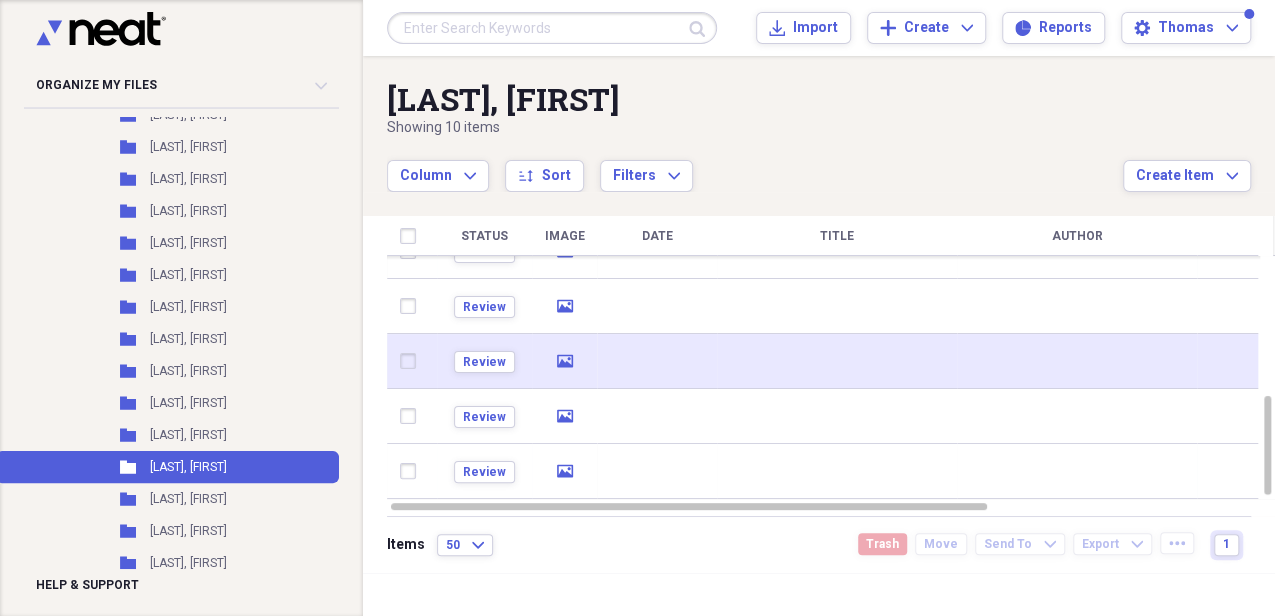 click on "media" 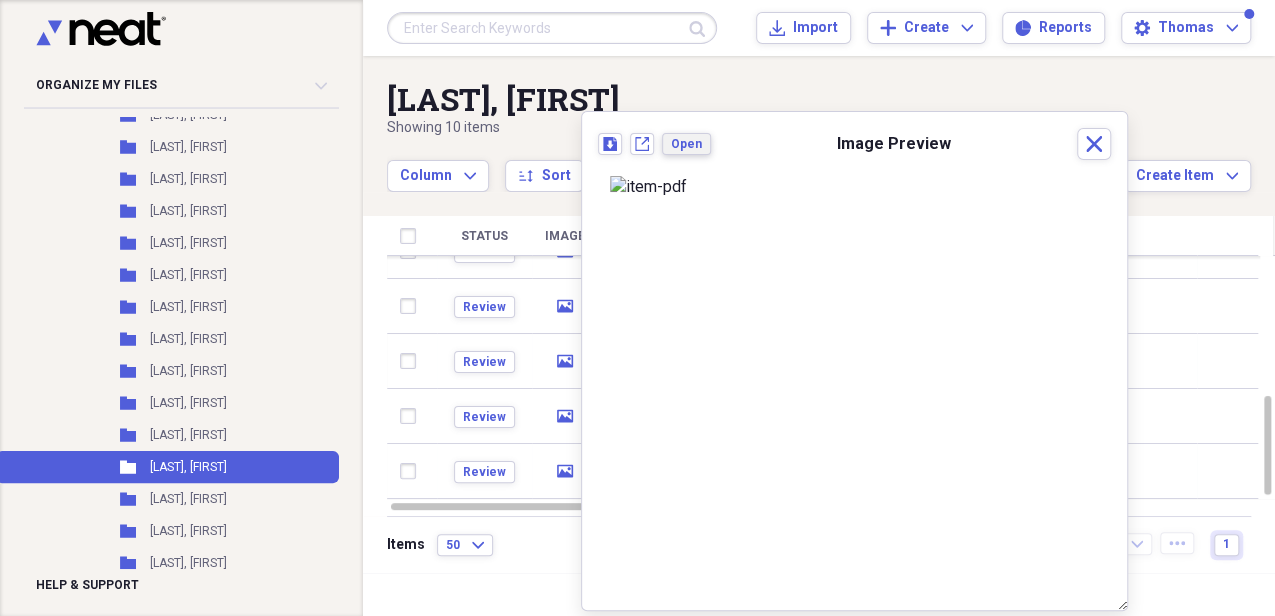 click on "Open" at bounding box center (686, 144) 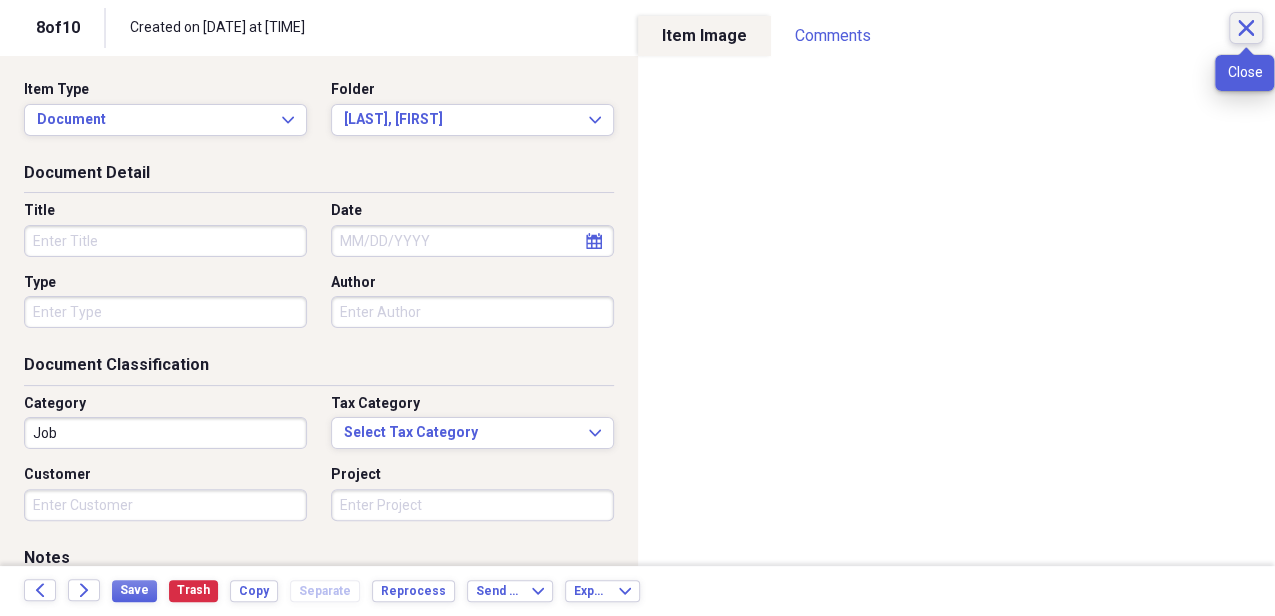 click 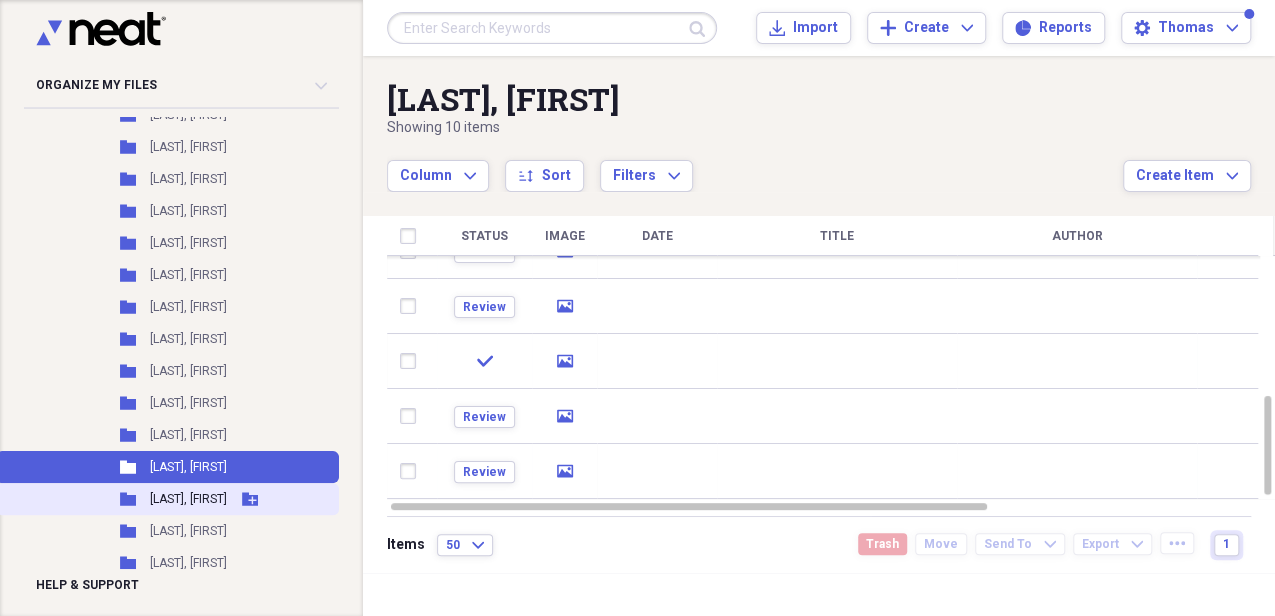 click on "[LAST], [FIRST]" at bounding box center (188, 499) 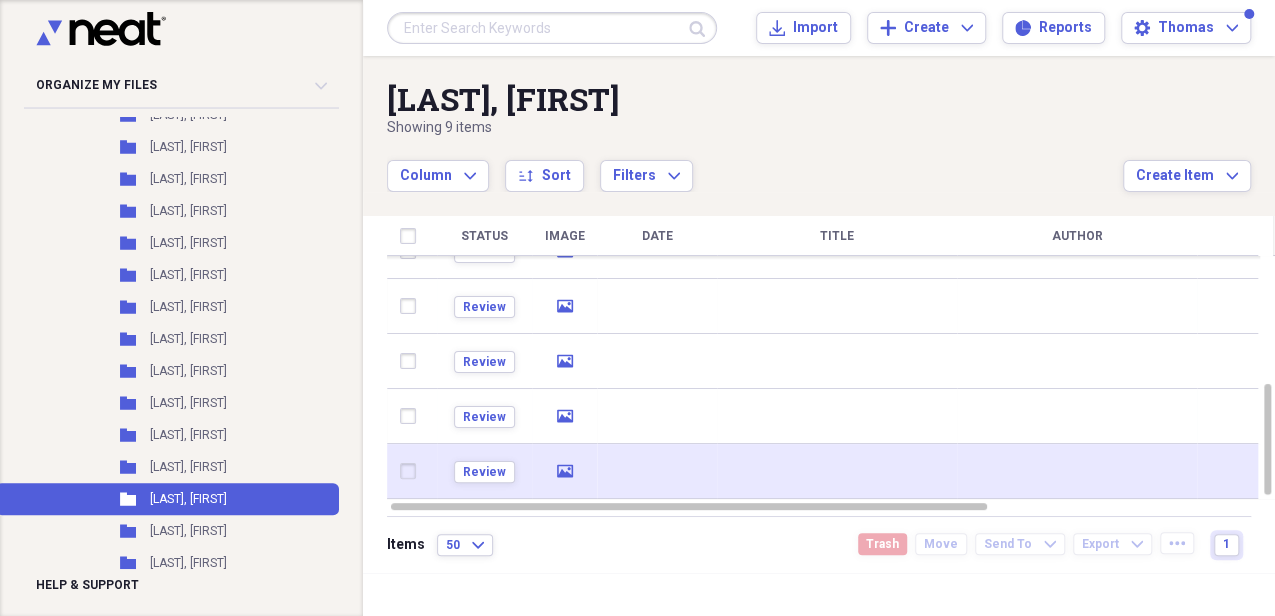 click 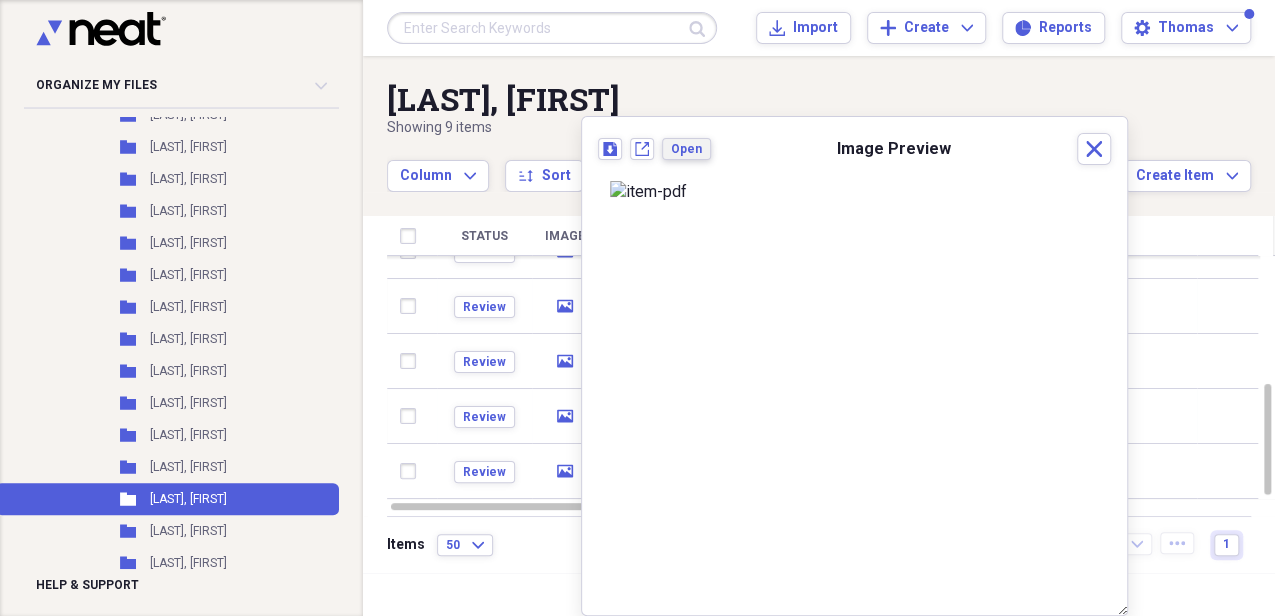 click on "Open" at bounding box center [686, 149] 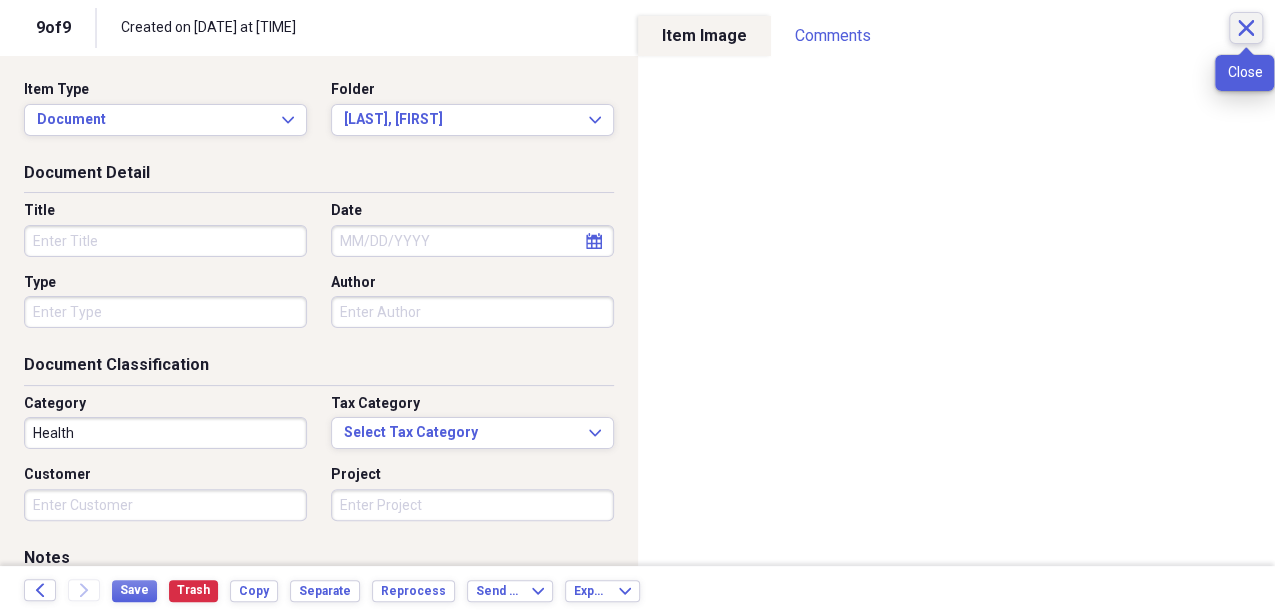 click on "Close" 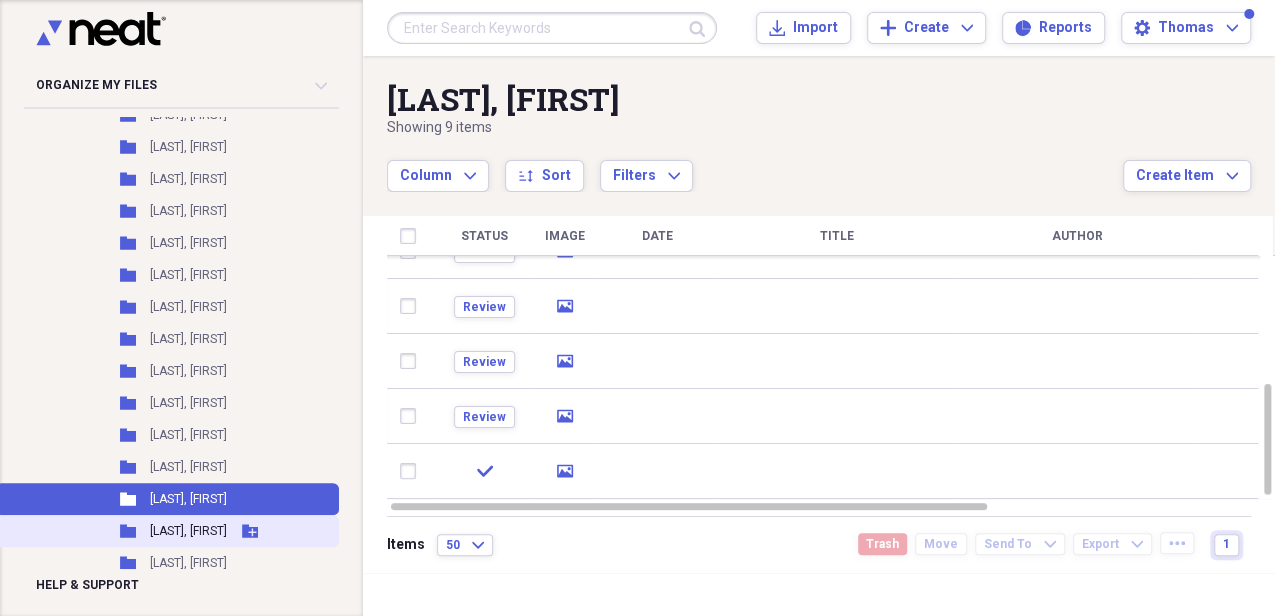click on "[LAST], [FIRST]" at bounding box center (188, 531) 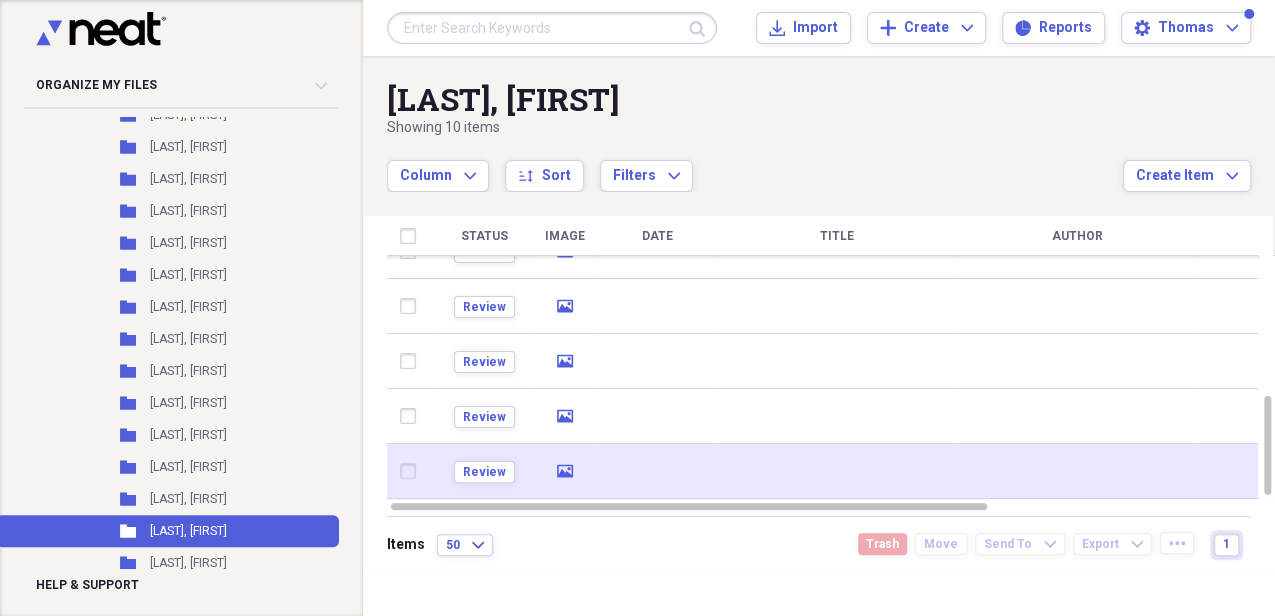 click 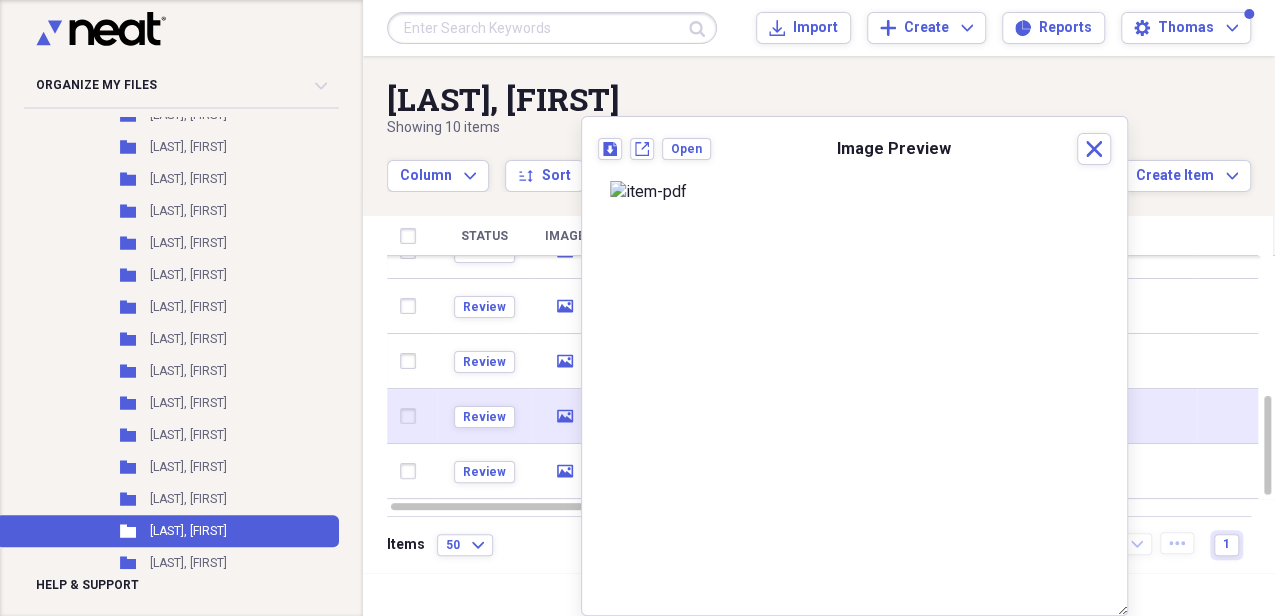 click on "media" 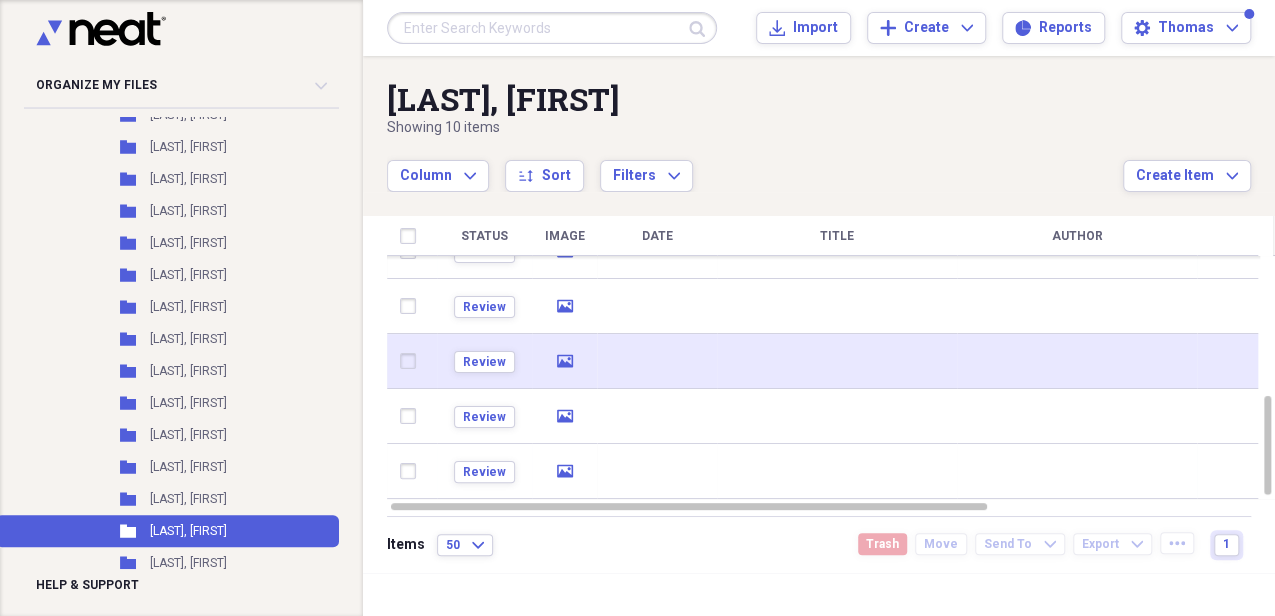 click 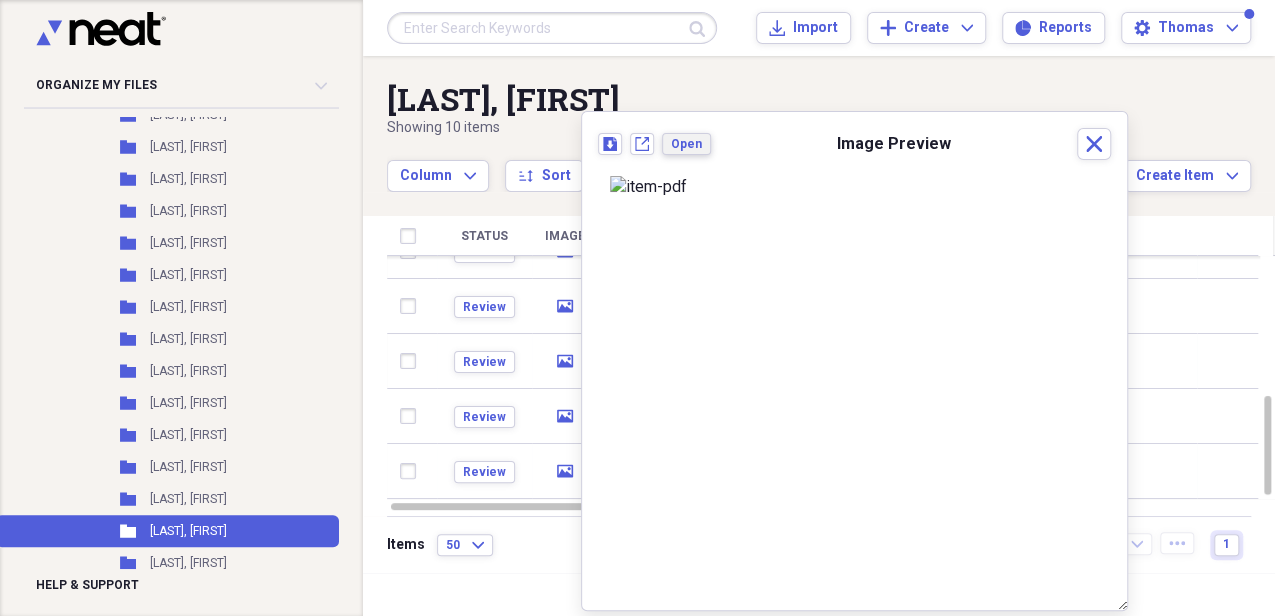 click on "Open" at bounding box center (686, 144) 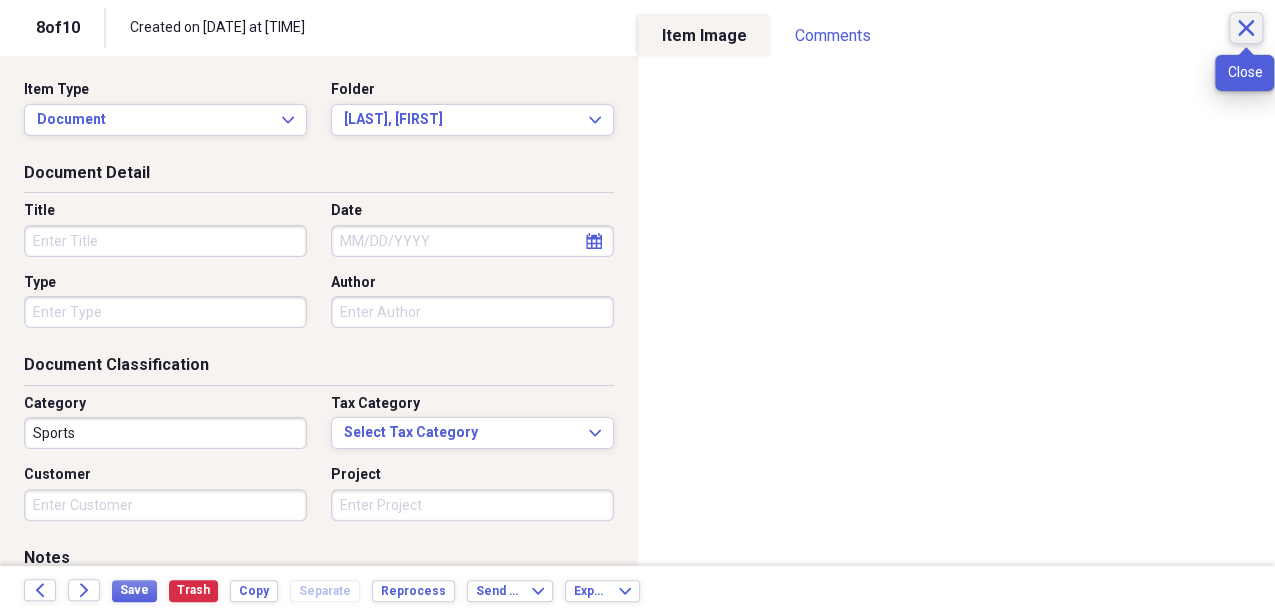 click 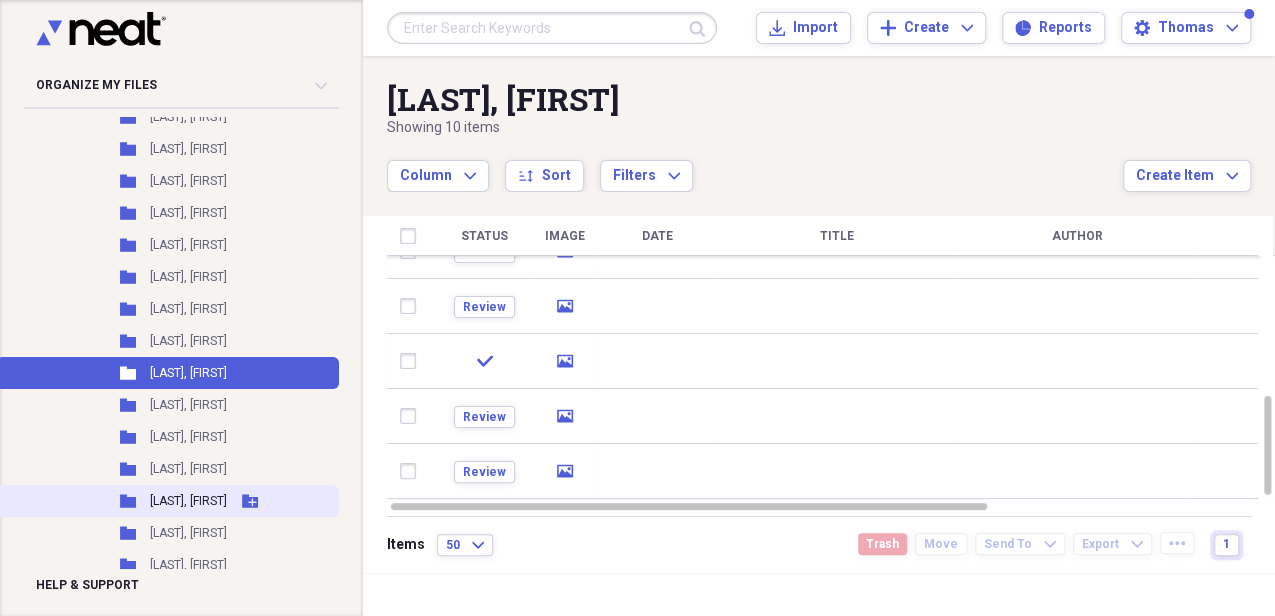 scroll, scrollTop: 1466, scrollLeft: 0, axis: vertical 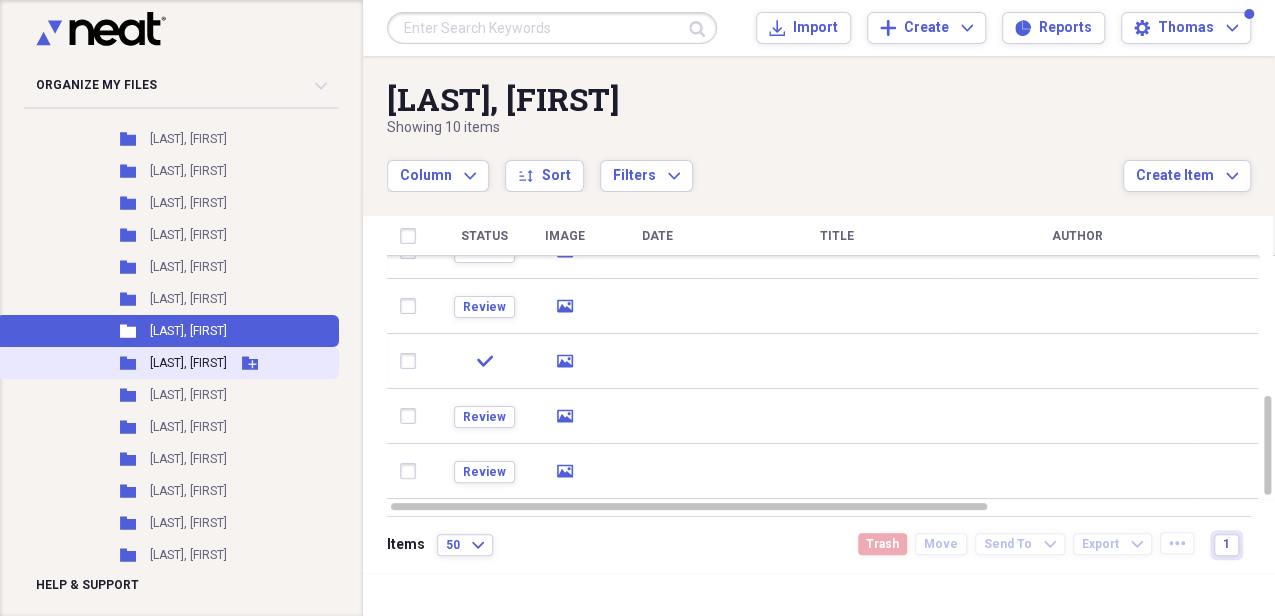 click on "[LAST], [FIRST]" at bounding box center (188, 363) 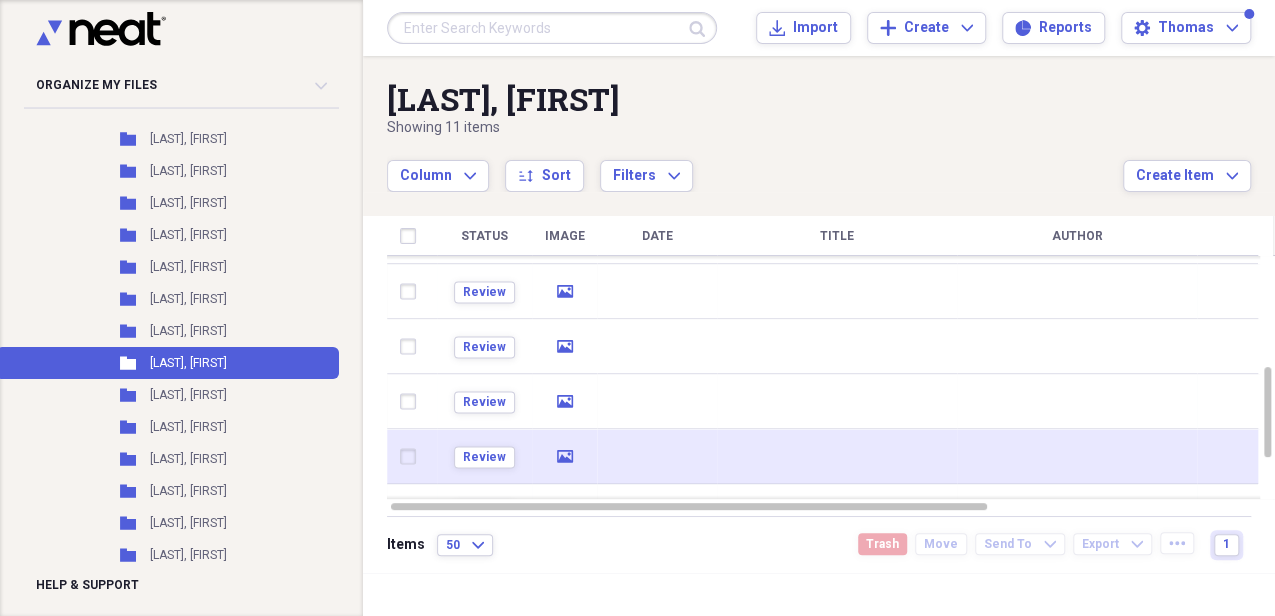 click 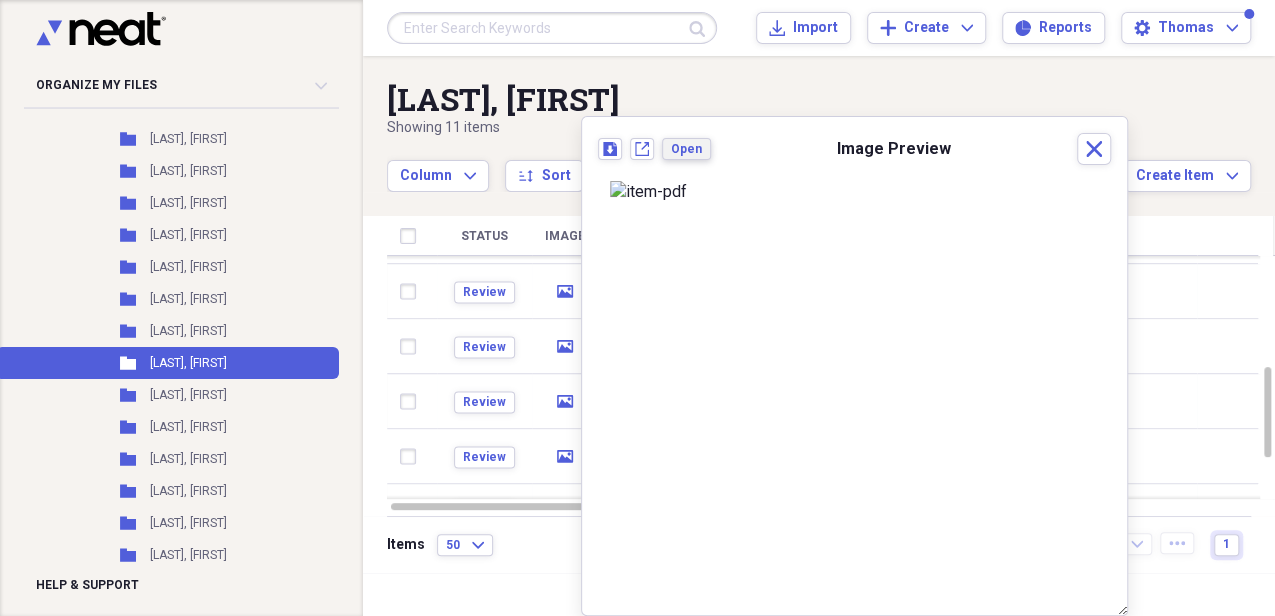 click on "Open" at bounding box center [686, 149] 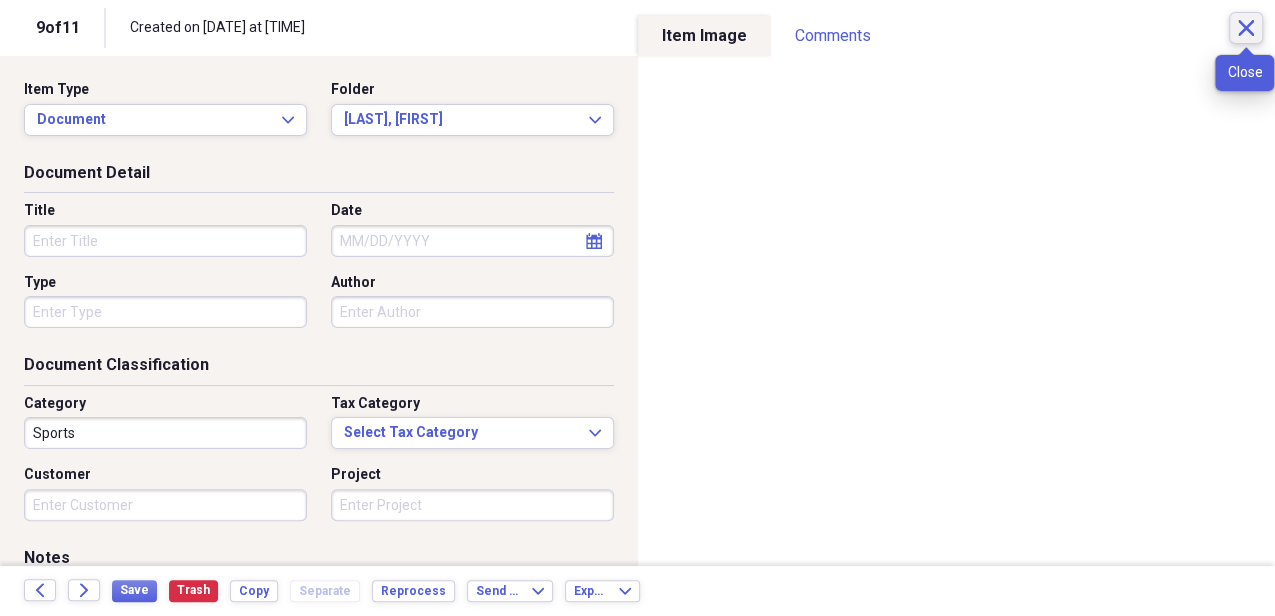 click 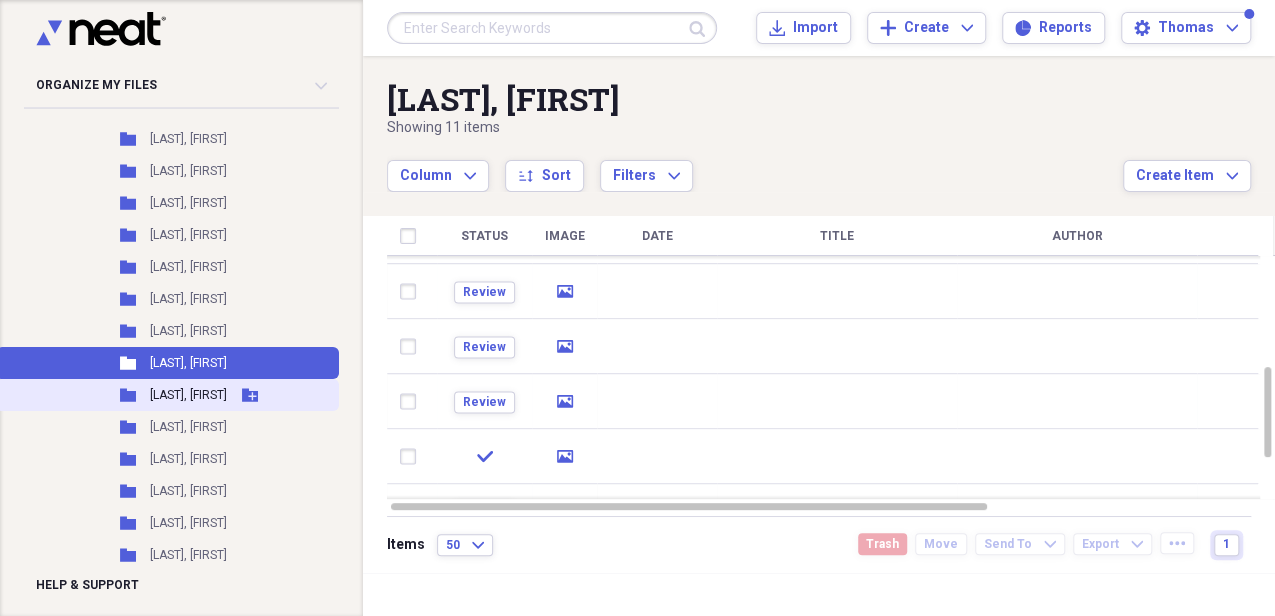 click on "[LAST], [FIRST]" at bounding box center (188, 395) 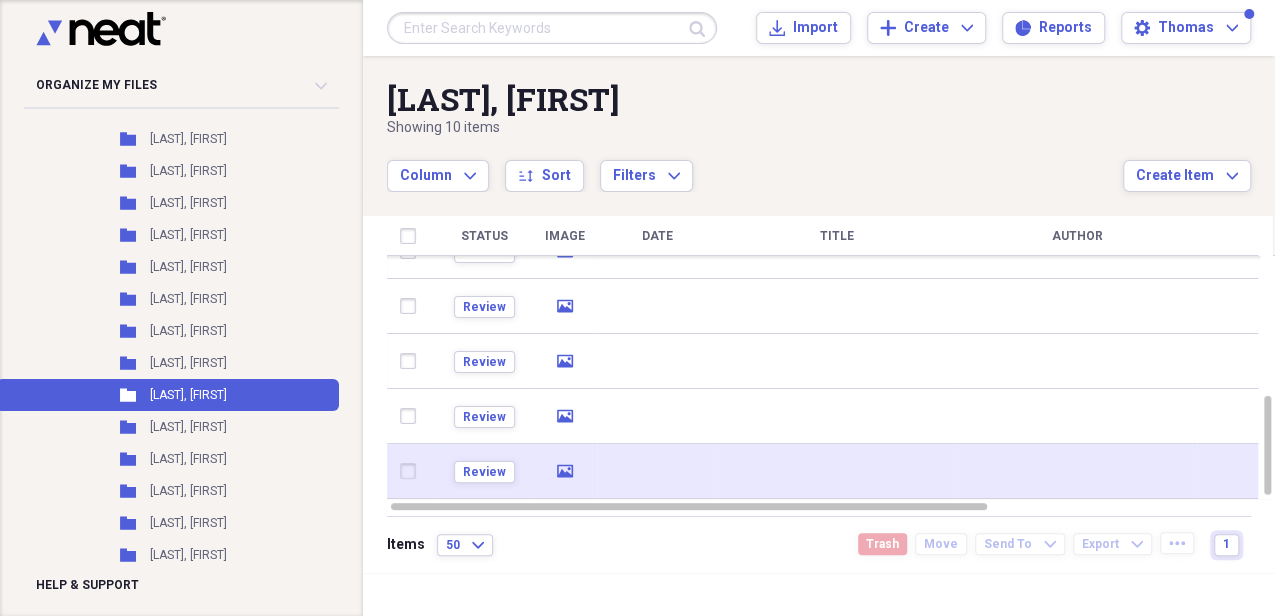 click on "media" 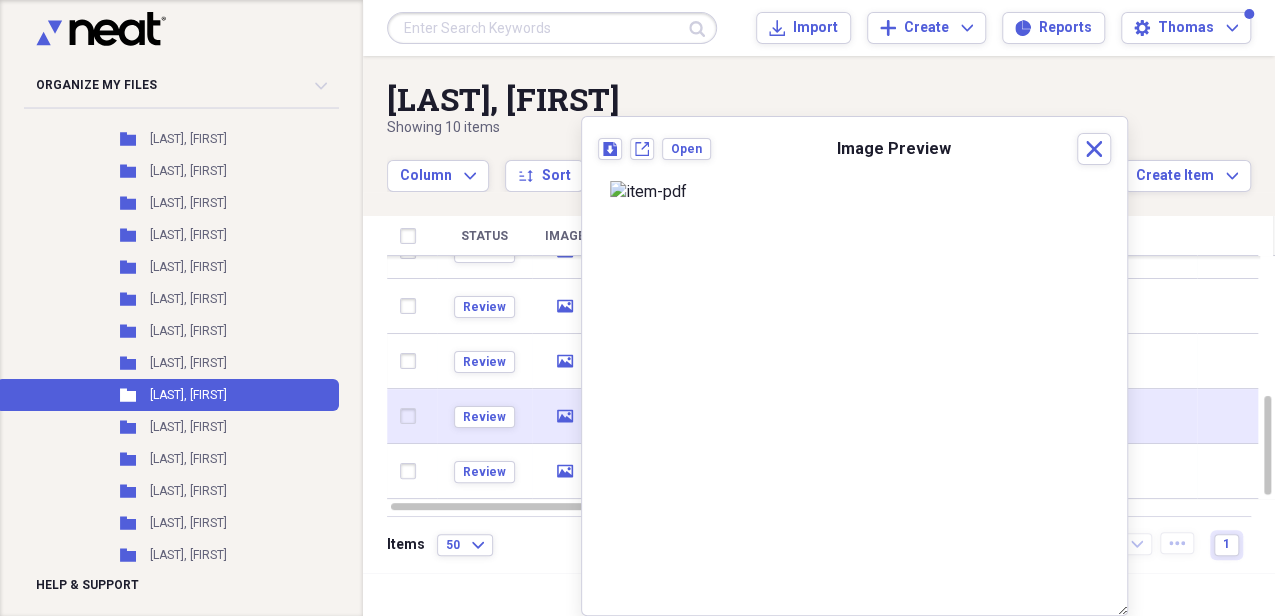 click 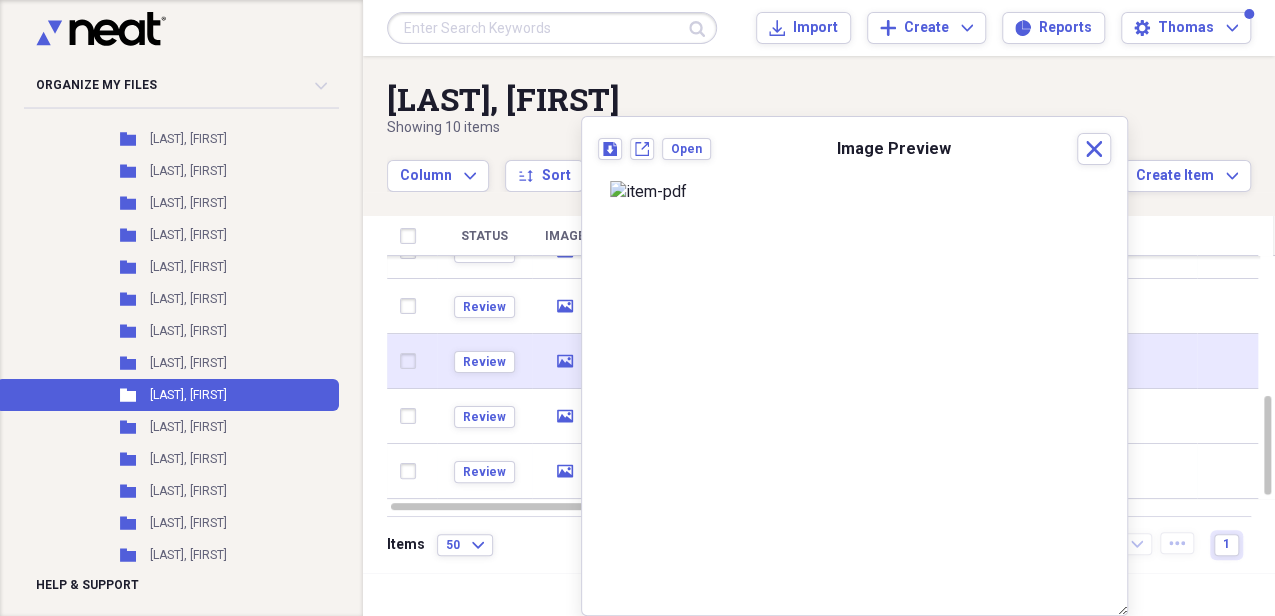 click 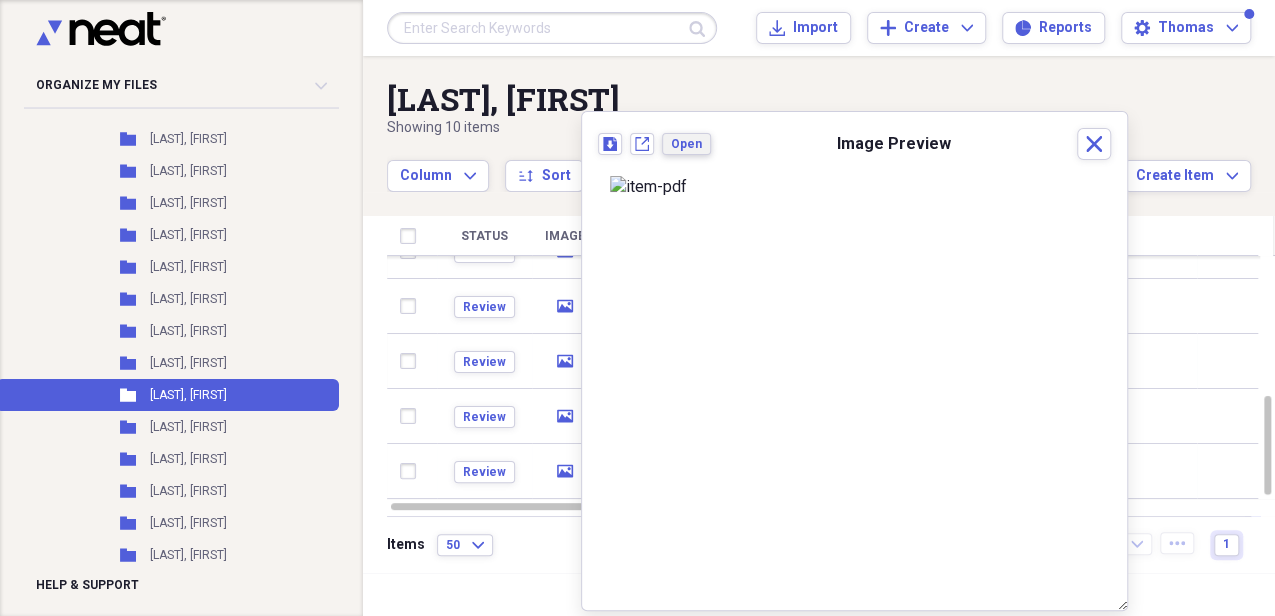 click on "Open" at bounding box center (686, 144) 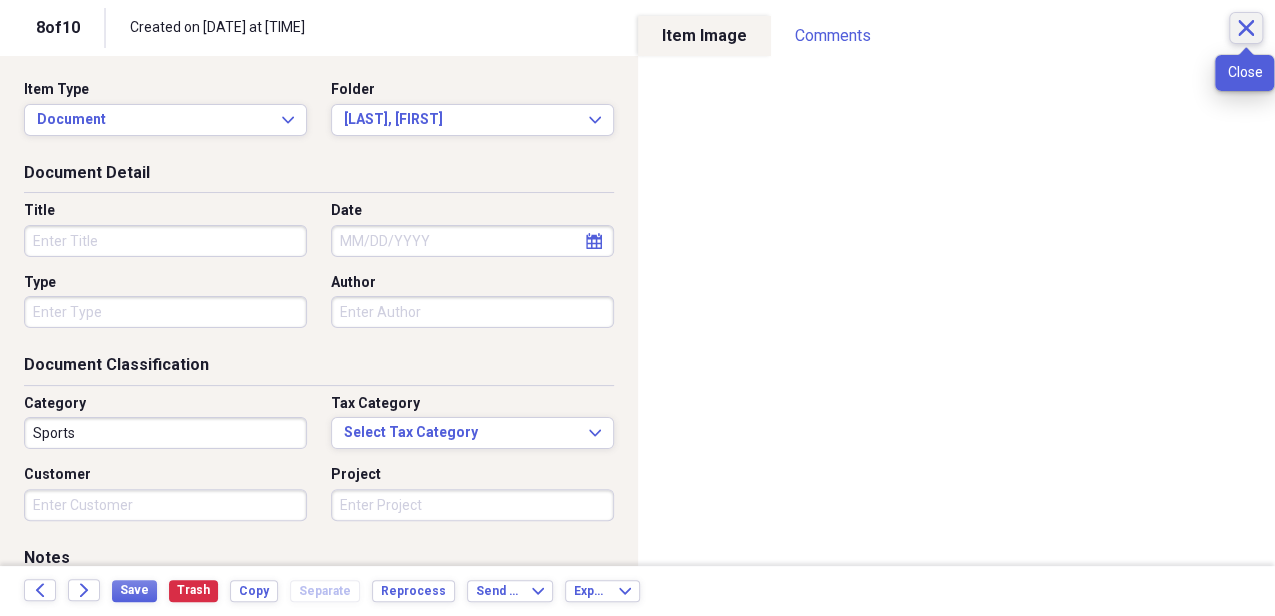click on "Close" 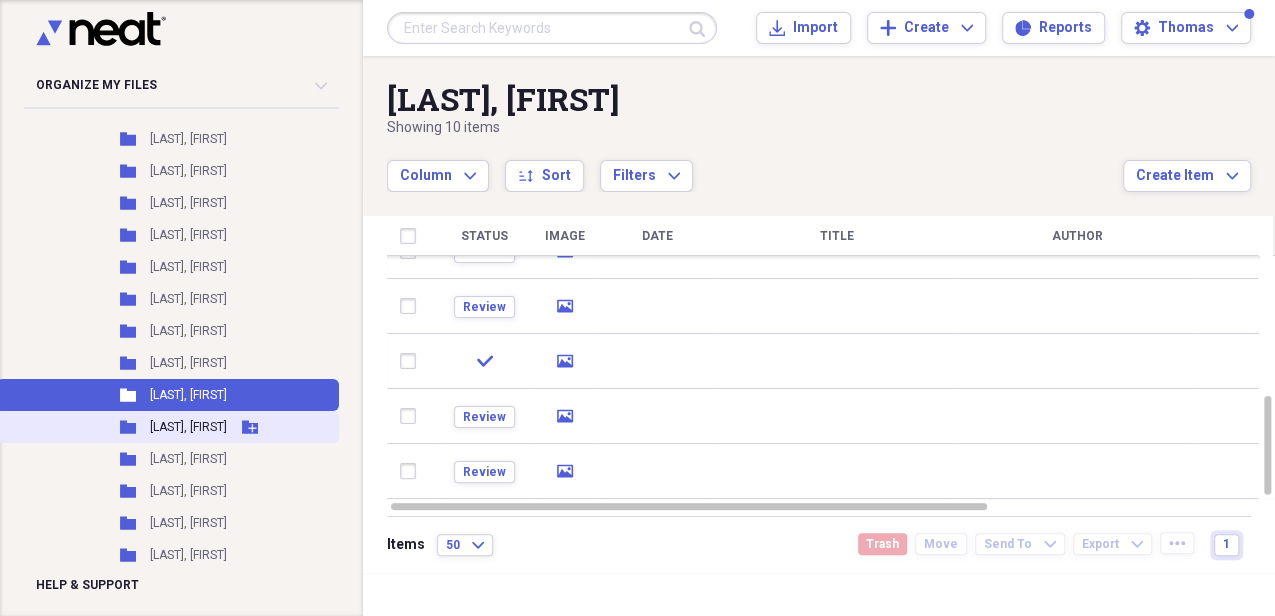 click on "[LAST], [FIRST]" at bounding box center (188, 427) 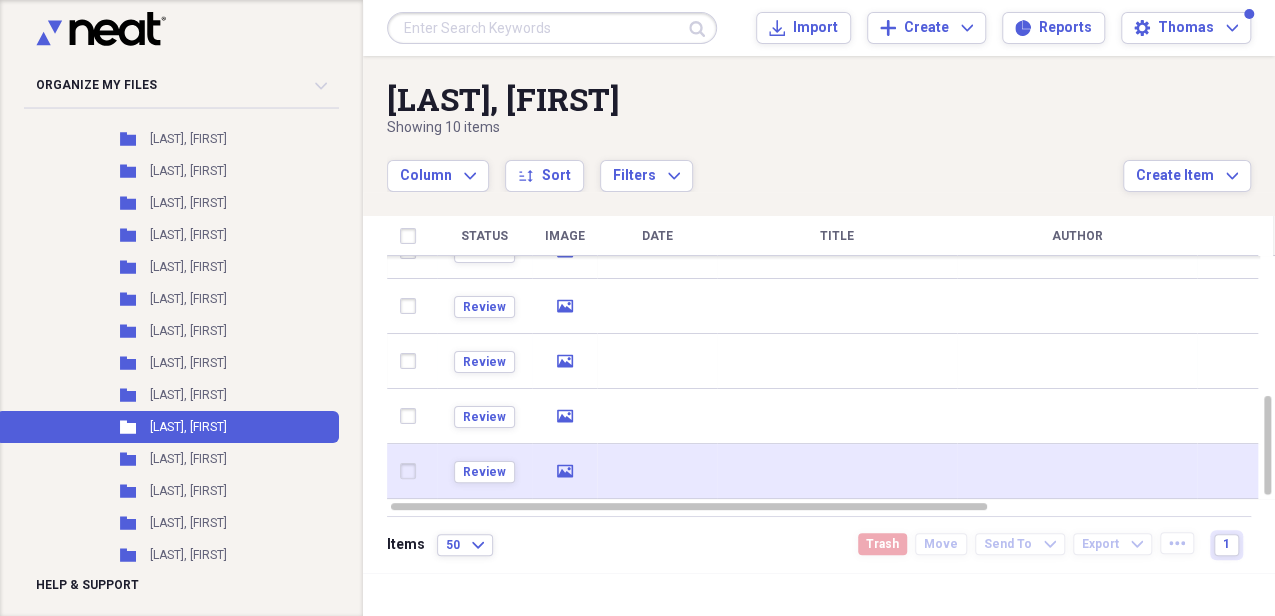 click on "media" 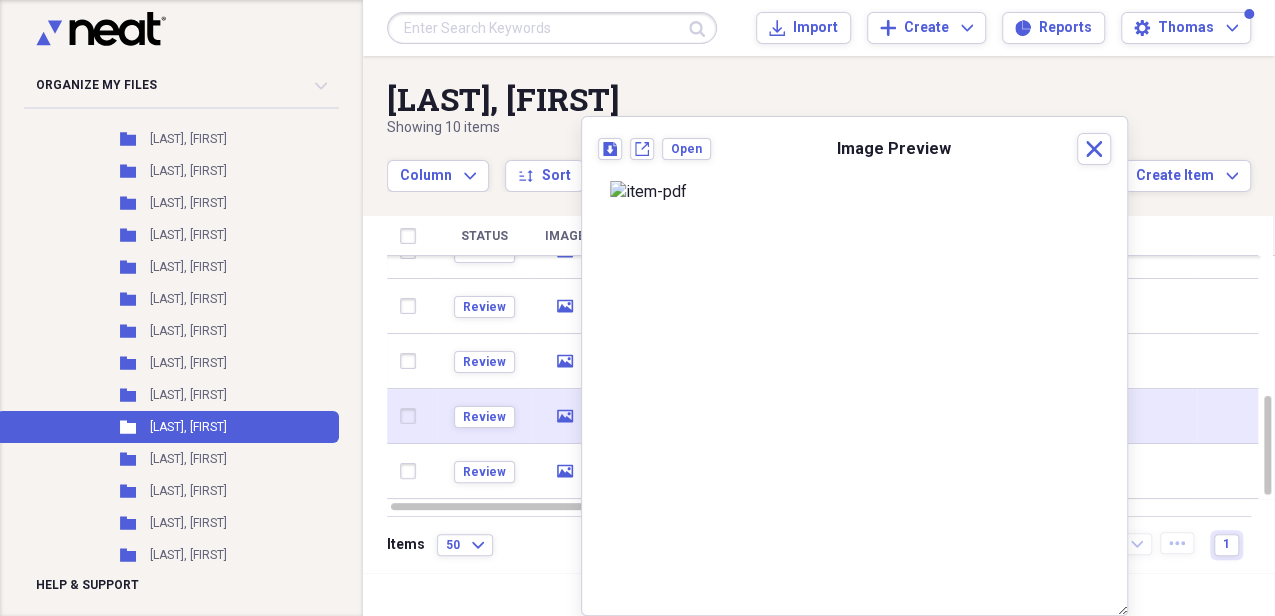 click 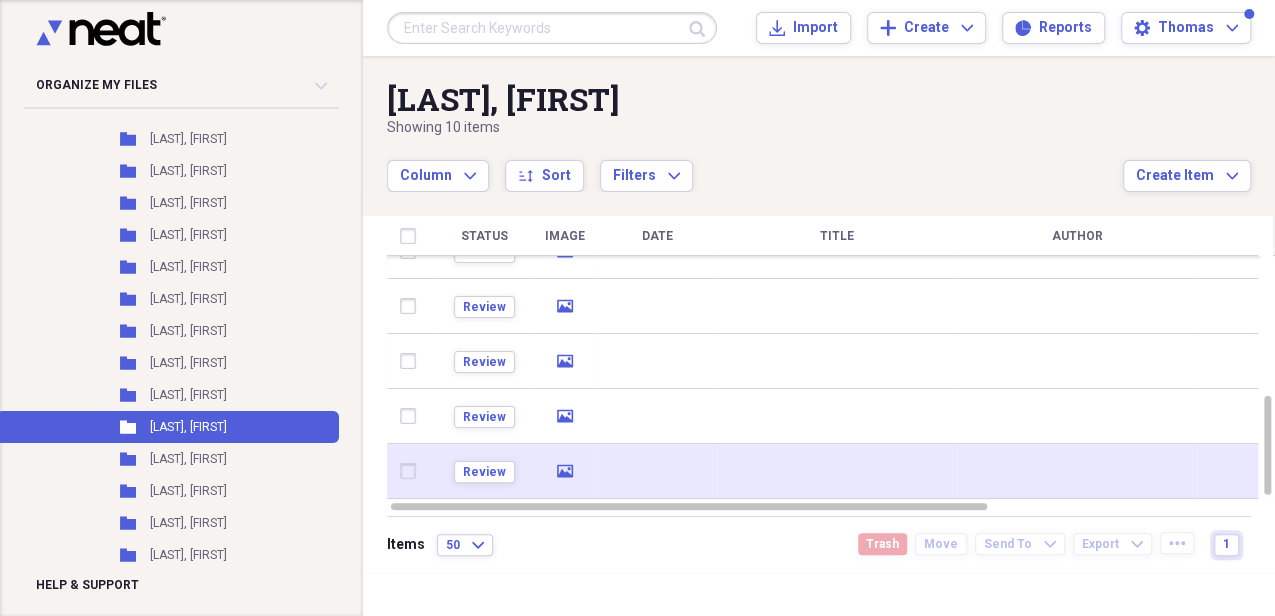 click on "media" 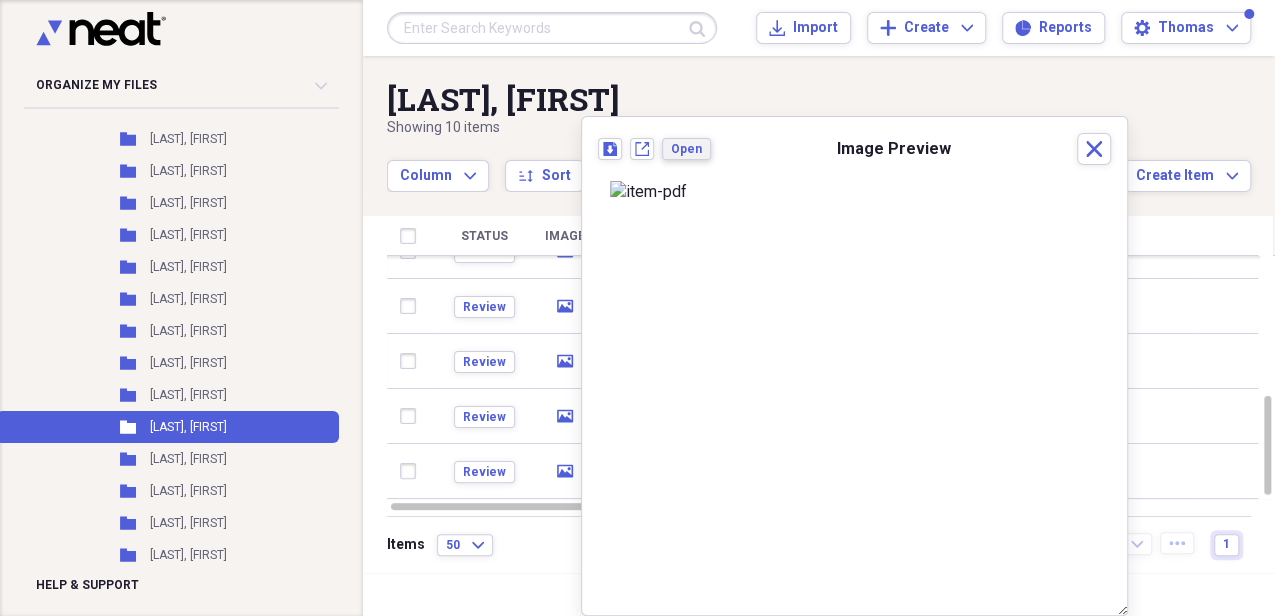 click on "Open" at bounding box center [686, 149] 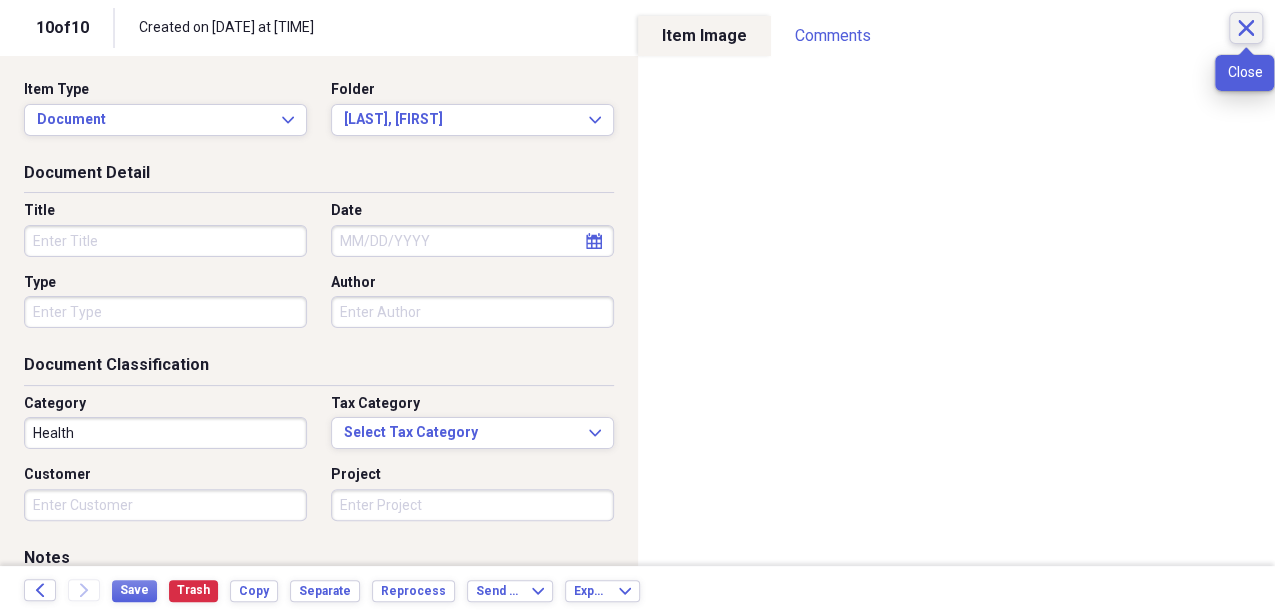 click on "Close" 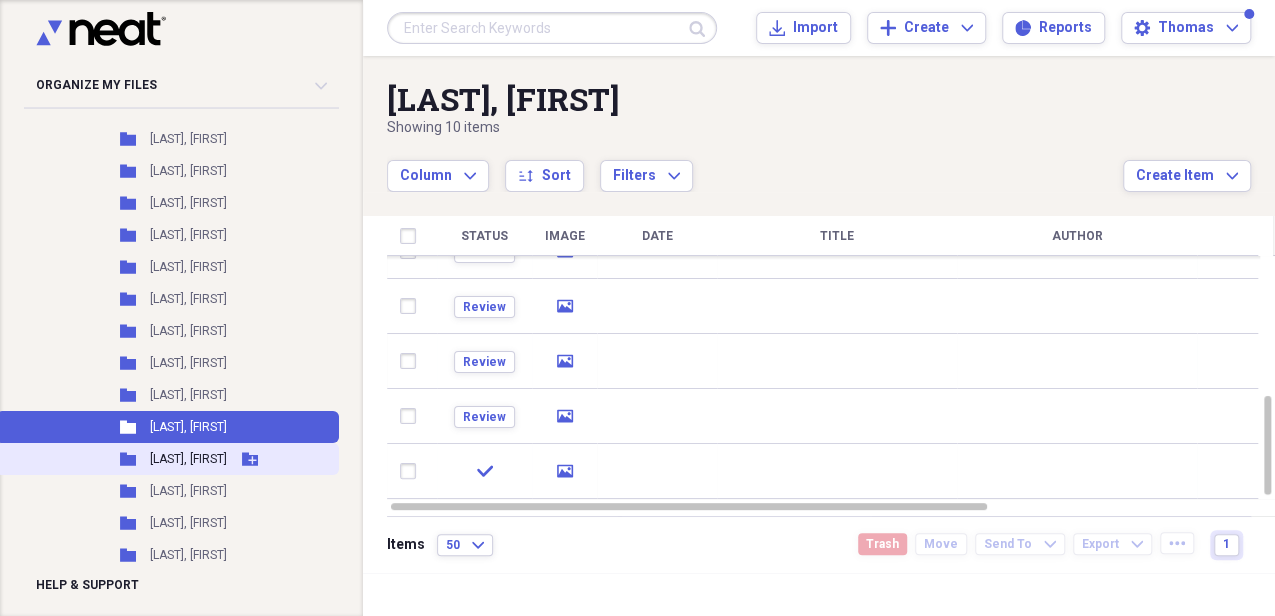 click on "[LAST], [FIRST]" at bounding box center (188, 459) 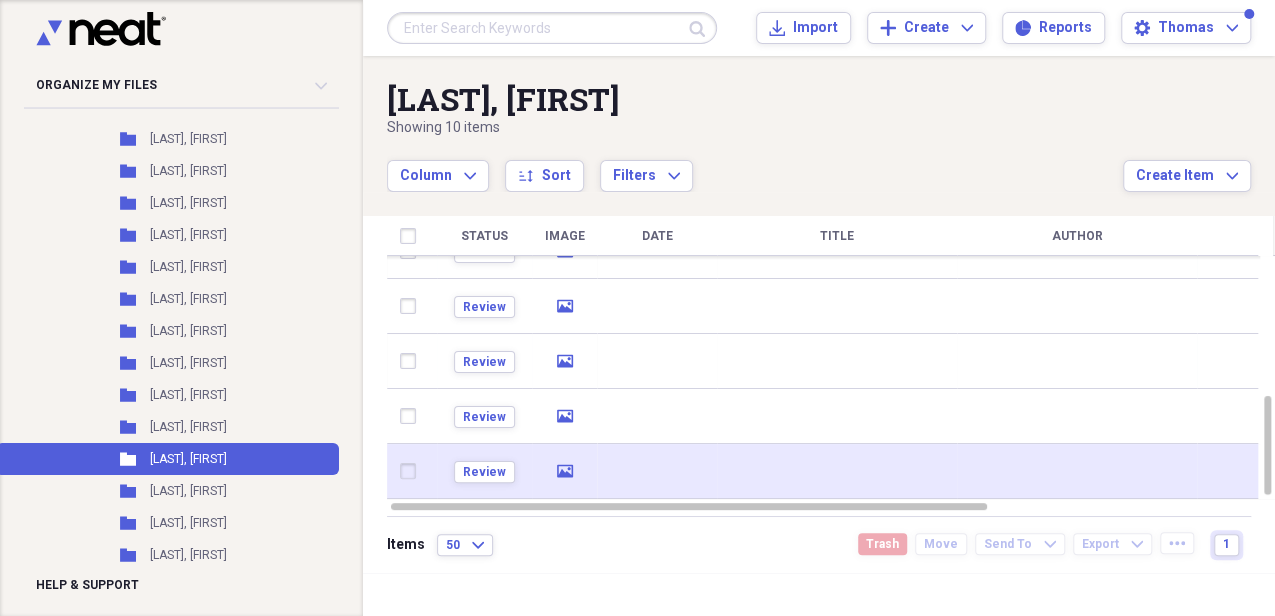 click 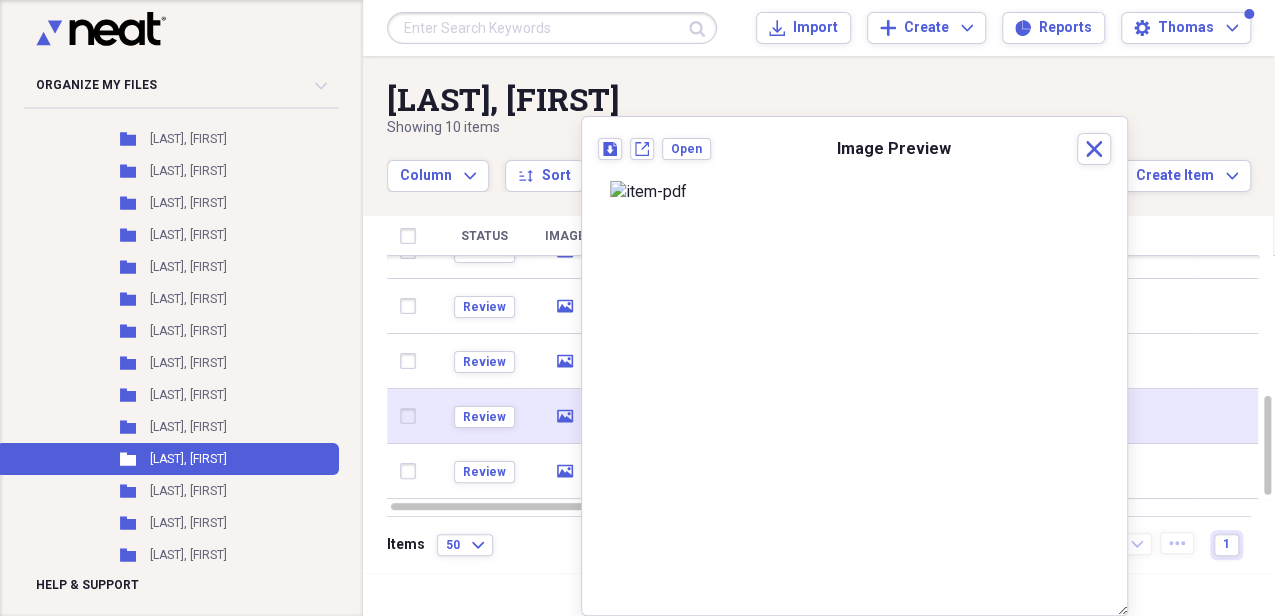 click on "media" 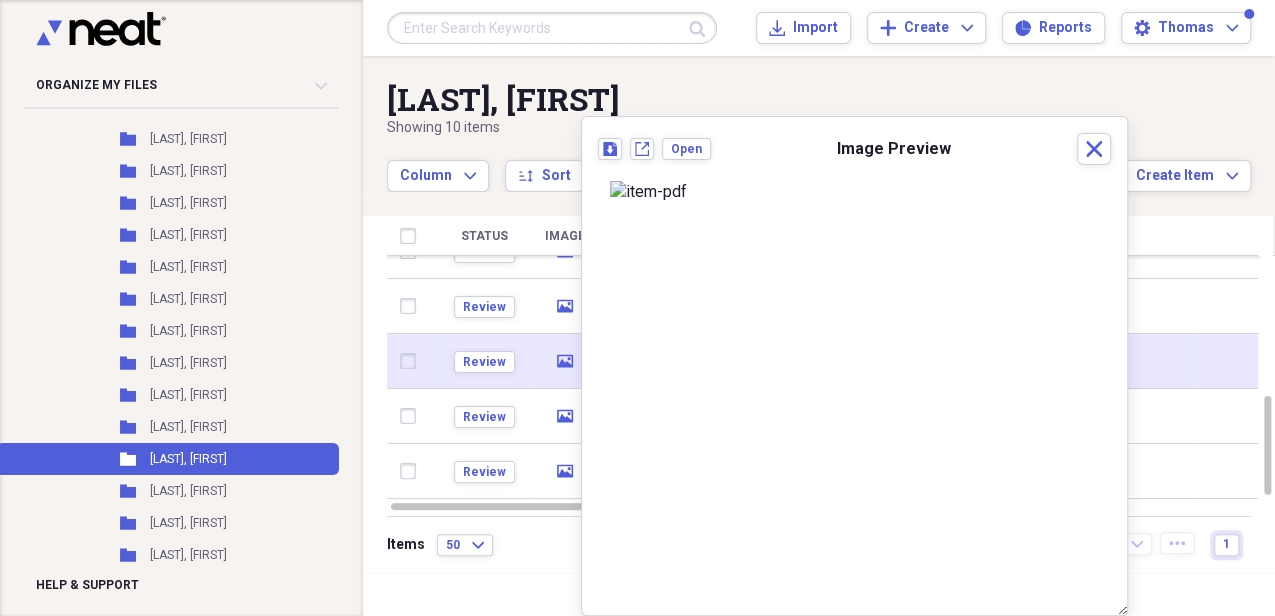 click on "media" 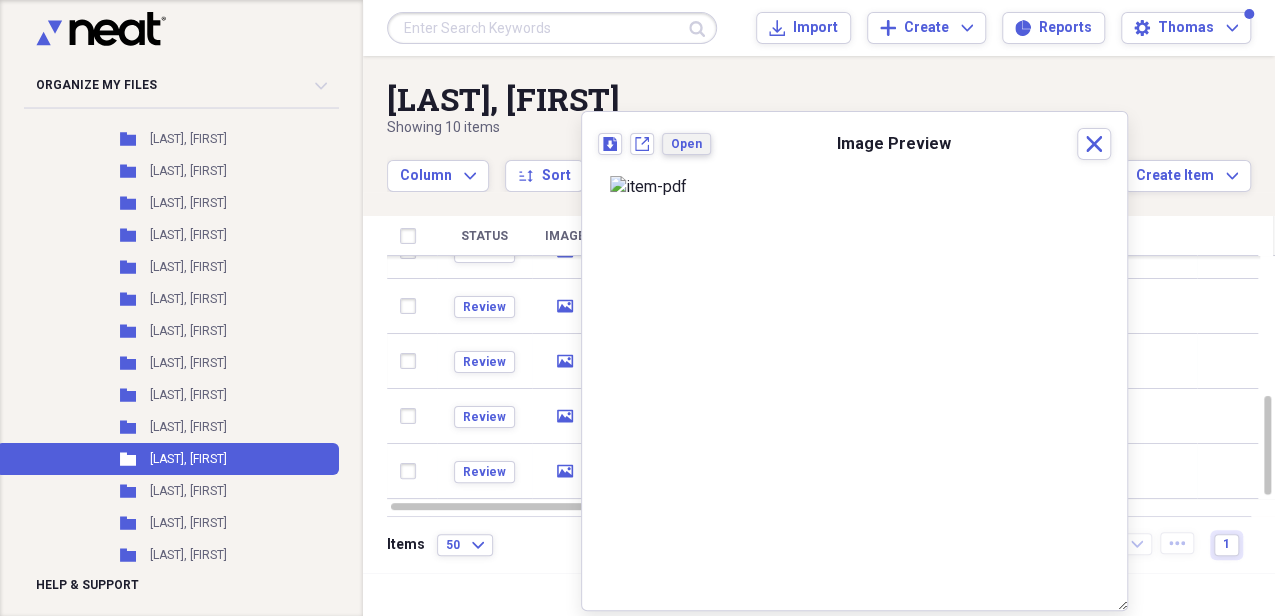 click on "Open" at bounding box center [686, 144] 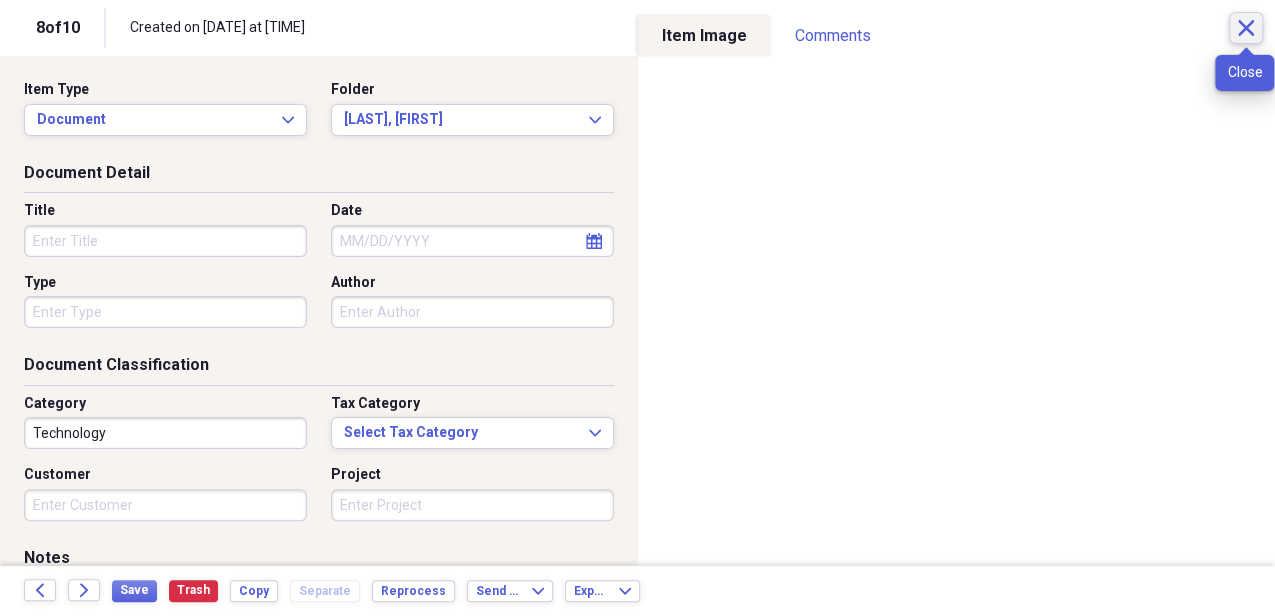 click 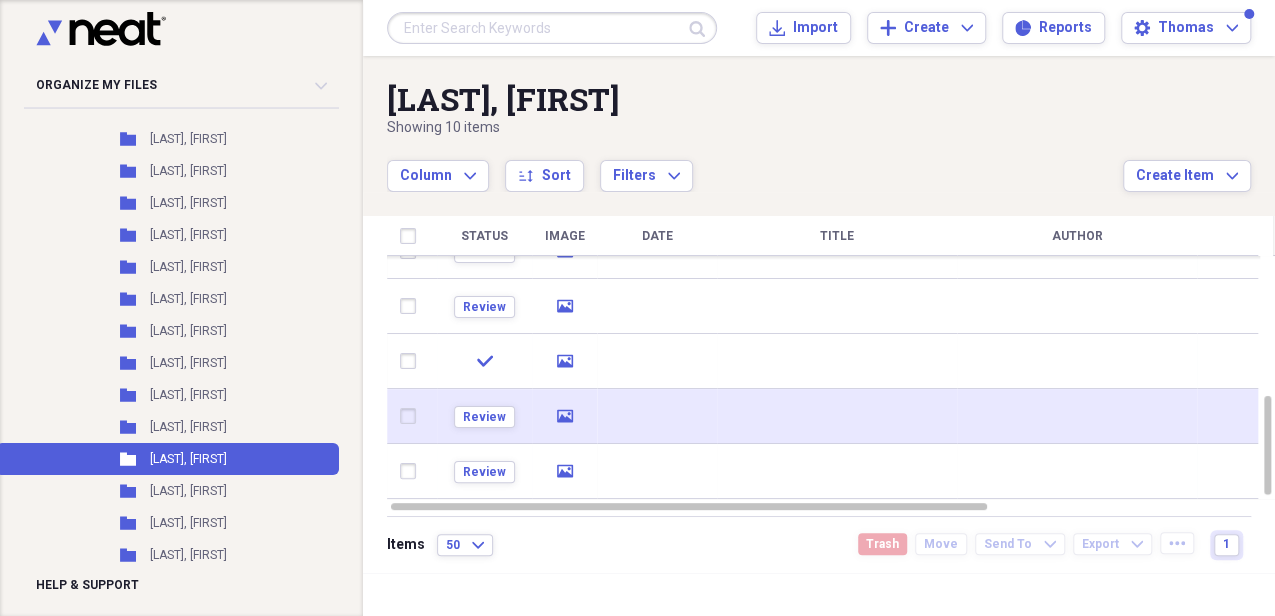 click 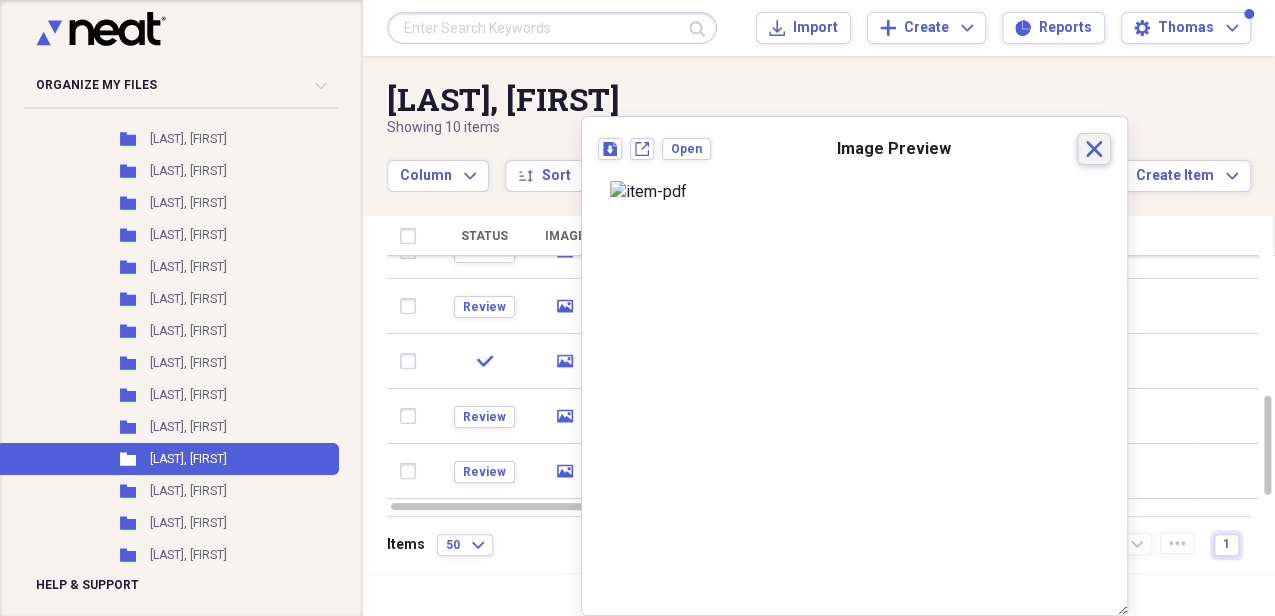 click on "Close" 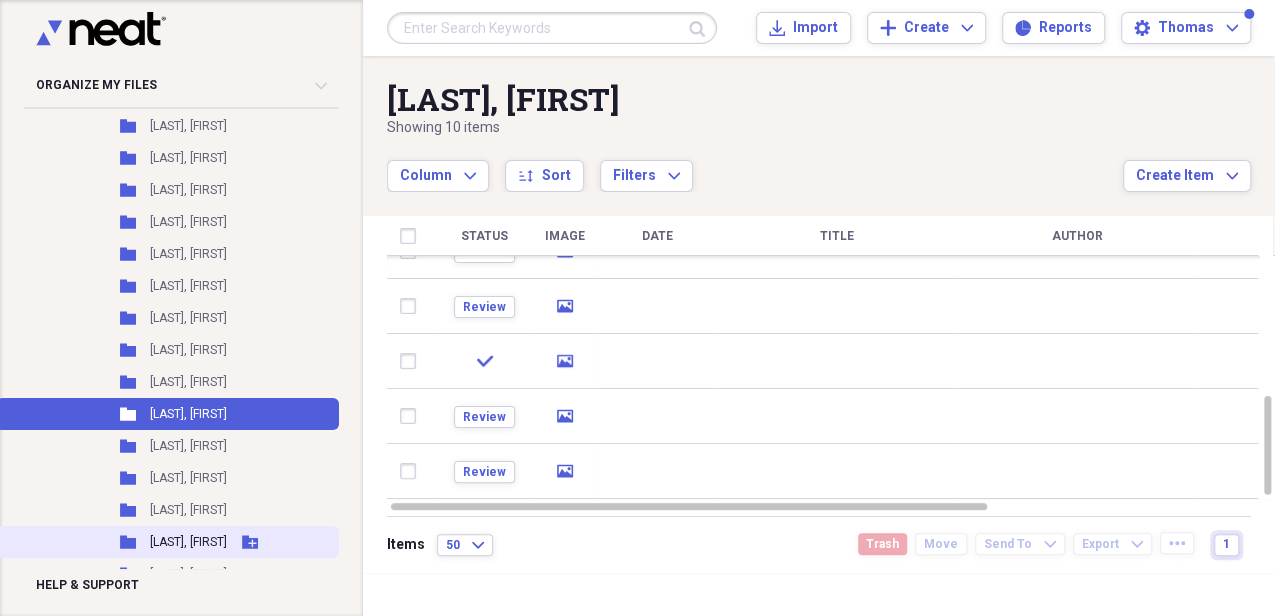 scroll, scrollTop: 1533, scrollLeft: 0, axis: vertical 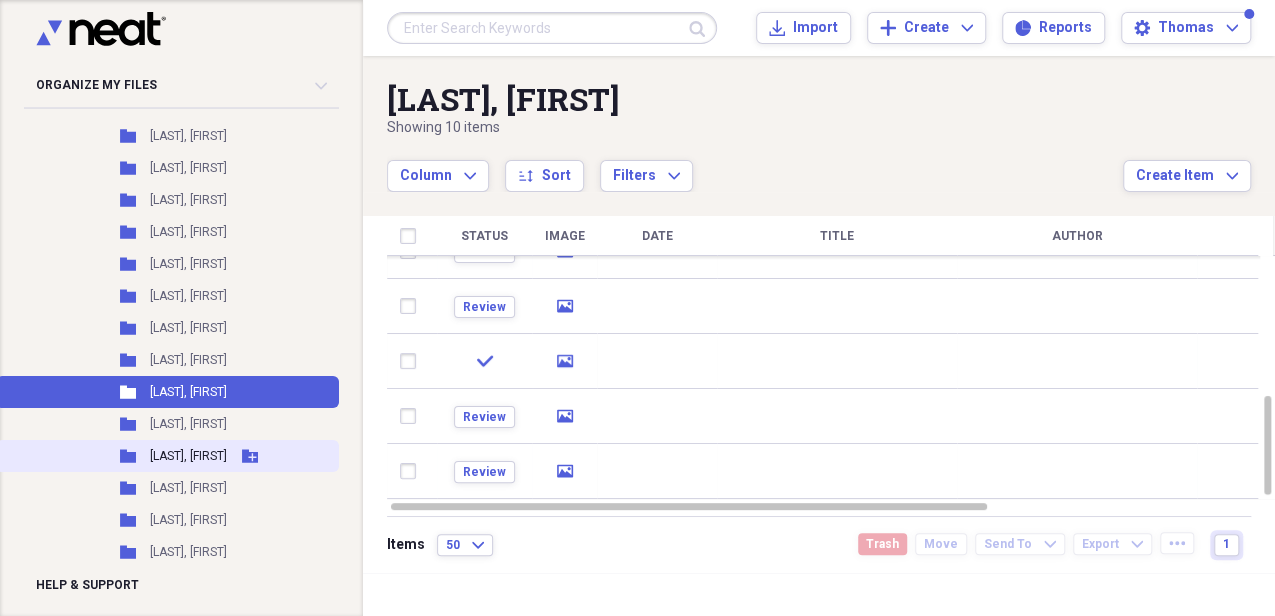 click on "[LAST], [FIRST]" at bounding box center (188, 456) 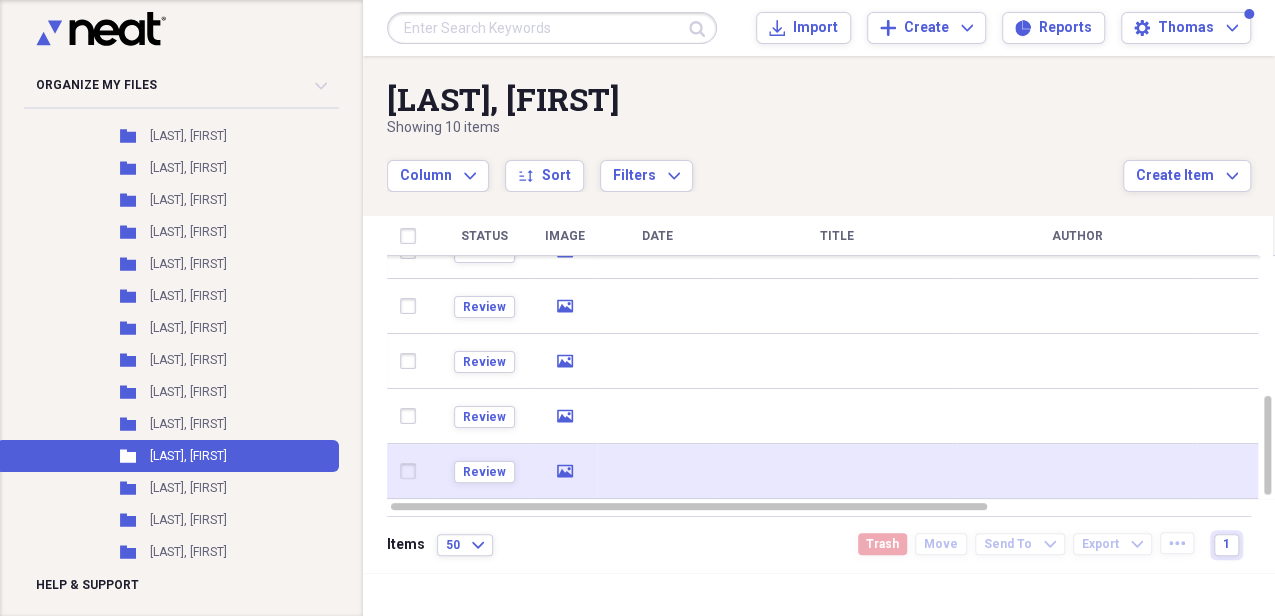 click 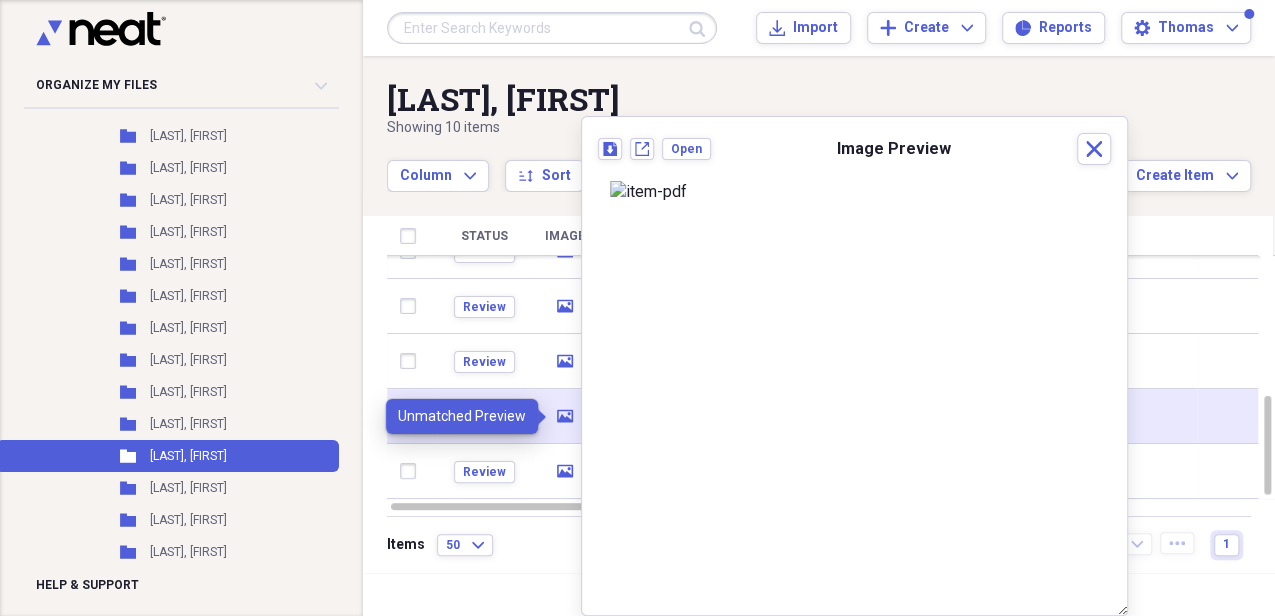 click on "media" 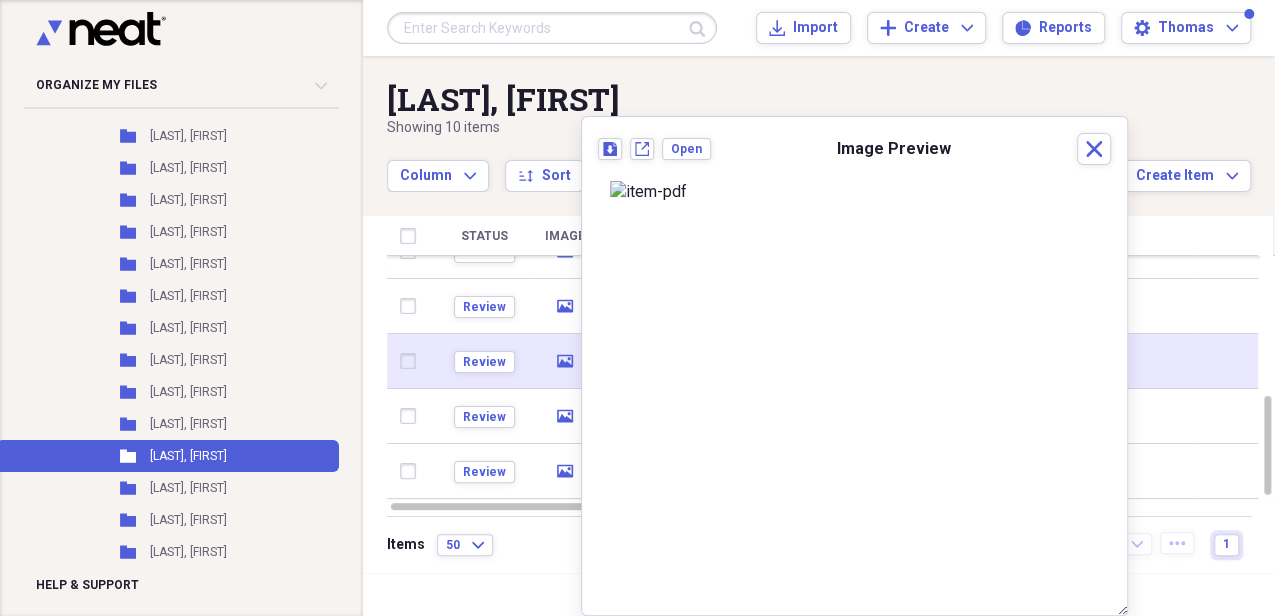 click 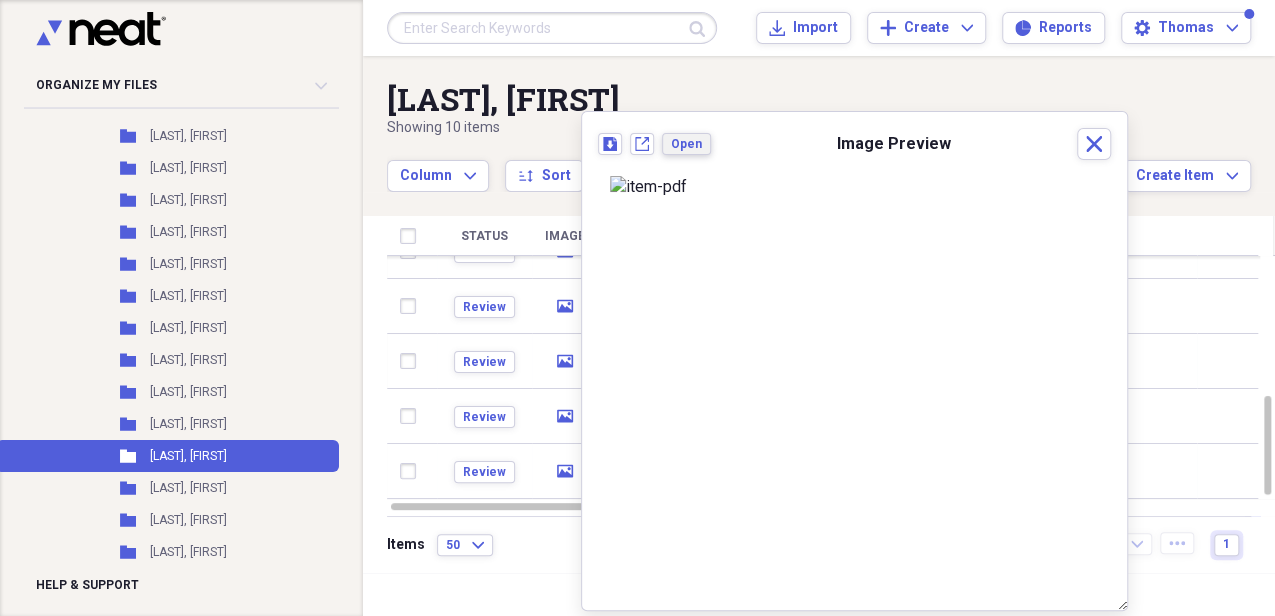 click on "Open" at bounding box center [686, 144] 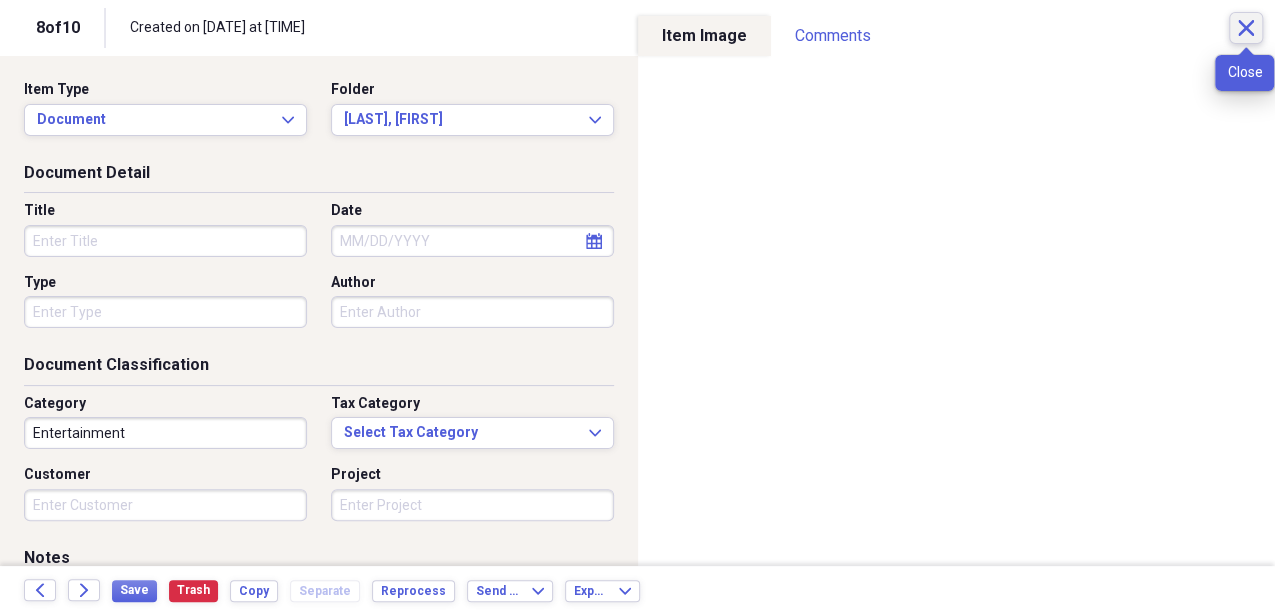 click on "Close" 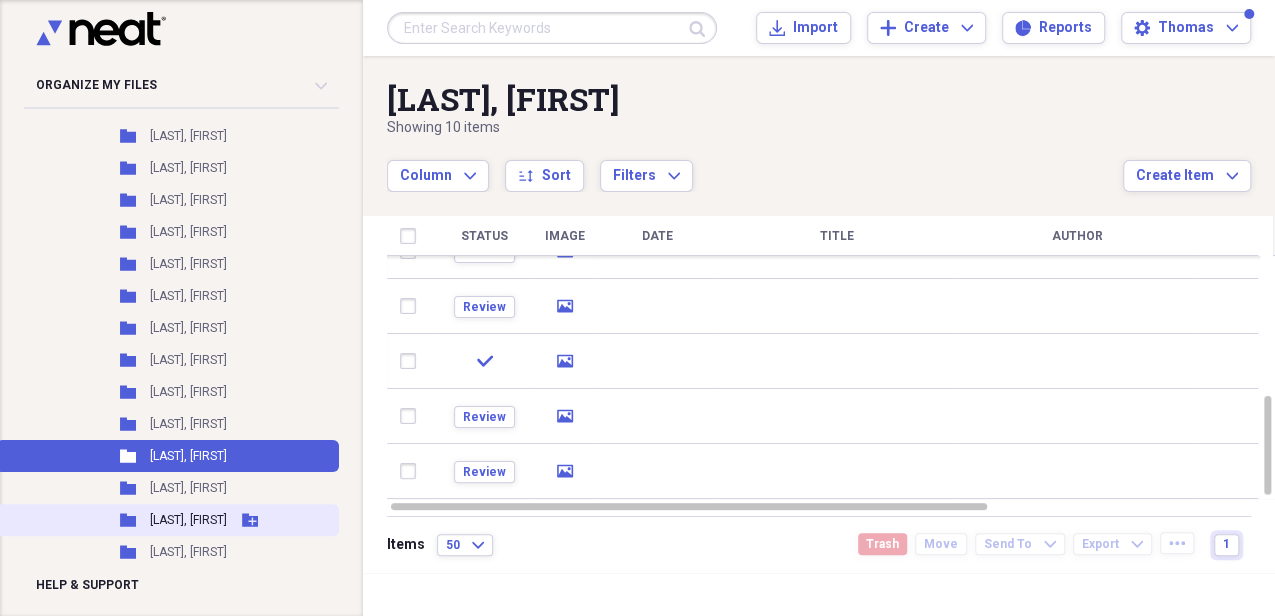 click on "[LAST], [FIRST]" at bounding box center (188, 520) 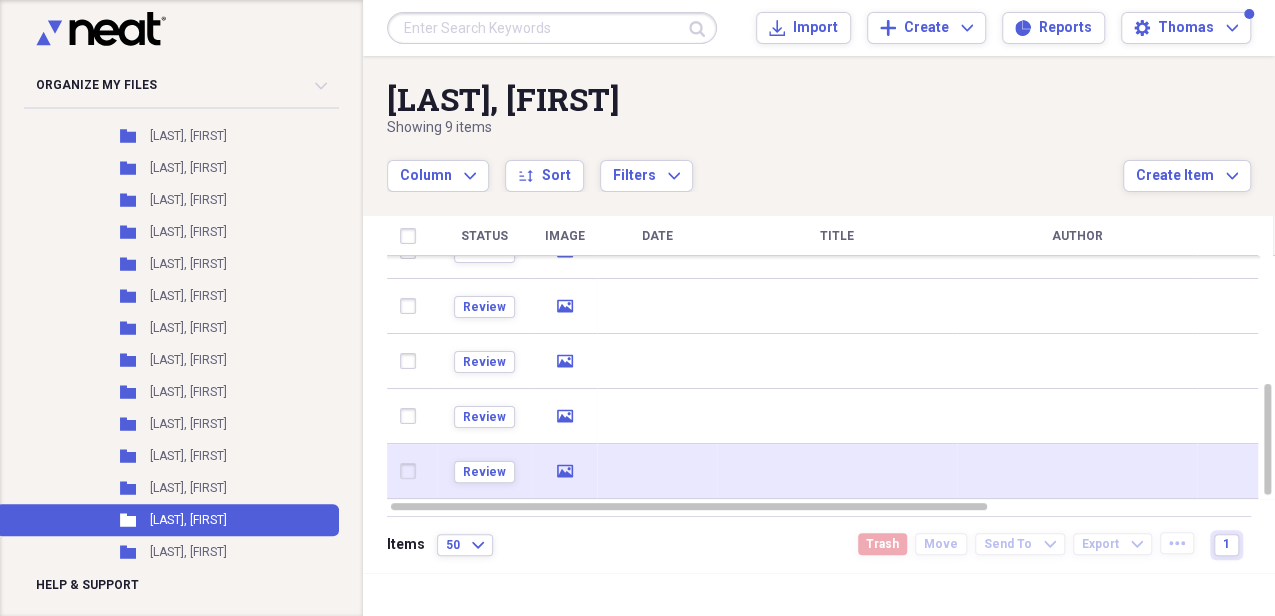 click 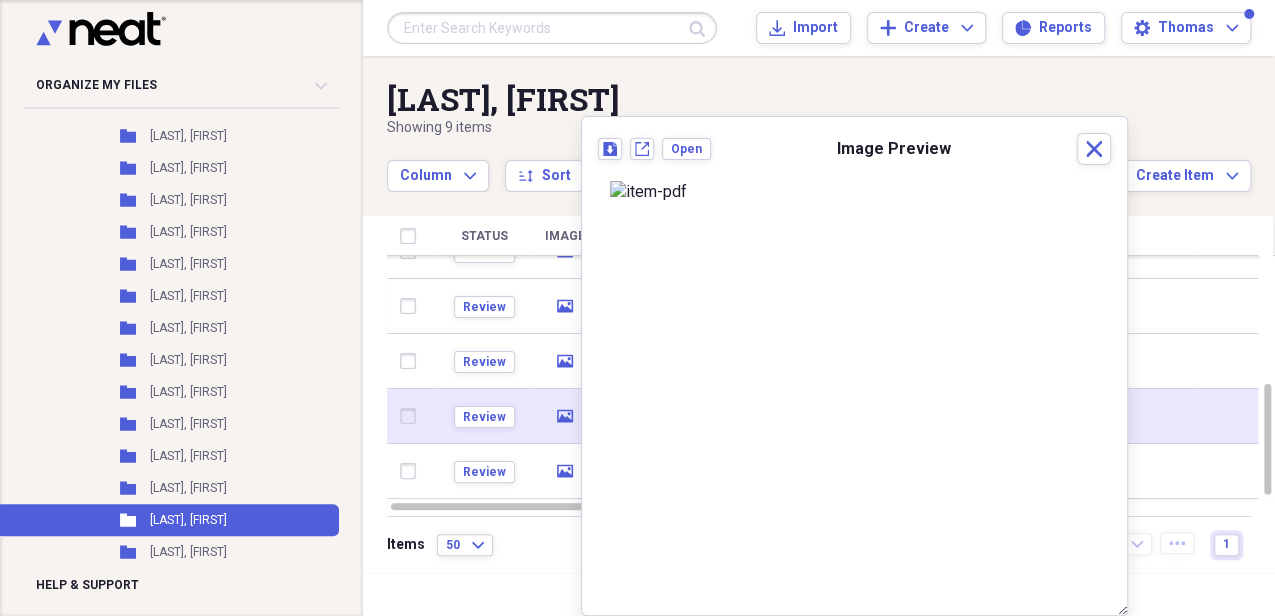 click 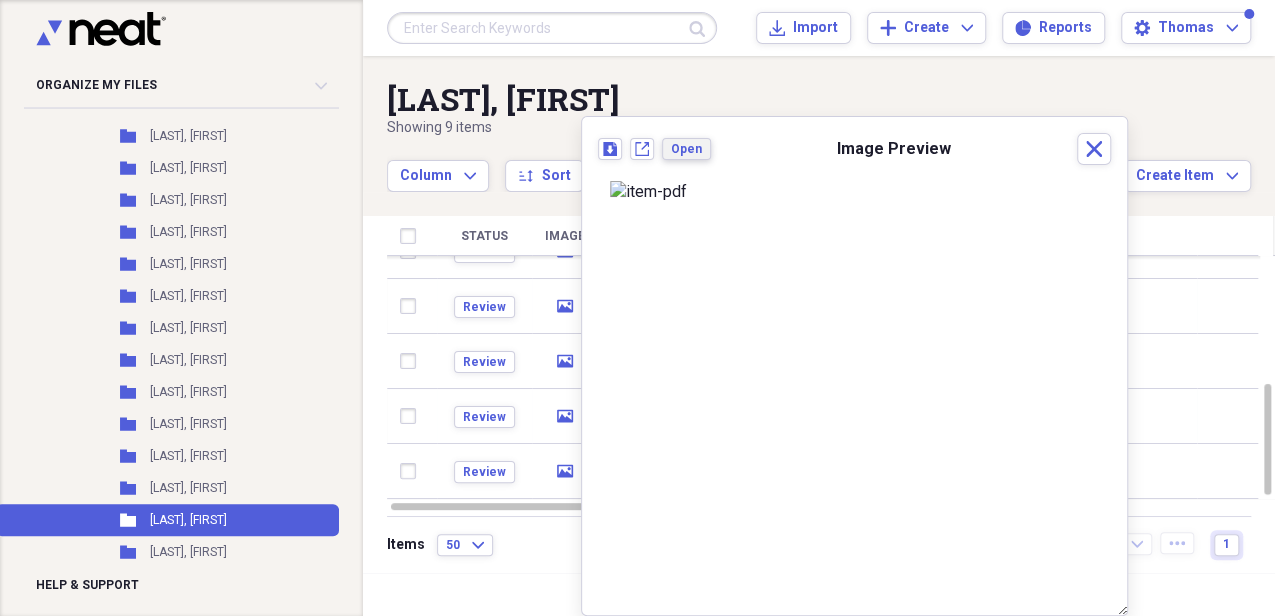 click on "Open" at bounding box center (686, 149) 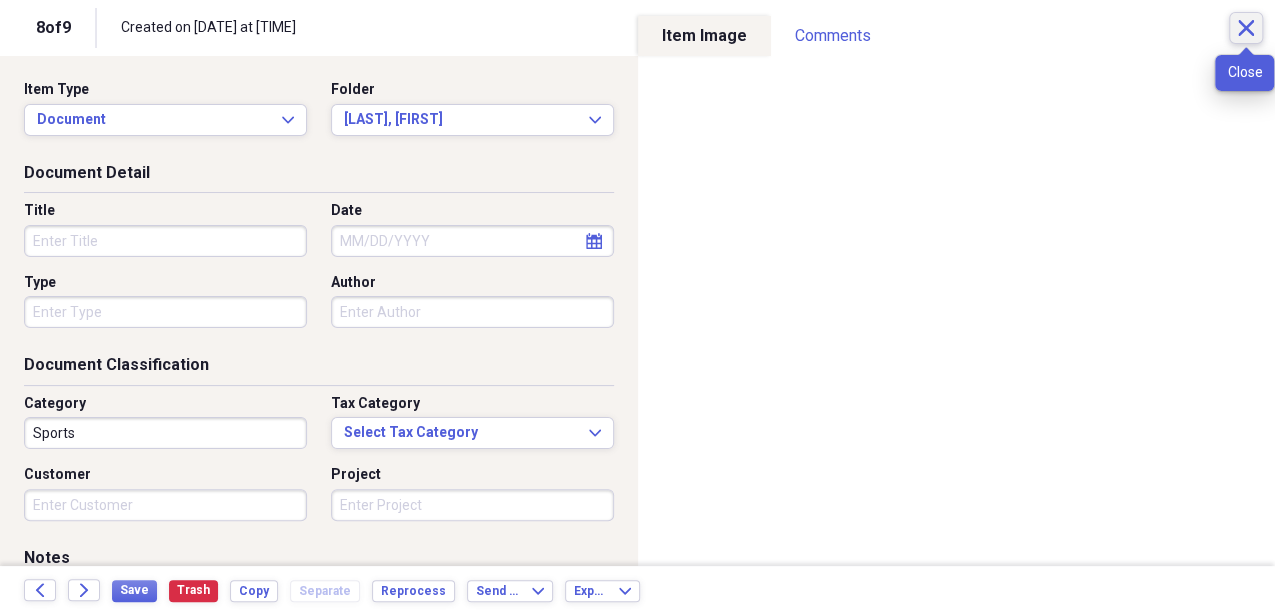 click 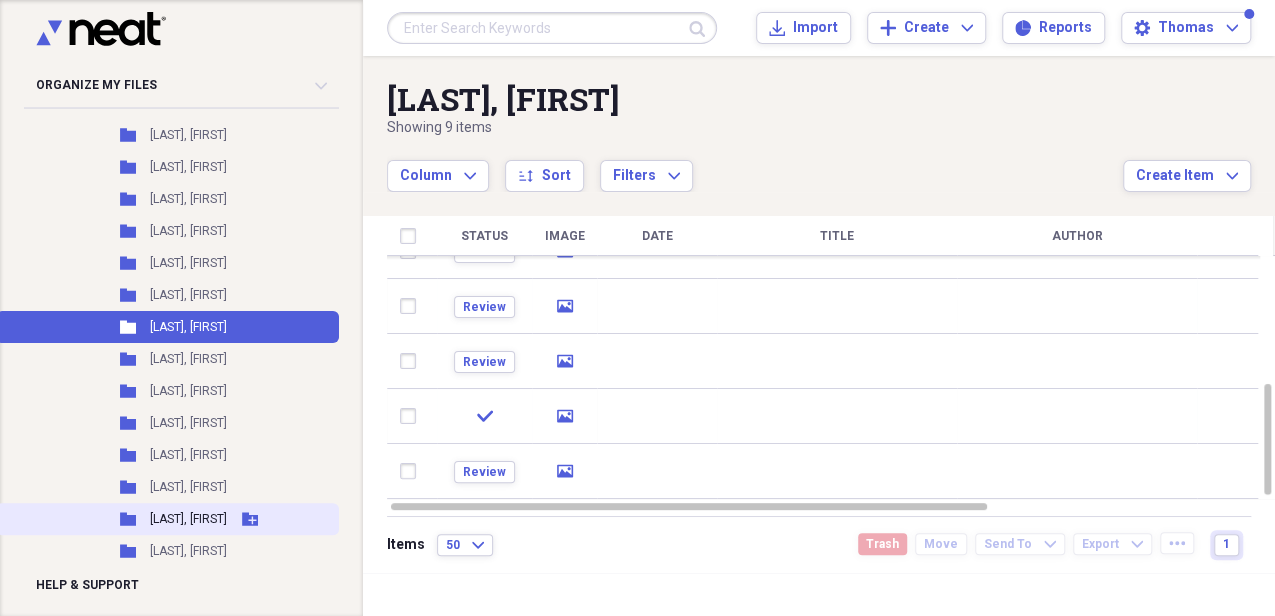 scroll, scrollTop: 1800, scrollLeft: 0, axis: vertical 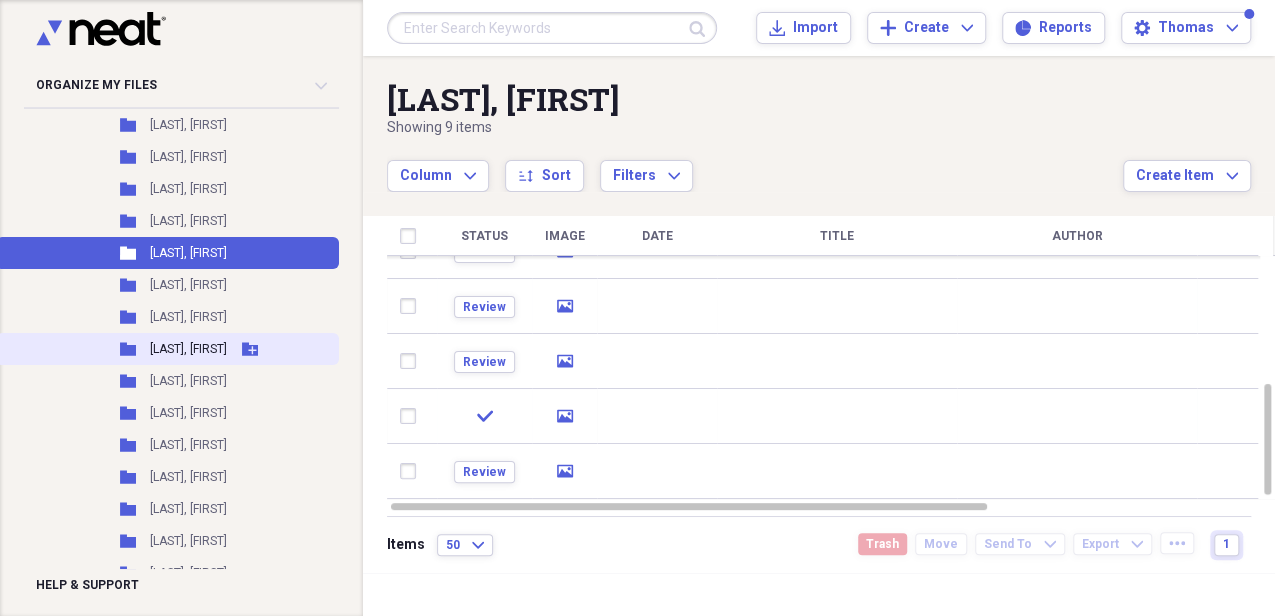 click on "[LAST], [FIRST]" at bounding box center [188, 349] 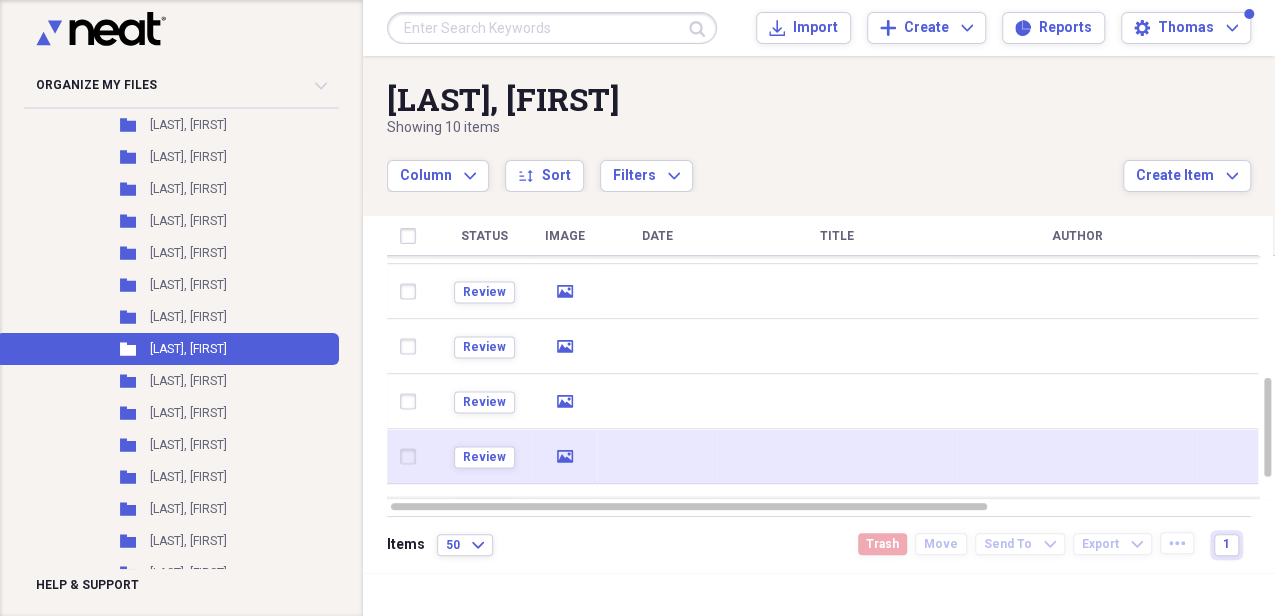 click on "media" 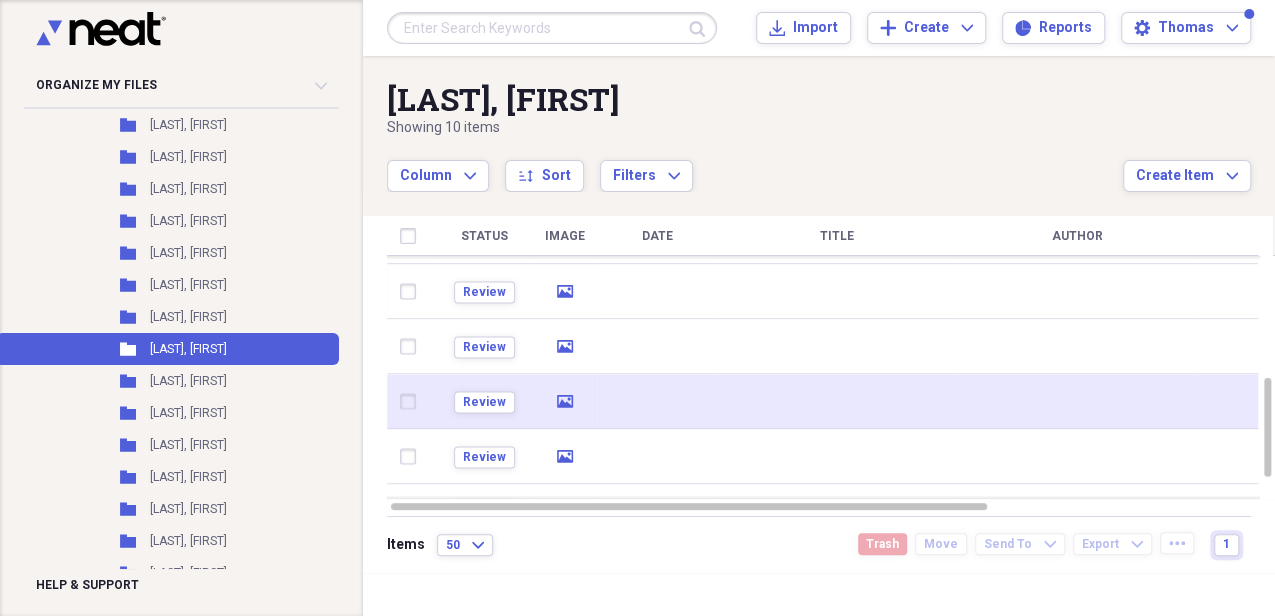 click on "media" 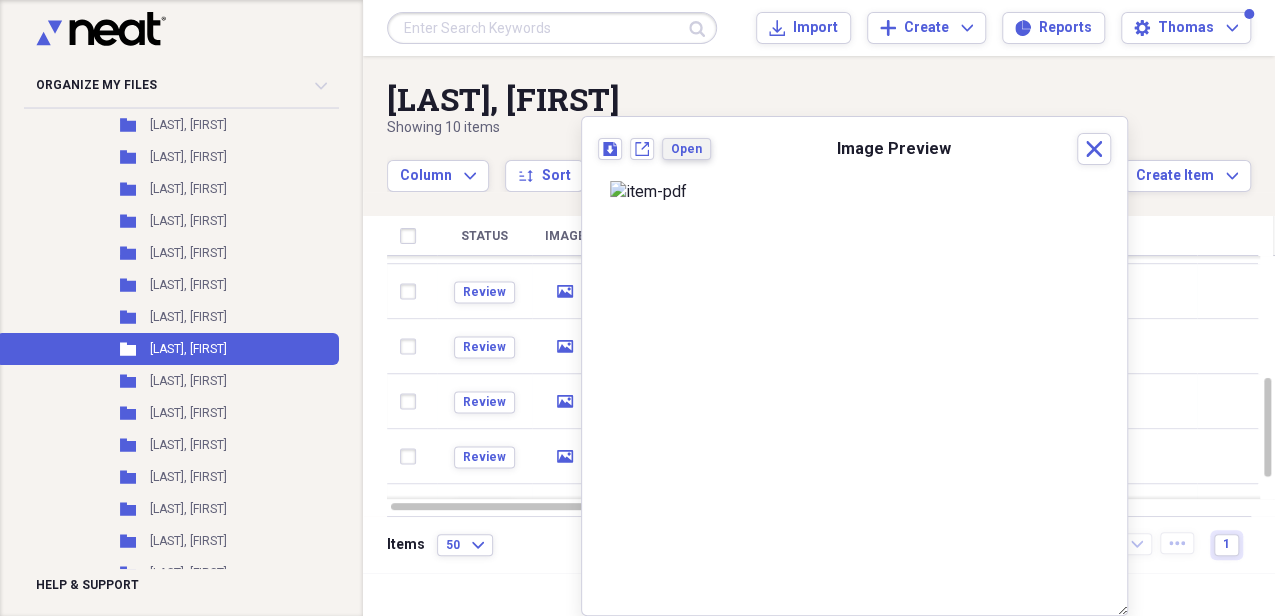 click on "Open" at bounding box center (686, 149) 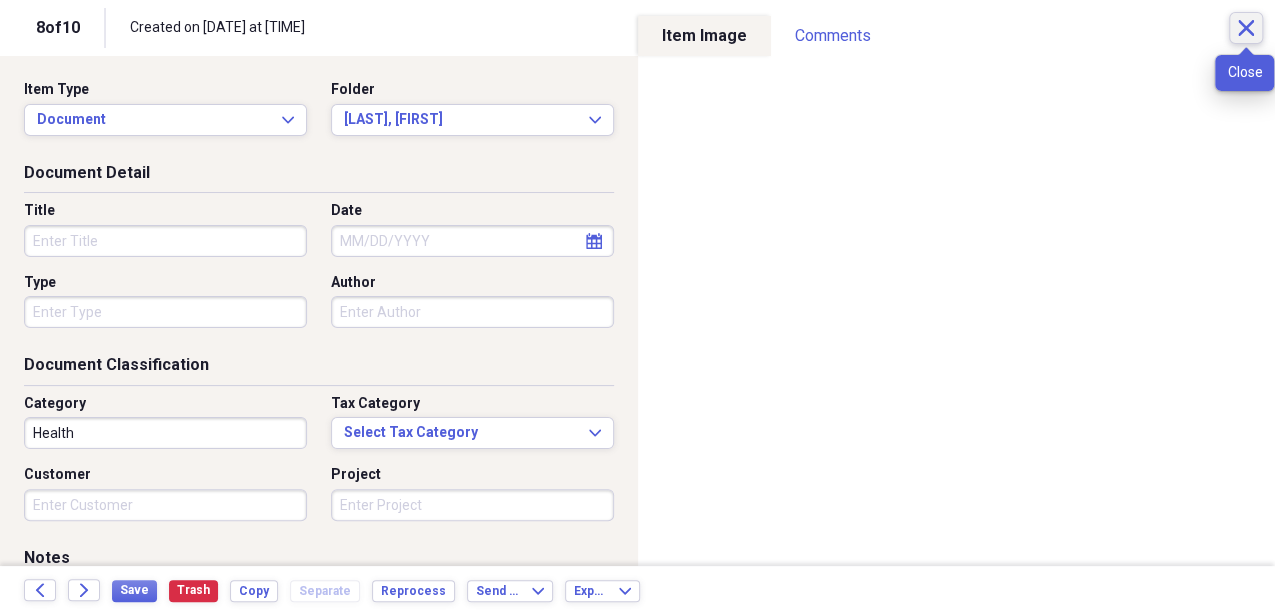 click 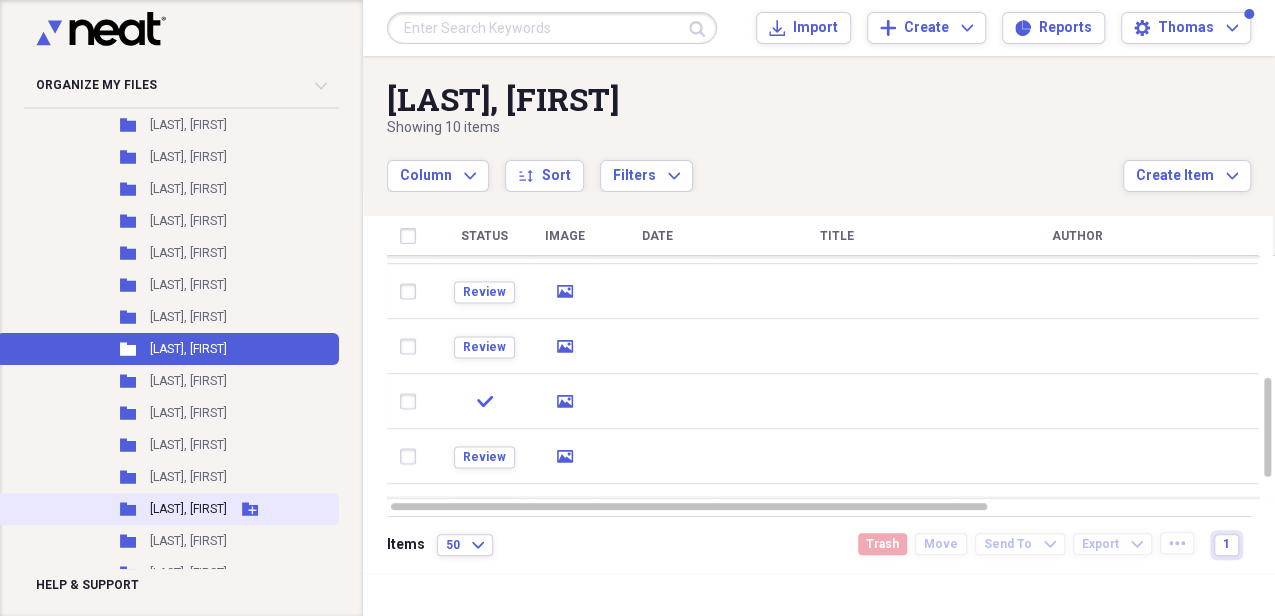 click on "[LAST], [FIRST]" at bounding box center [188, 509] 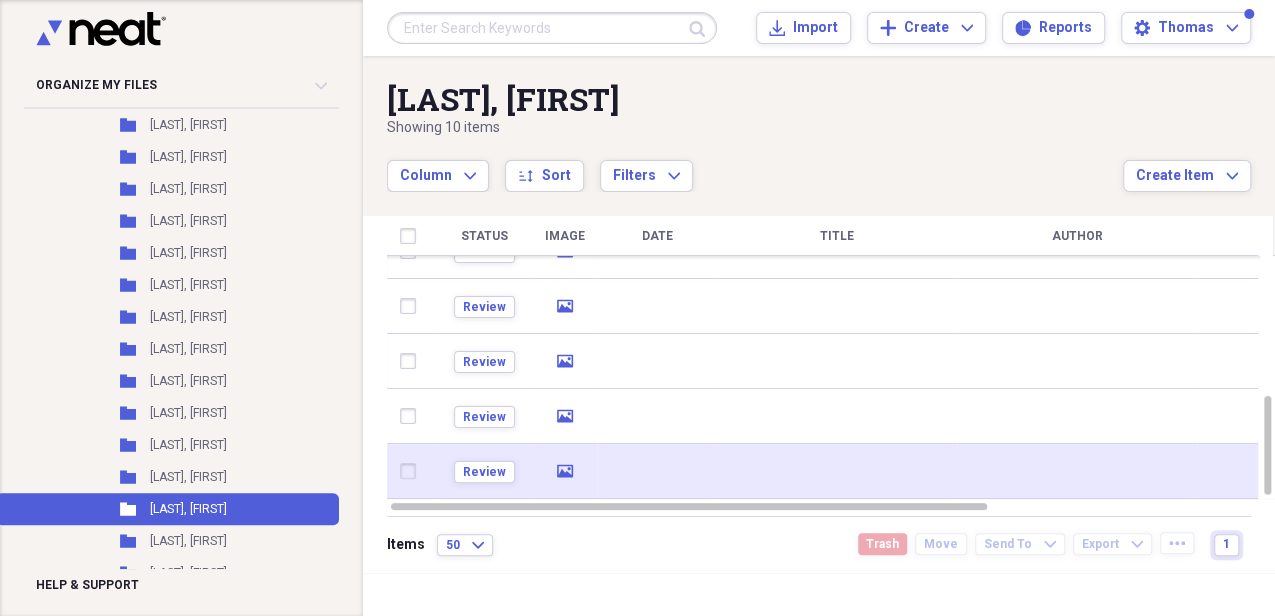 click on "media" 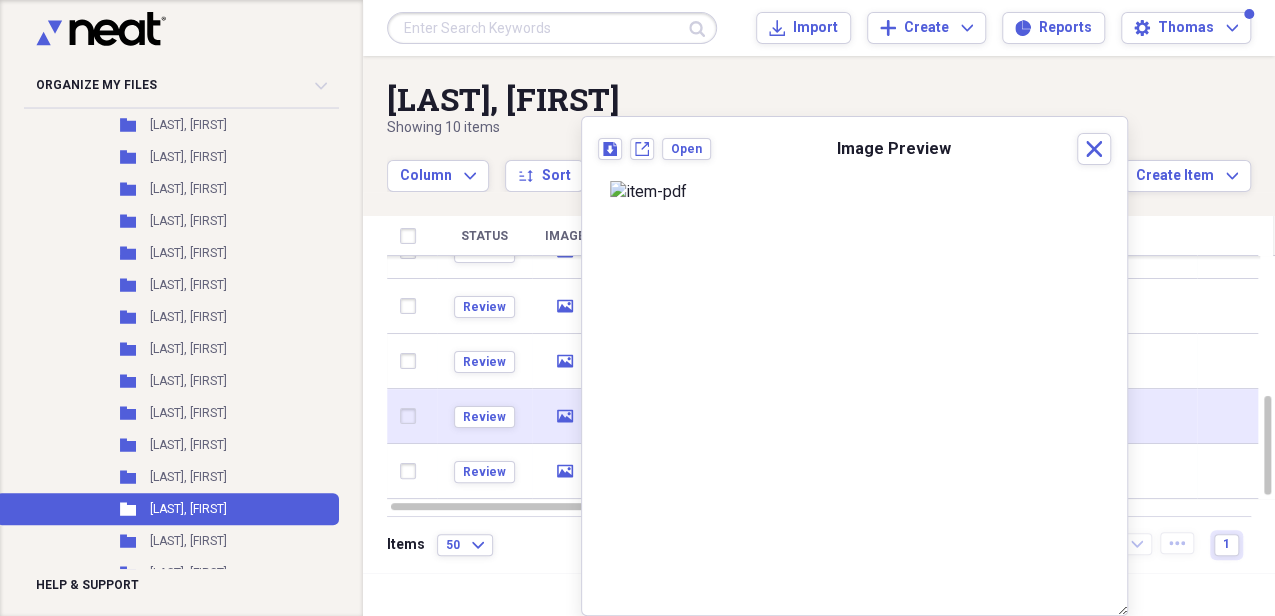 click on "media" 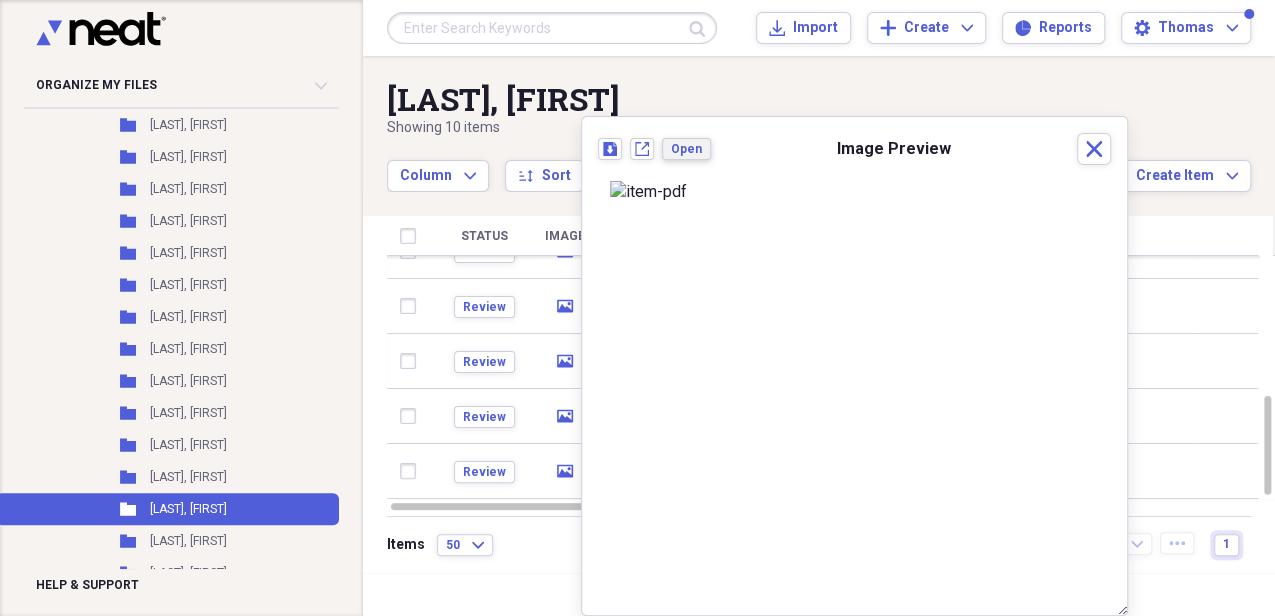 click on "Open" at bounding box center [686, 149] 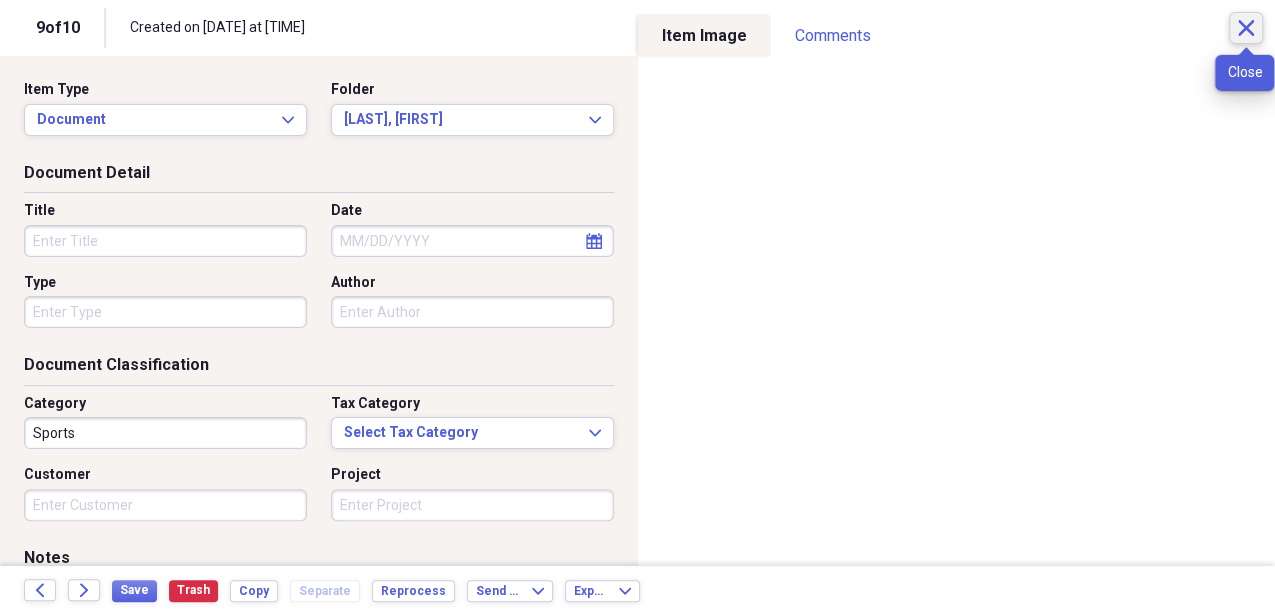 click on "Close" 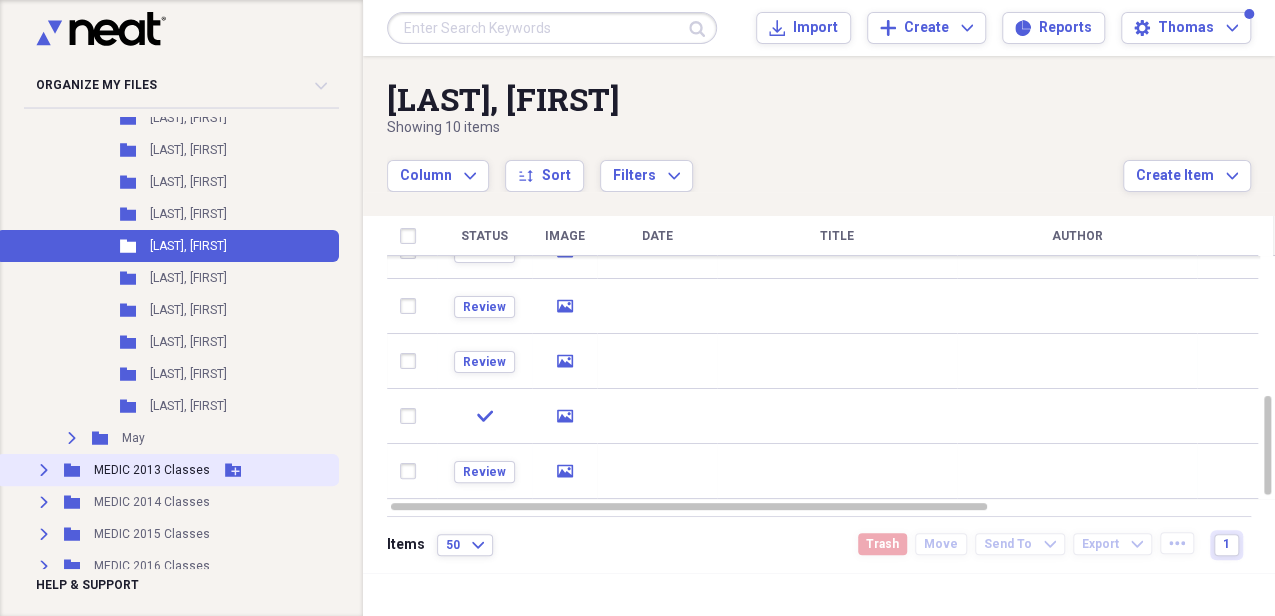 scroll, scrollTop: 2066, scrollLeft: 0, axis: vertical 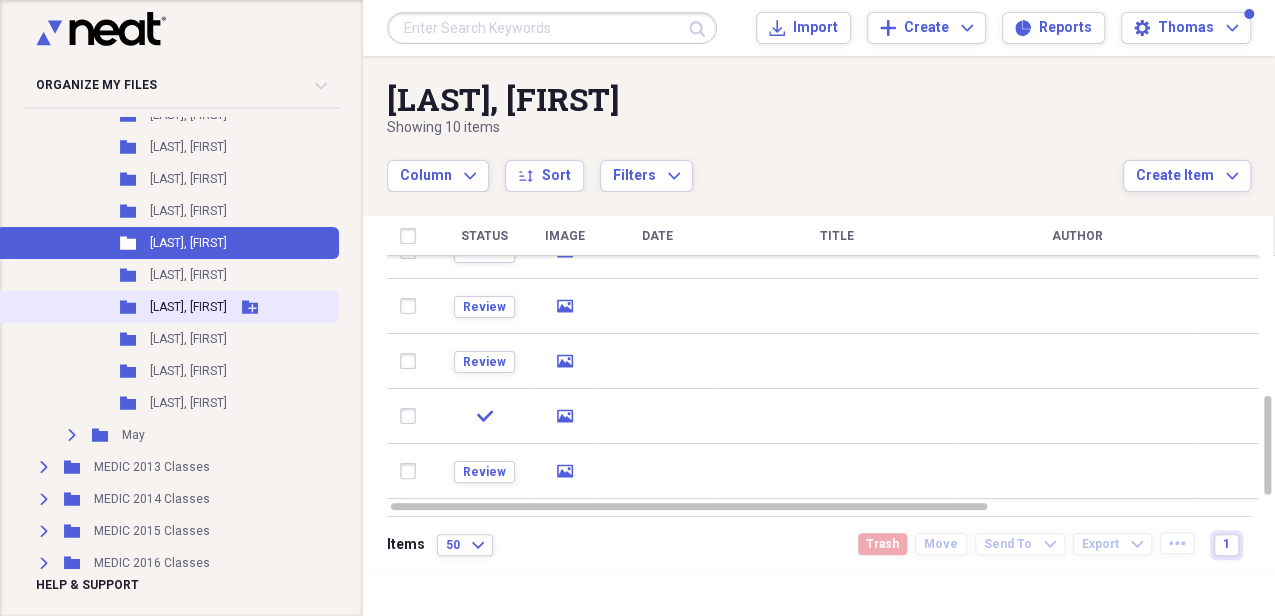 click on "[LAST], [FIRST]" at bounding box center [188, 307] 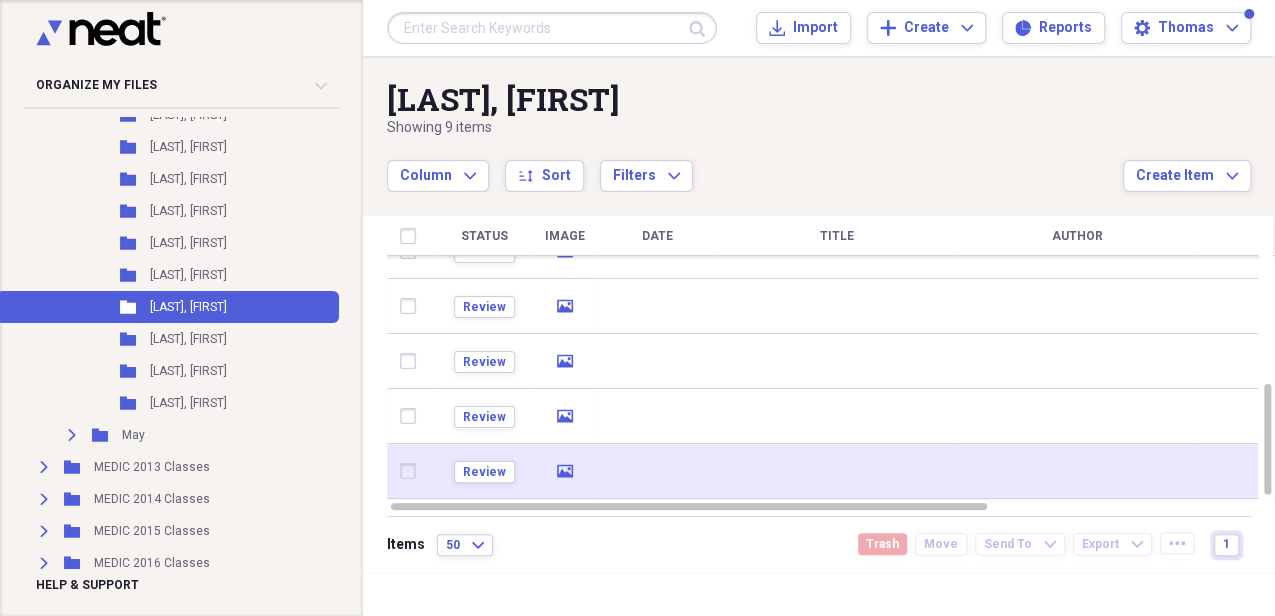 click 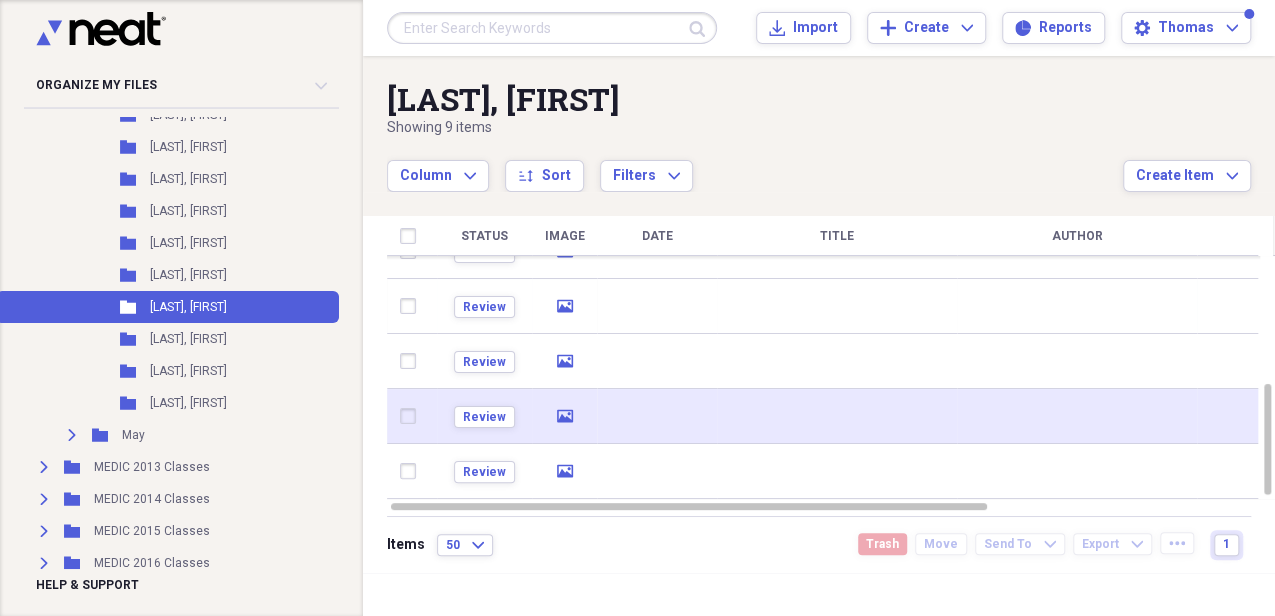 click on "media" 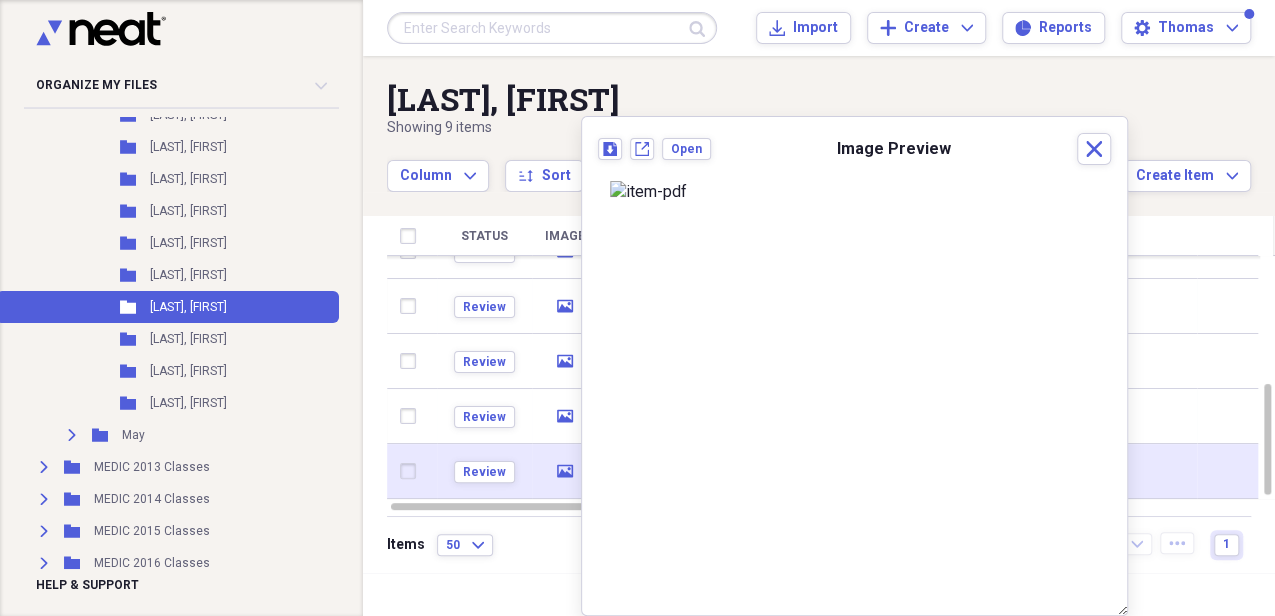 click 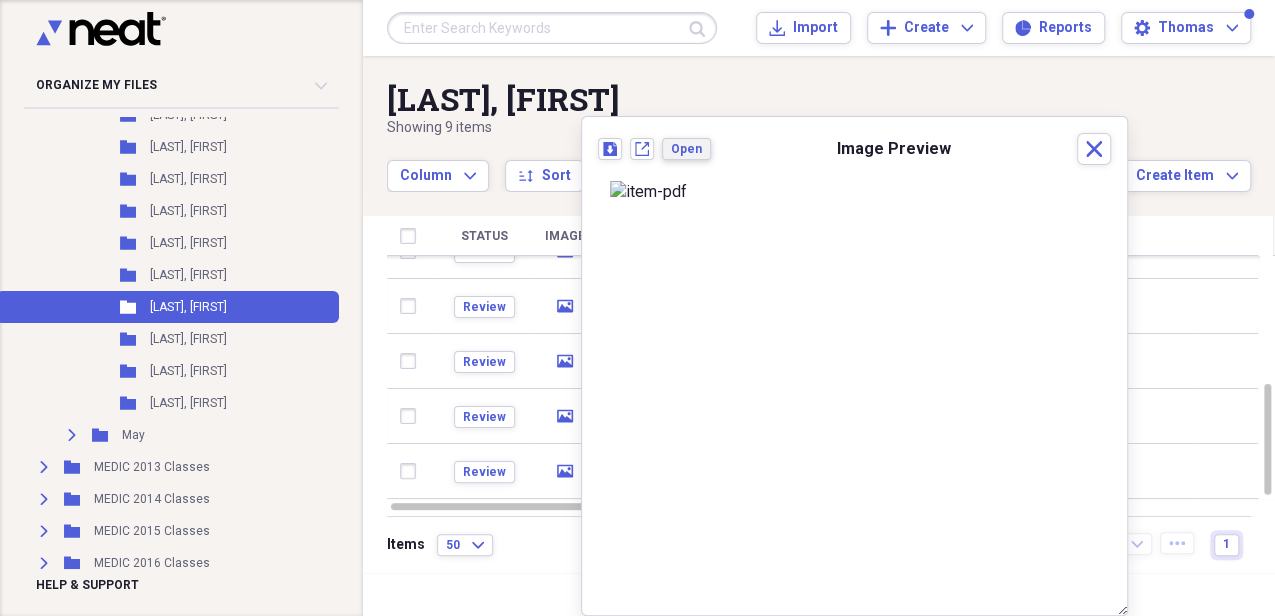 click on "Open" at bounding box center (686, 149) 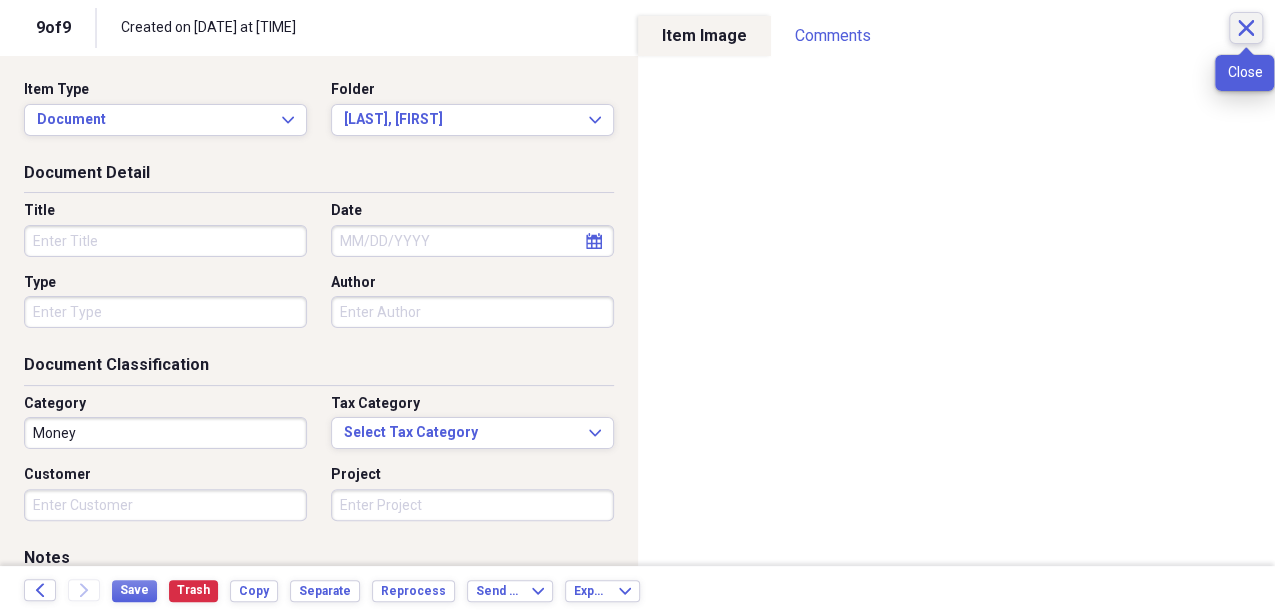 click 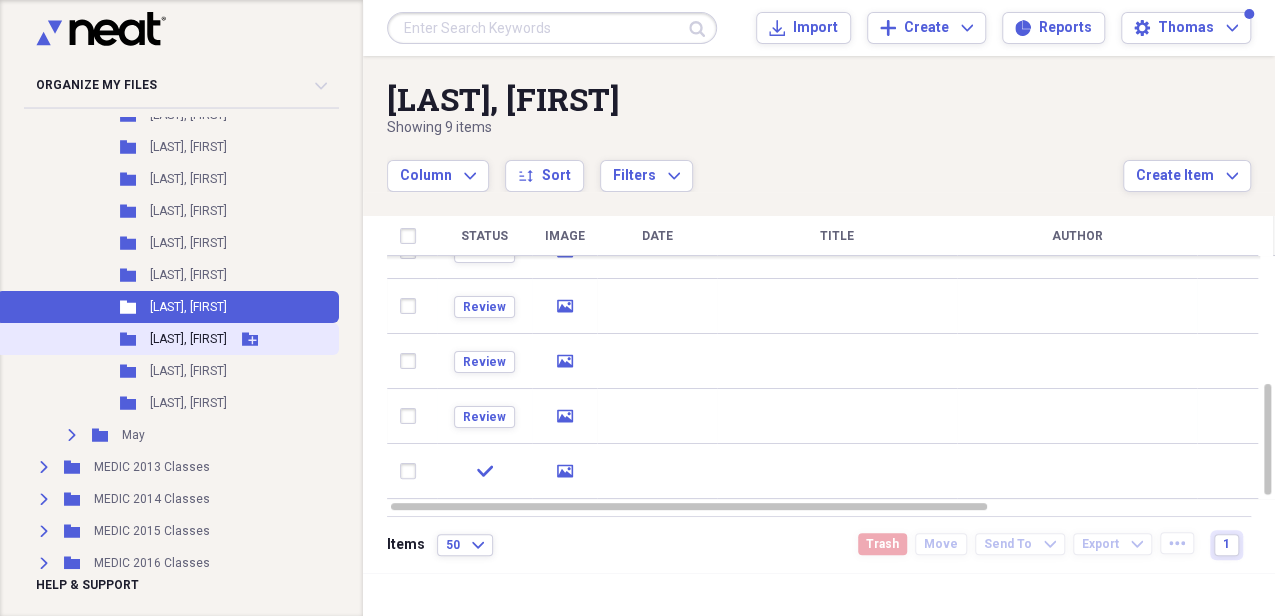 click on "[LAST], [FIRST]" at bounding box center [188, 339] 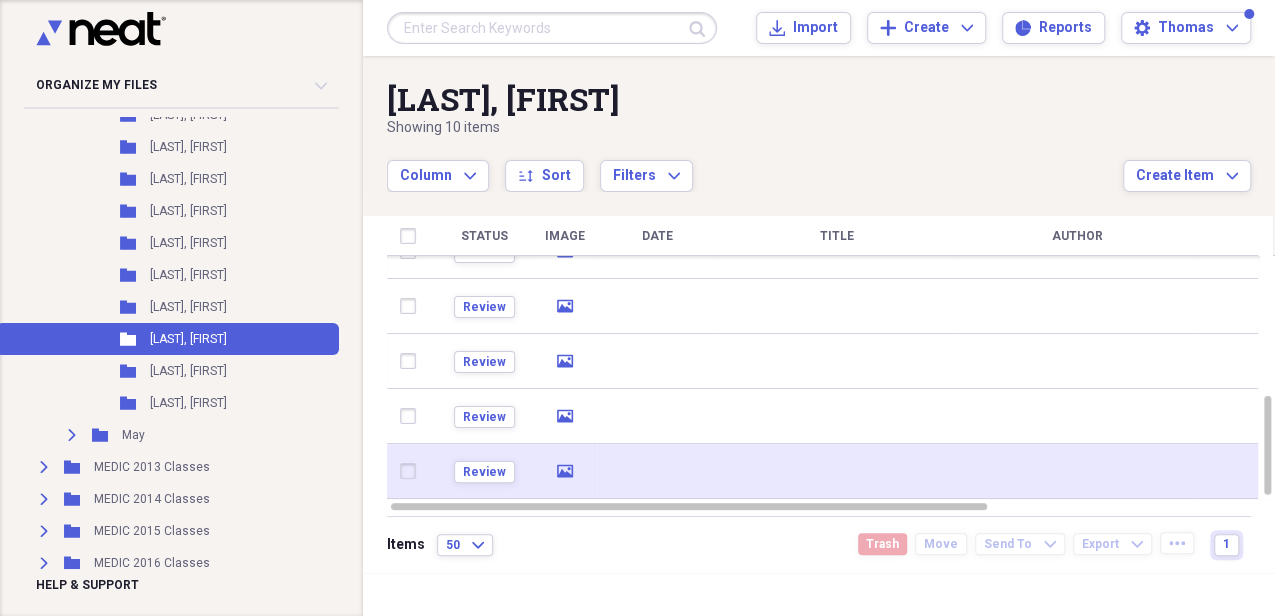 click 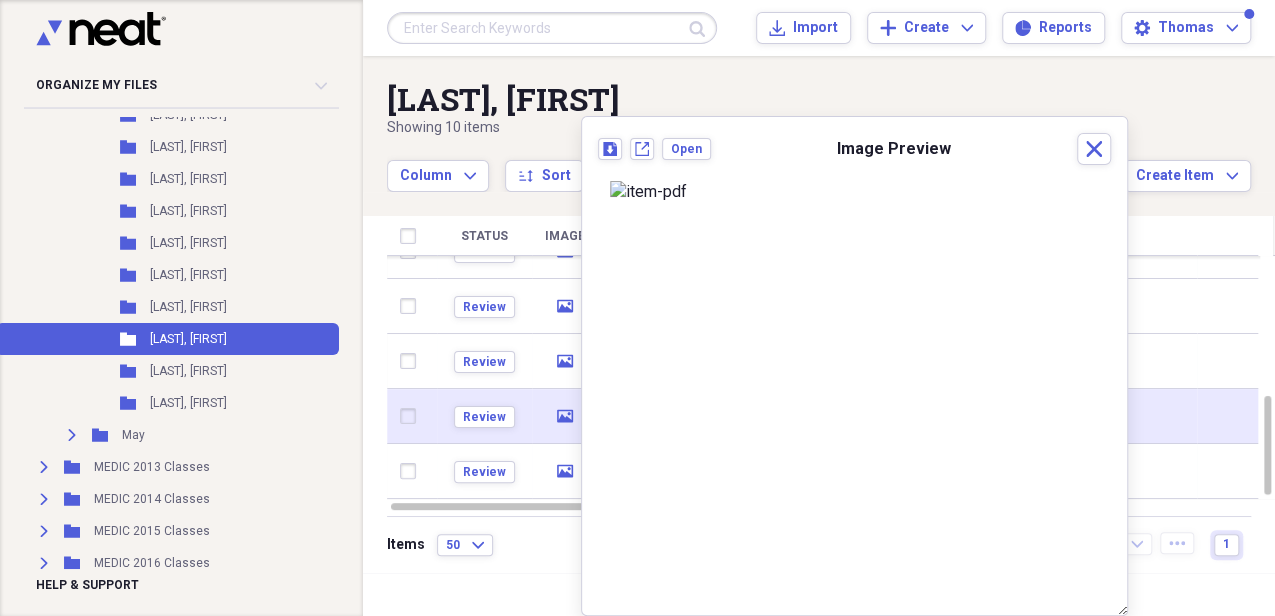 click 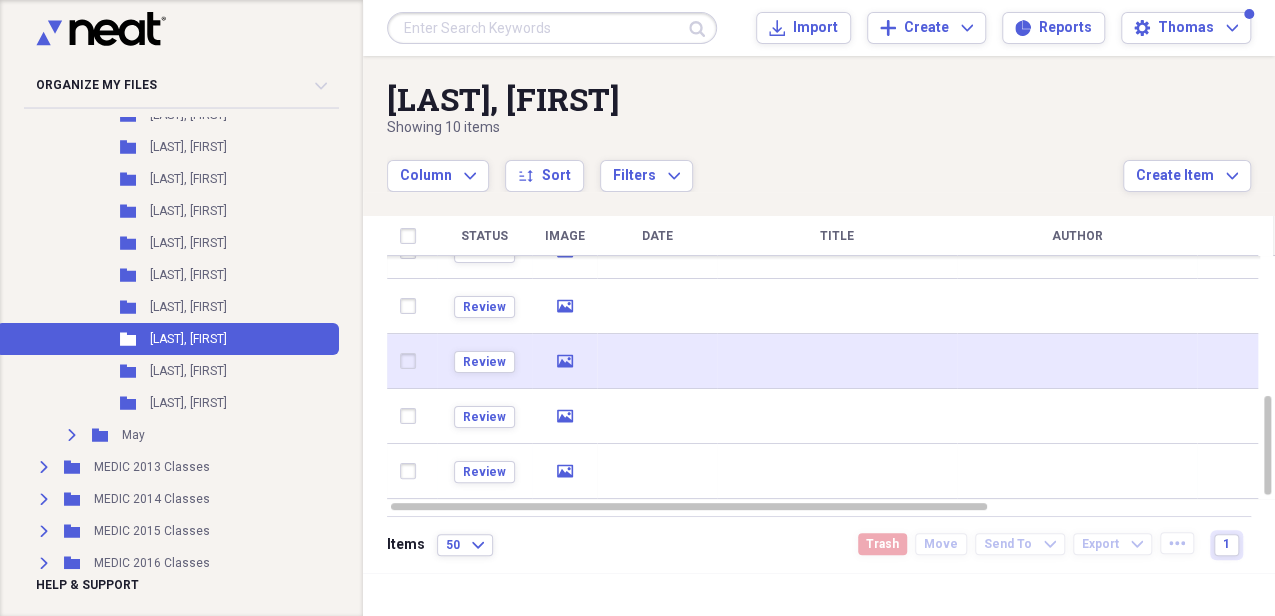 click on "media" 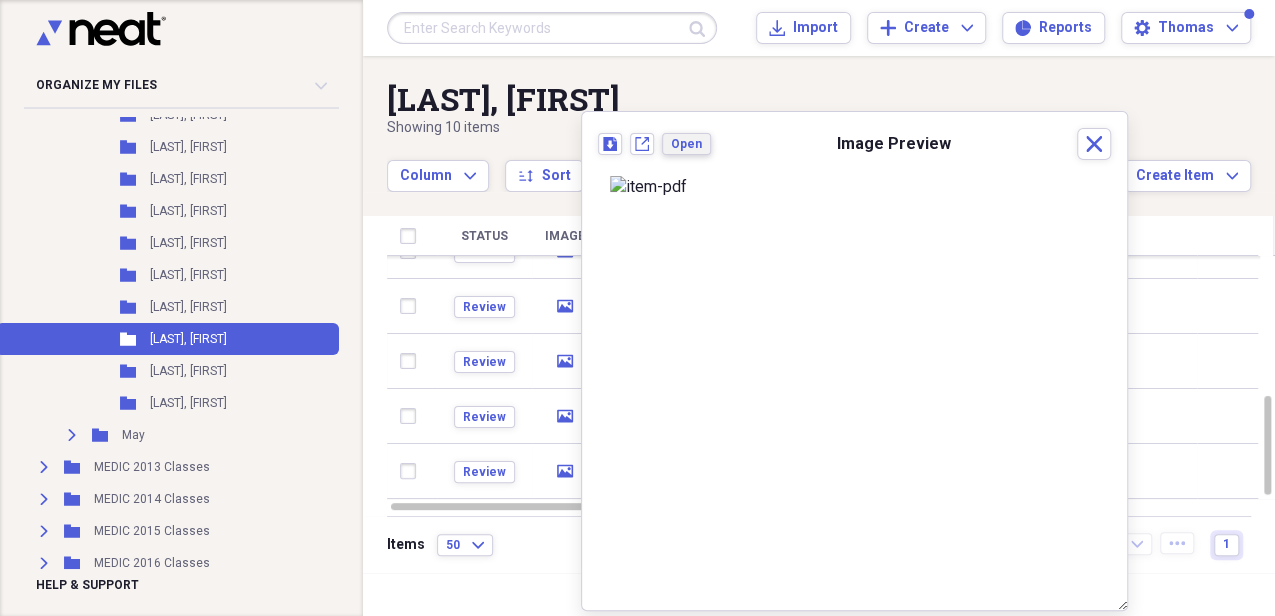 click on "Open" at bounding box center [686, 144] 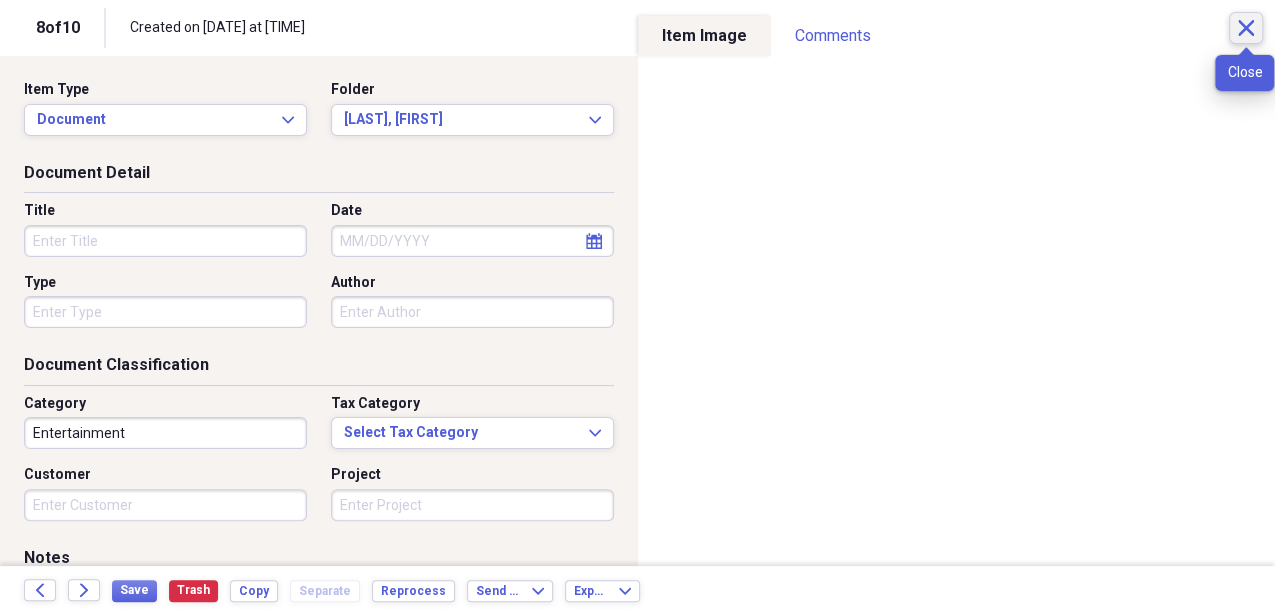 click 